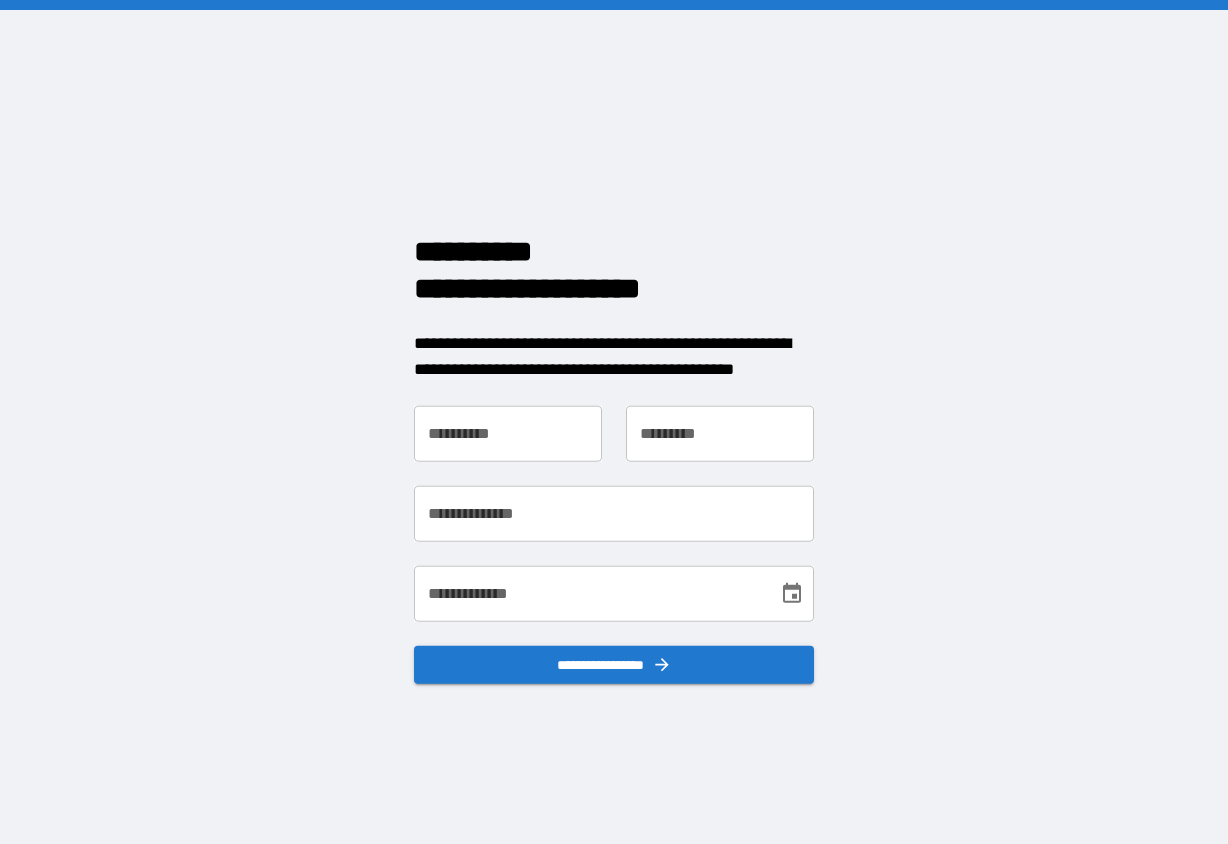 scroll, scrollTop: 0, scrollLeft: 0, axis: both 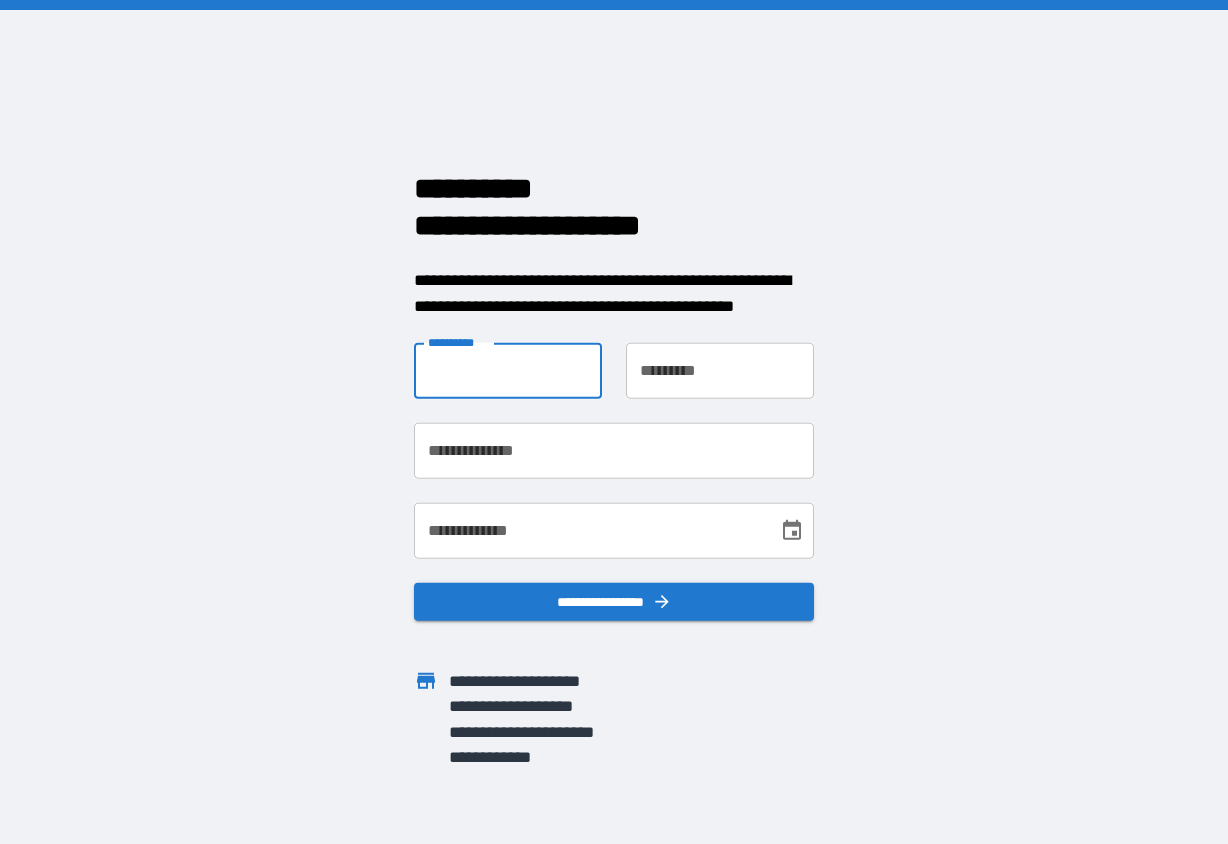 click on "**********" at bounding box center (508, 371) 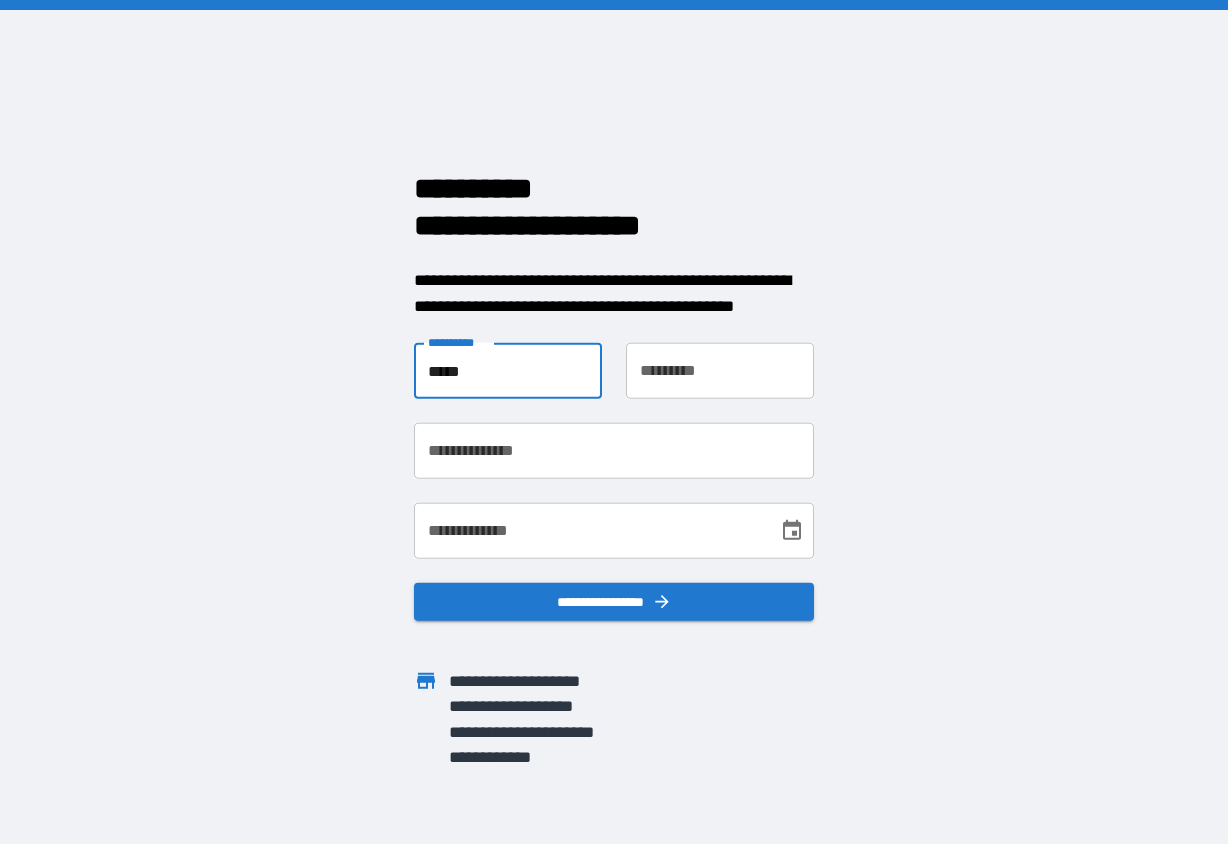 type on "*****" 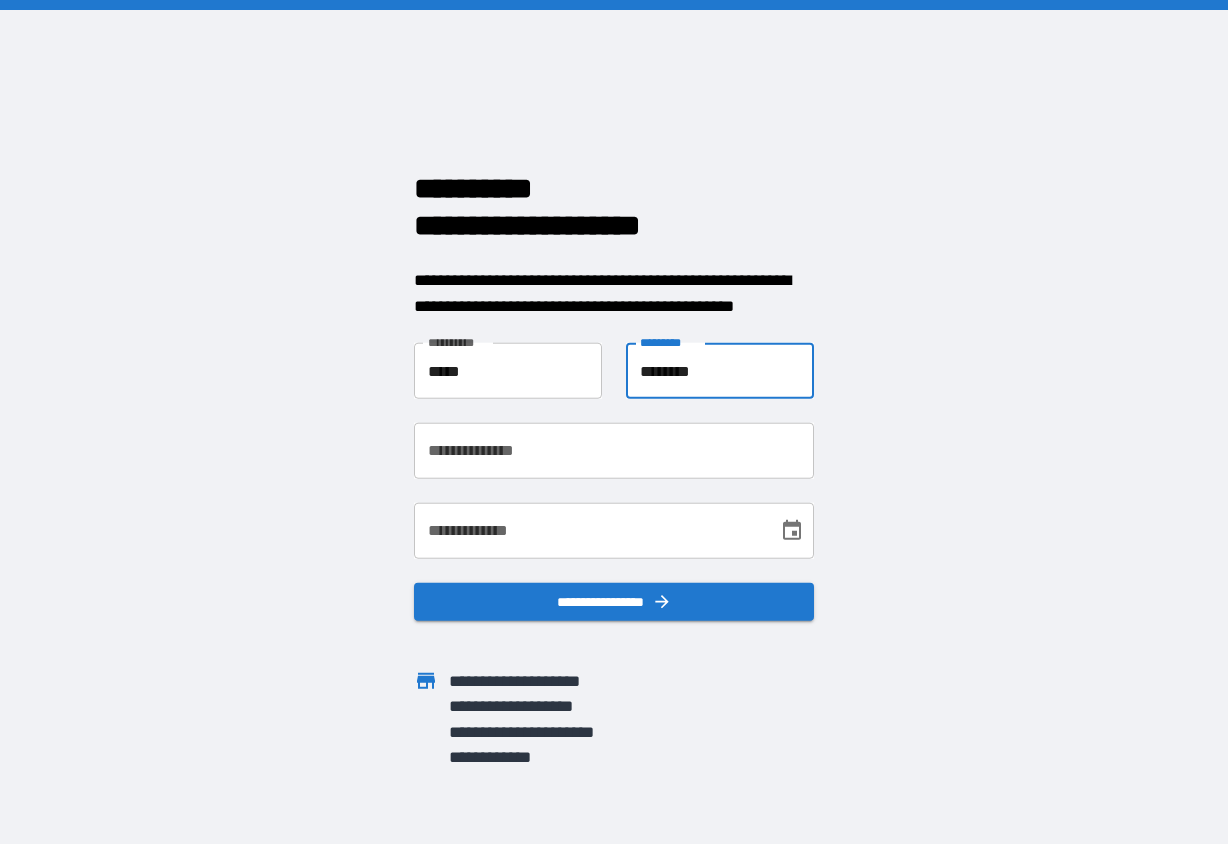 type on "********" 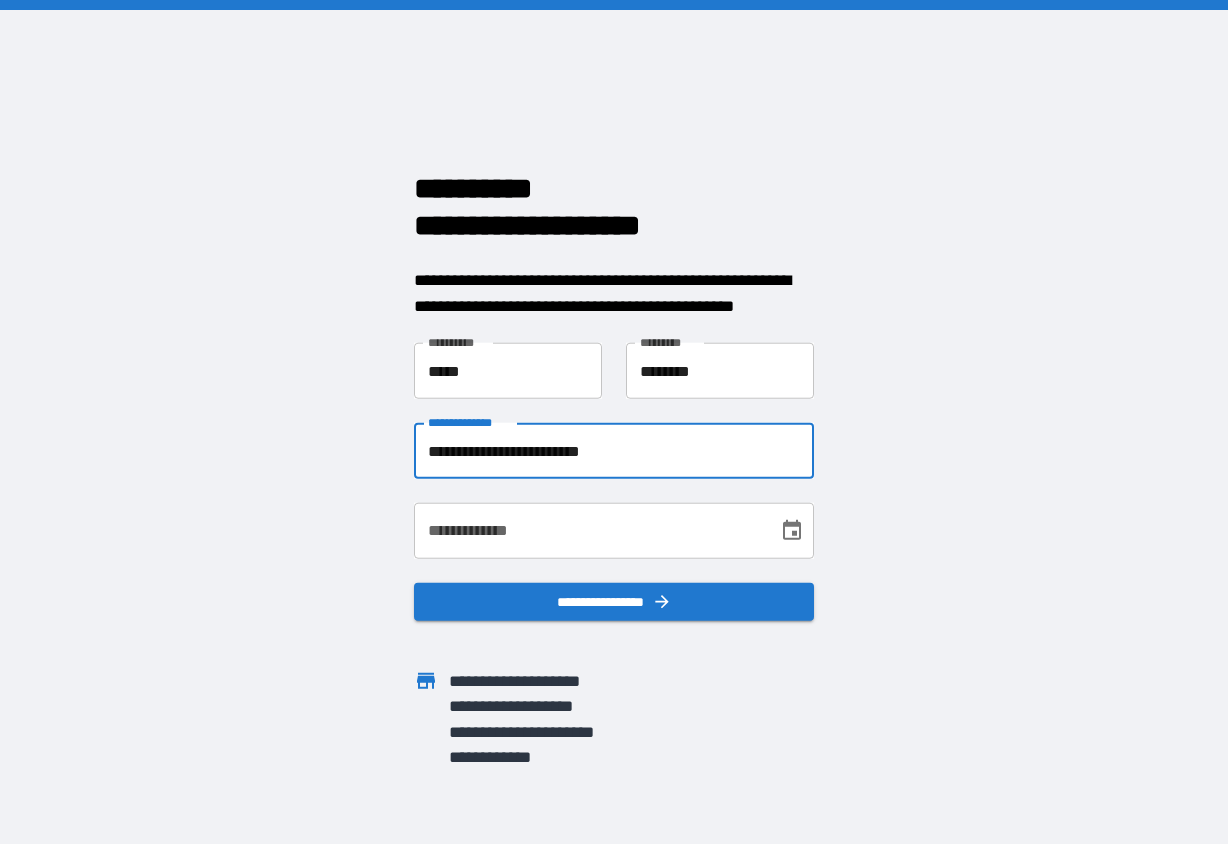 type on "**********" 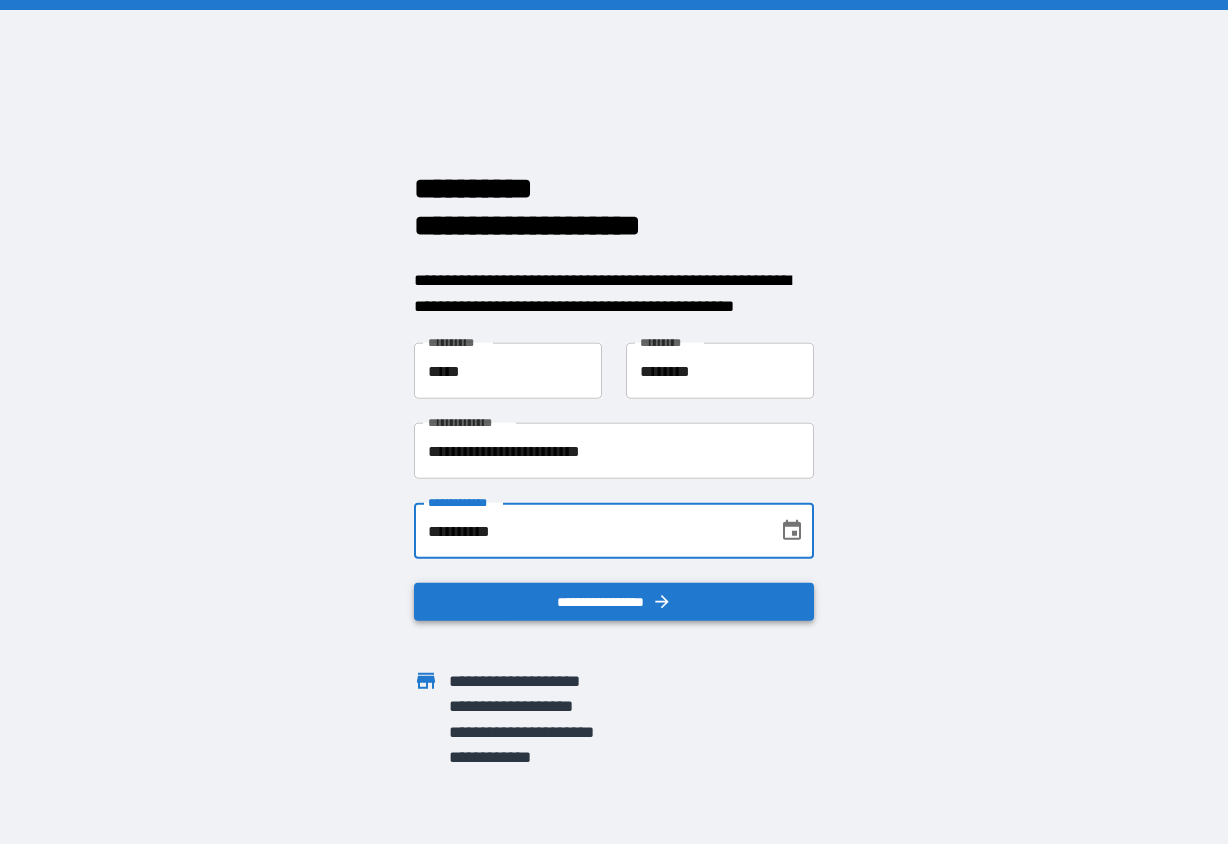 type on "**********" 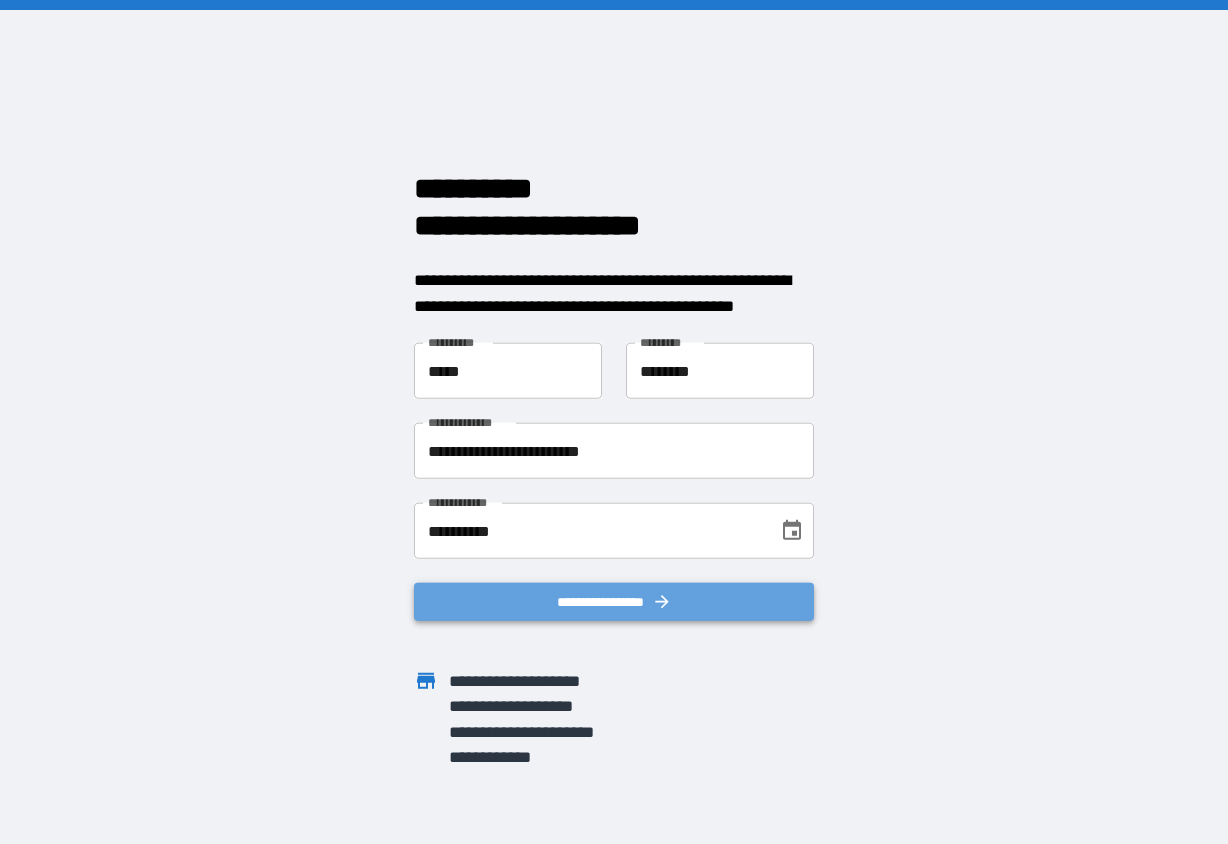 click on "**********" at bounding box center [614, 602] 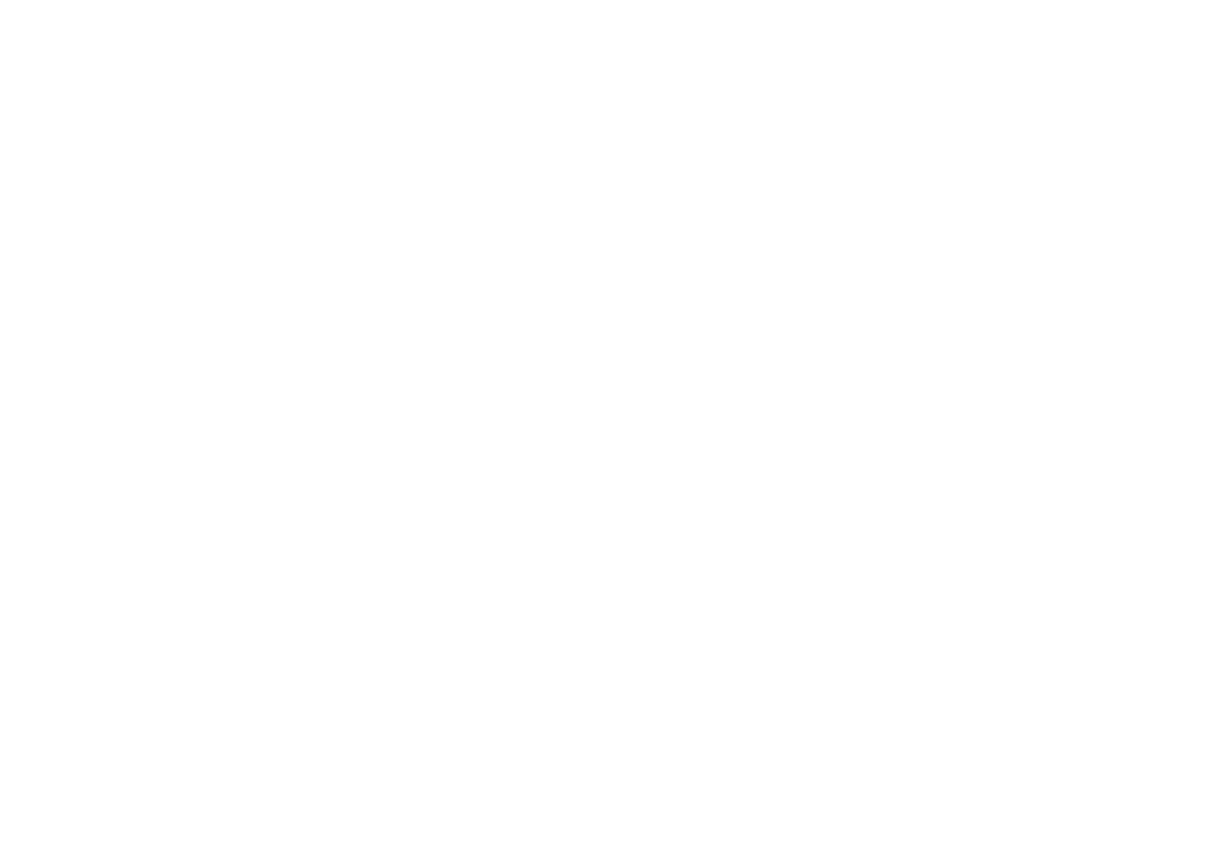 scroll, scrollTop: 0, scrollLeft: 0, axis: both 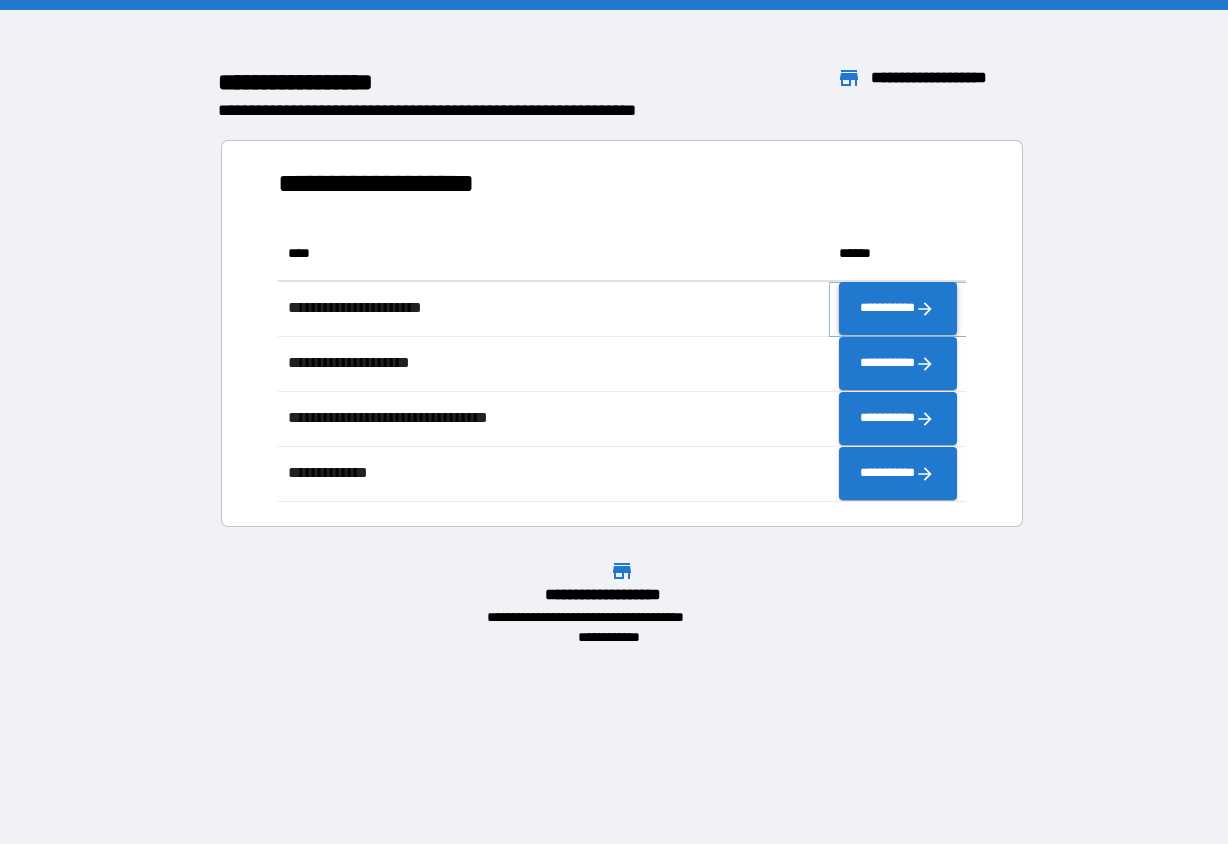 click on "**********" at bounding box center (898, 309) 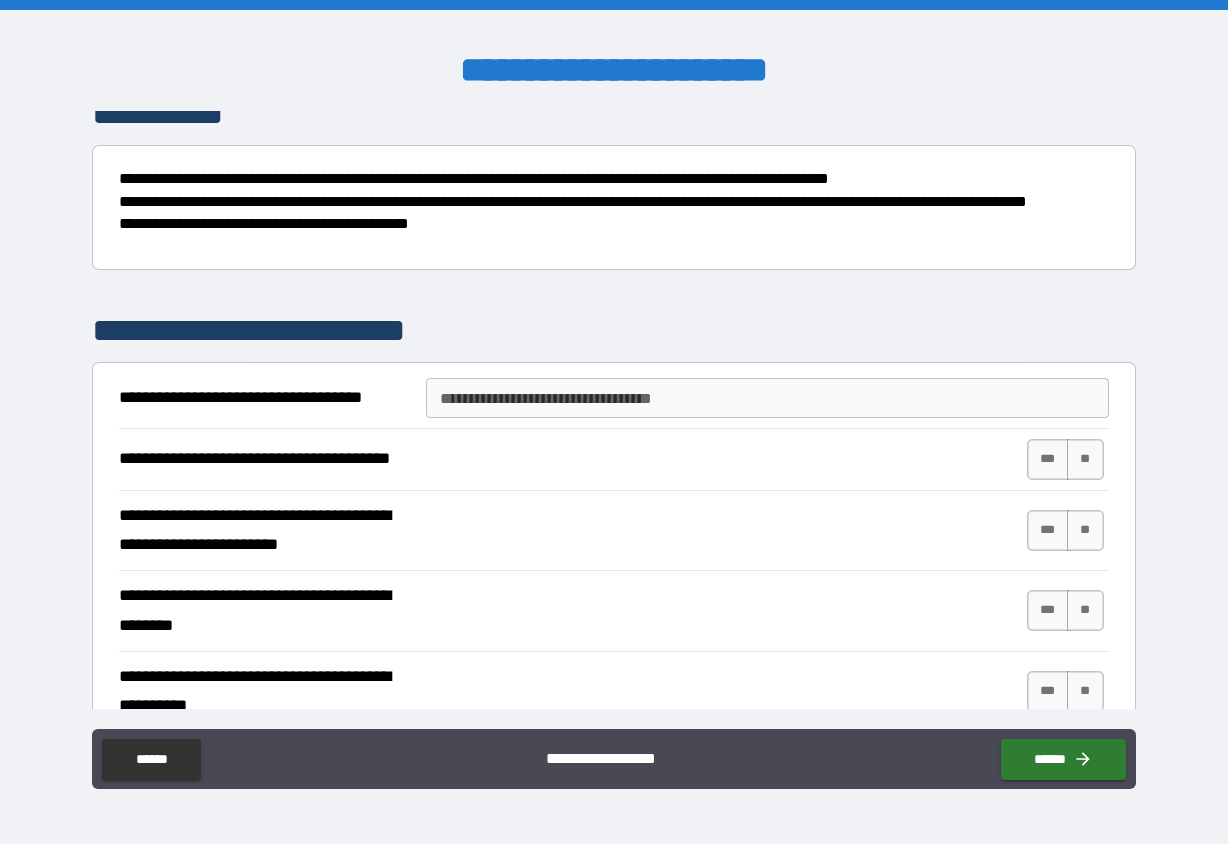 scroll, scrollTop: 214, scrollLeft: 0, axis: vertical 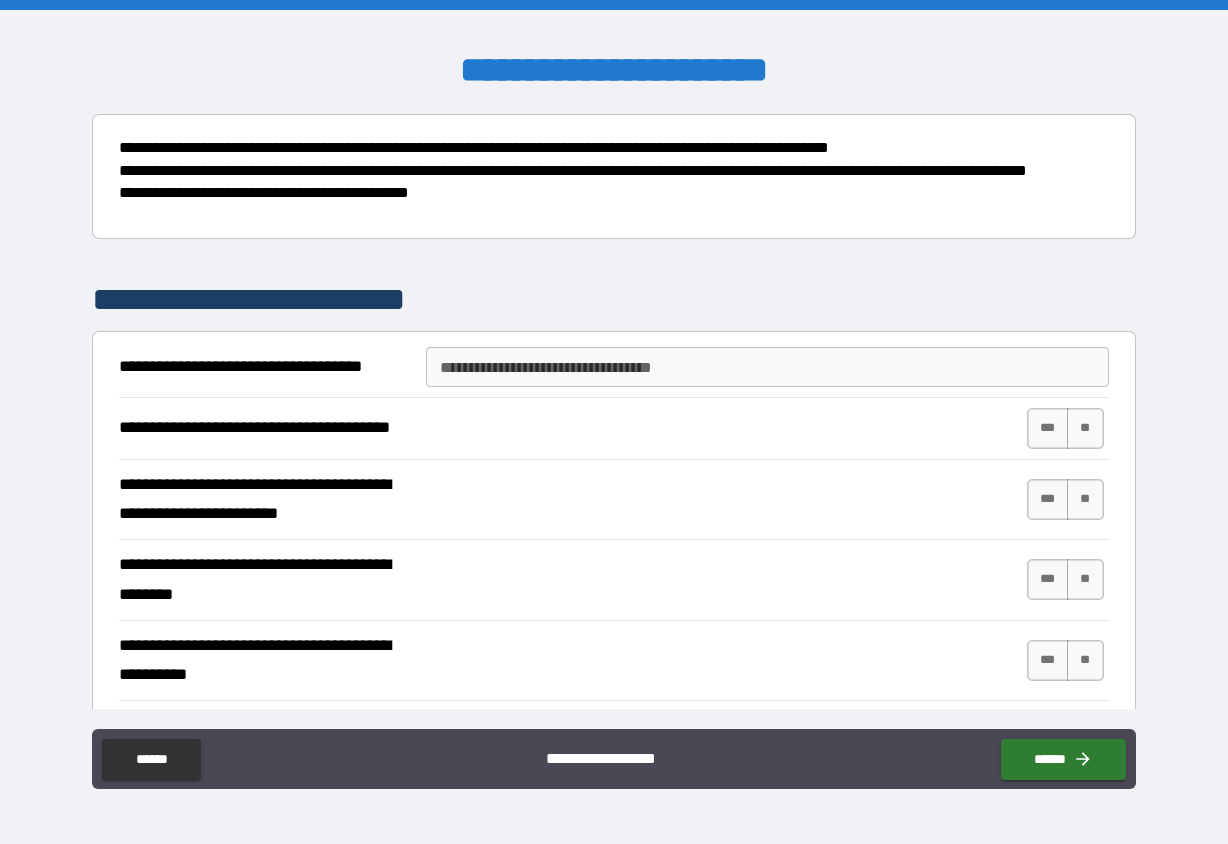 click on "**********" at bounding box center (767, 367) 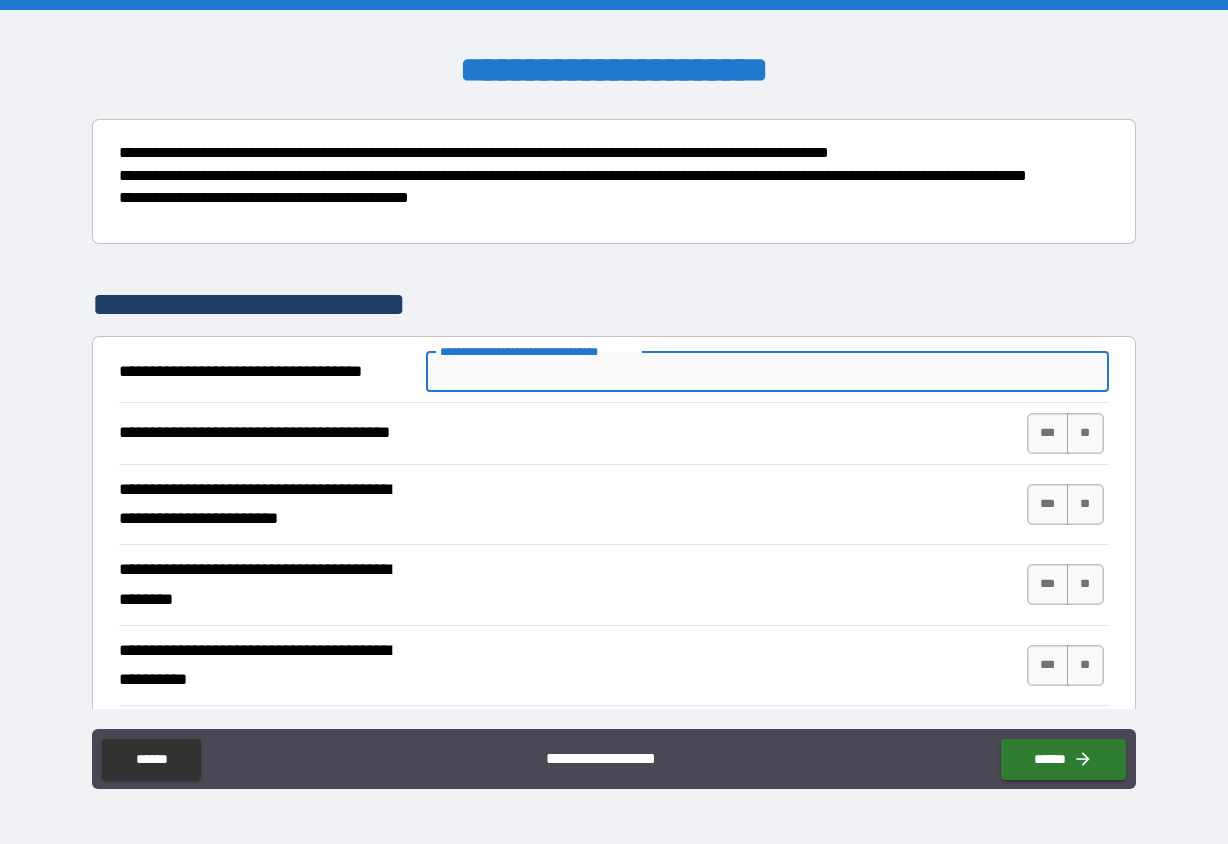 scroll, scrollTop: 205, scrollLeft: 0, axis: vertical 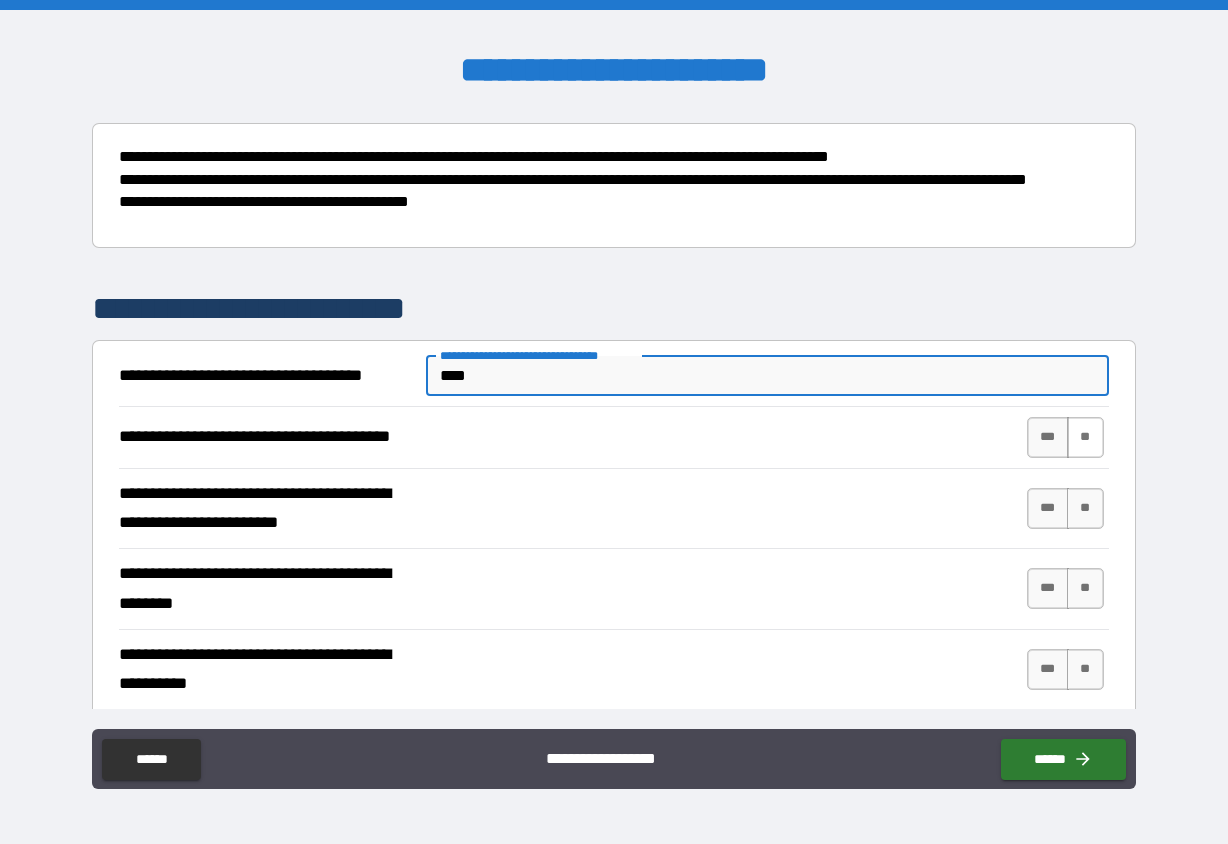 type on "****" 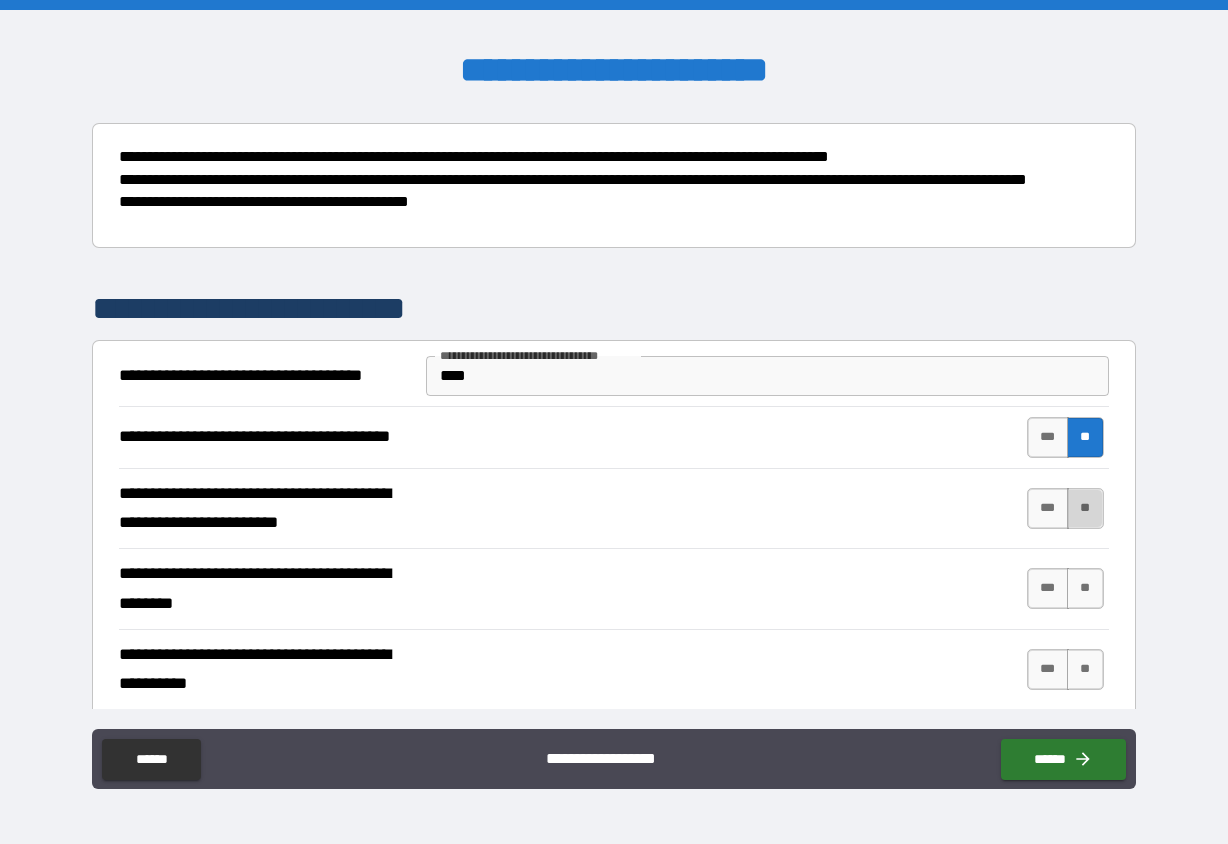 click on "**" at bounding box center [1085, 508] 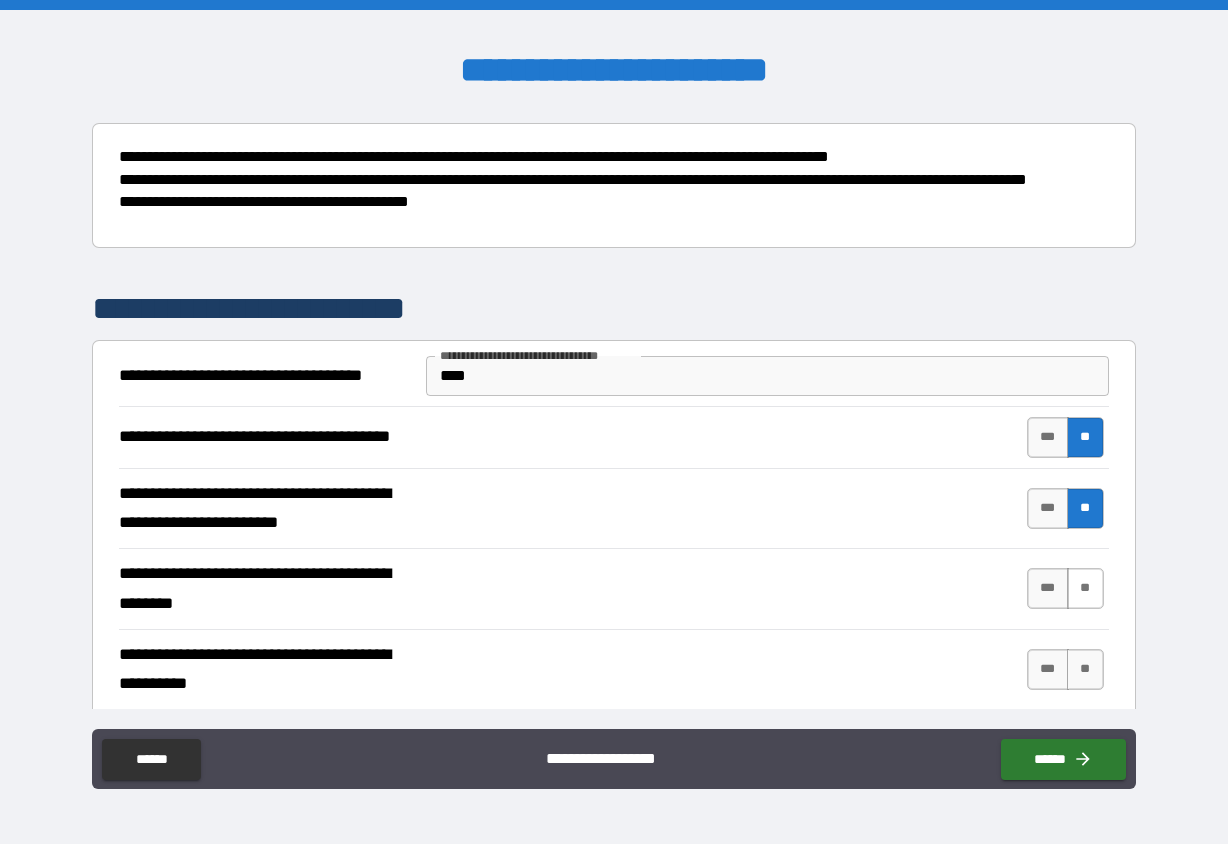 click on "**" at bounding box center (1085, 588) 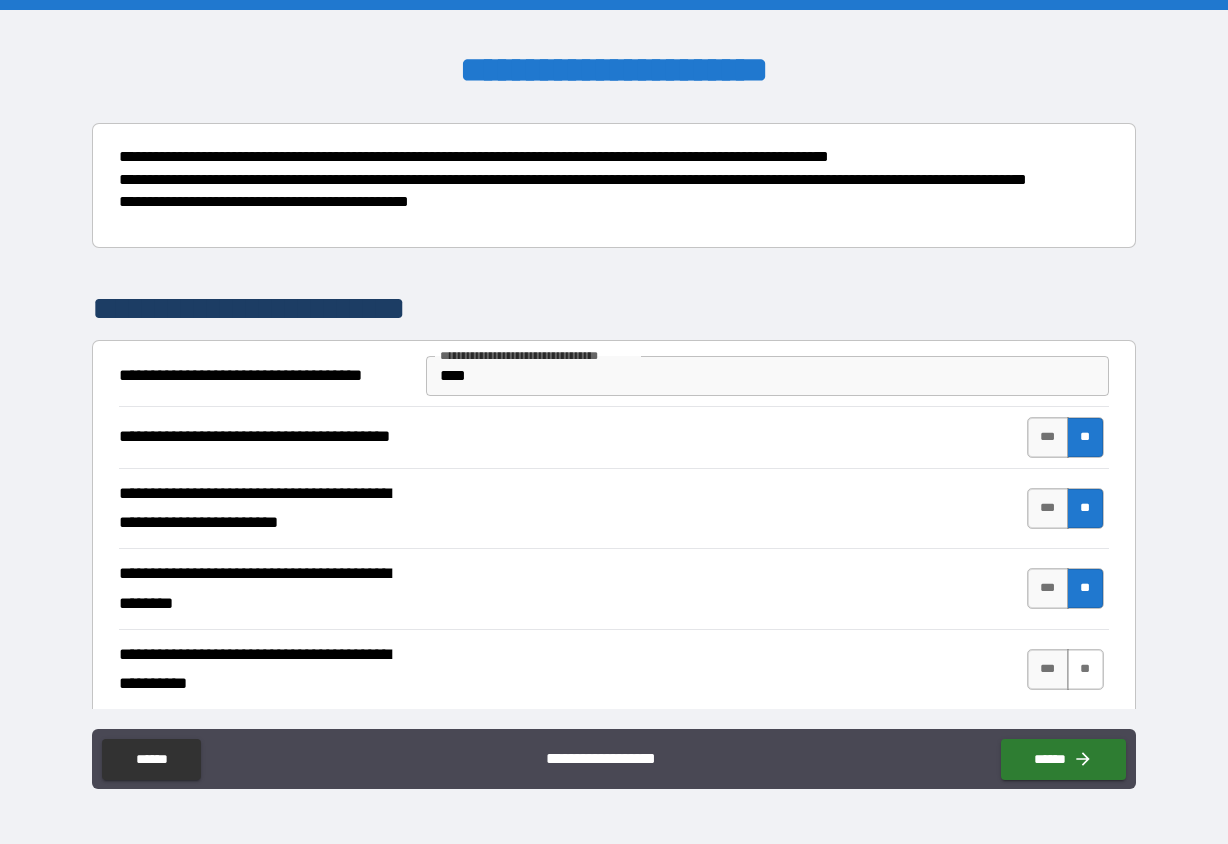 click on "**" at bounding box center [1085, 669] 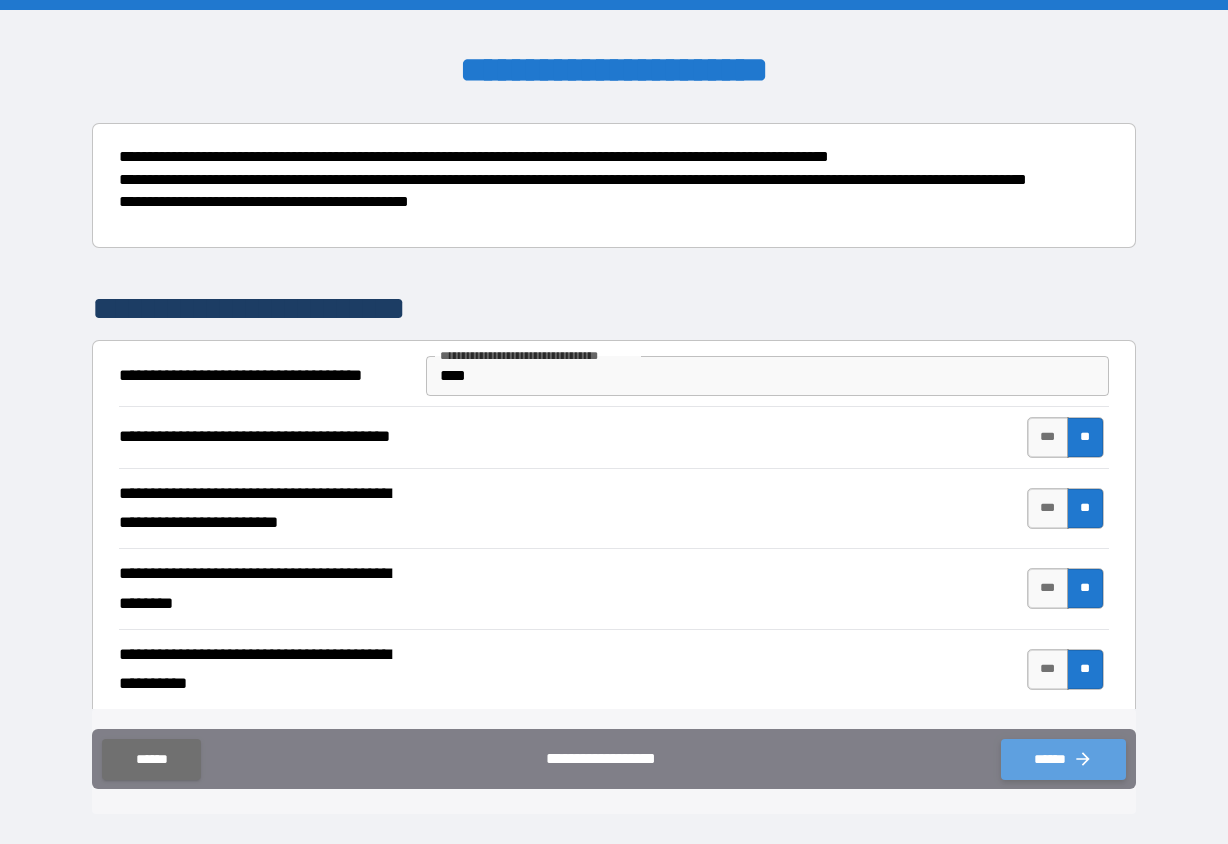 click on "******" at bounding box center [1063, 759] 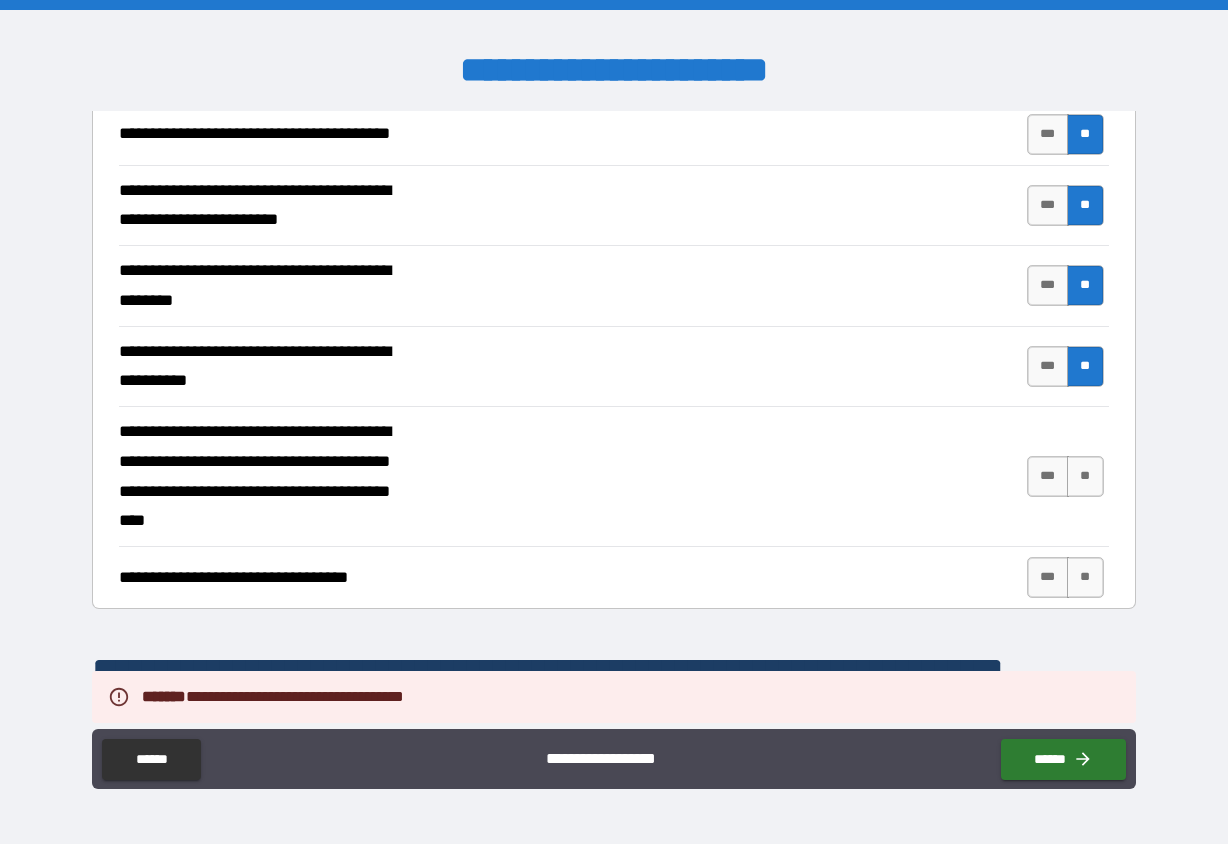 scroll, scrollTop: 510, scrollLeft: 0, axis: vertical 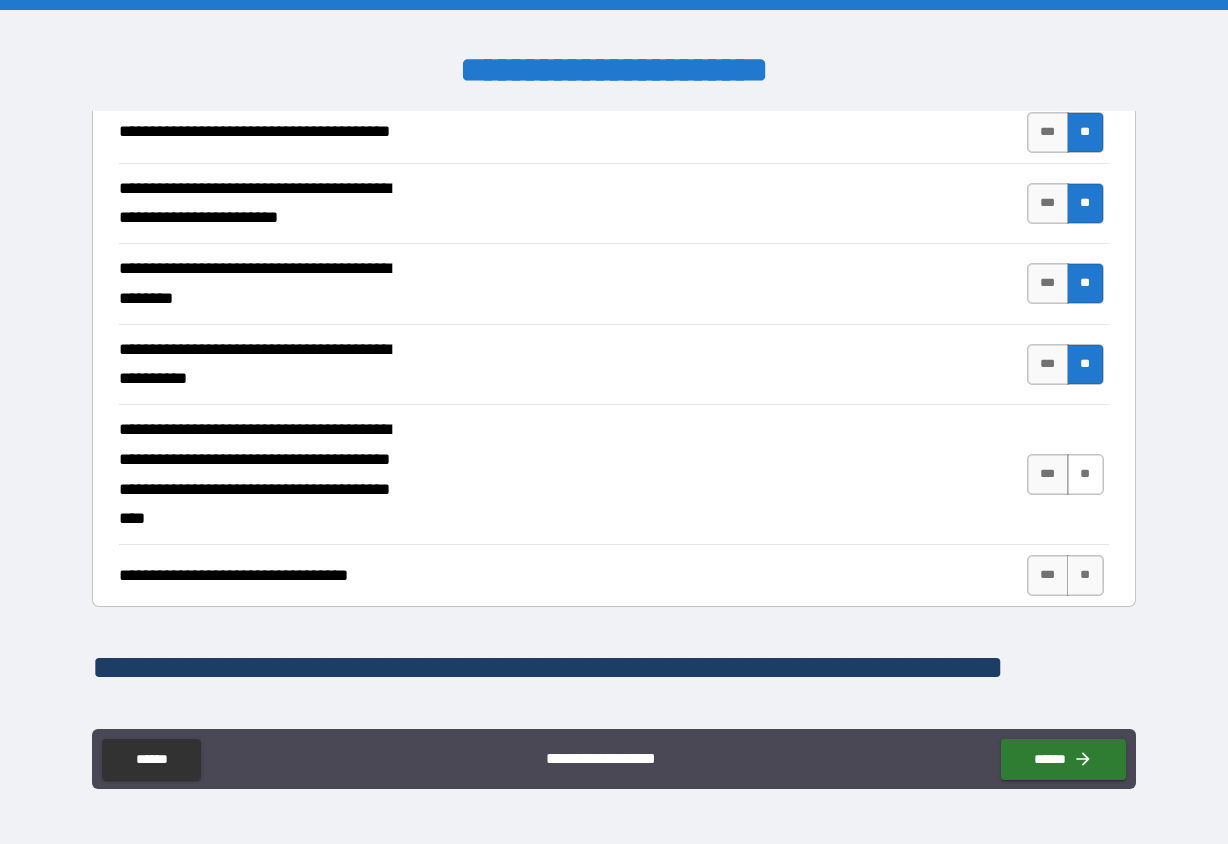 click on "**" at bounding box center (1085, 474) 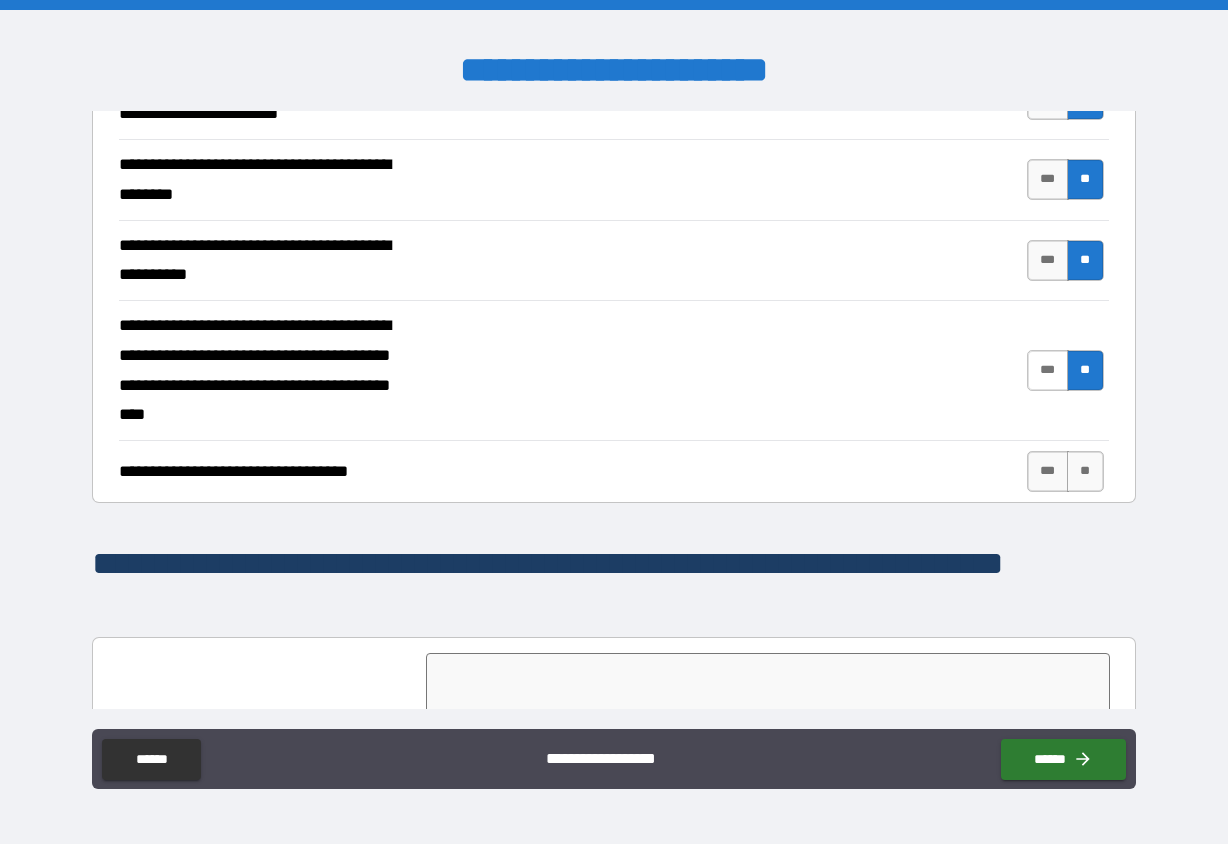scroll, scrollTop: 626, scrollLeft: 0, axis: vertical 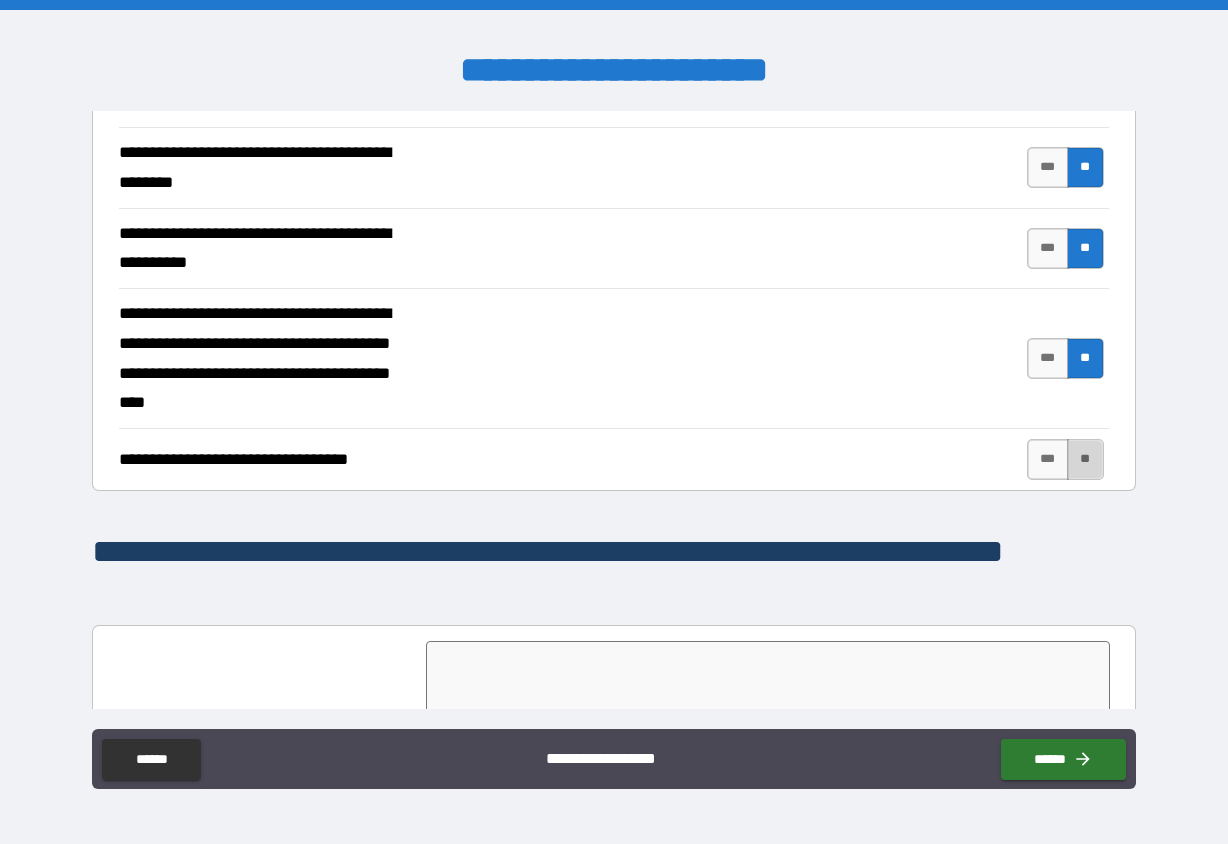 click on "**" at bounding box center (1085, 459) 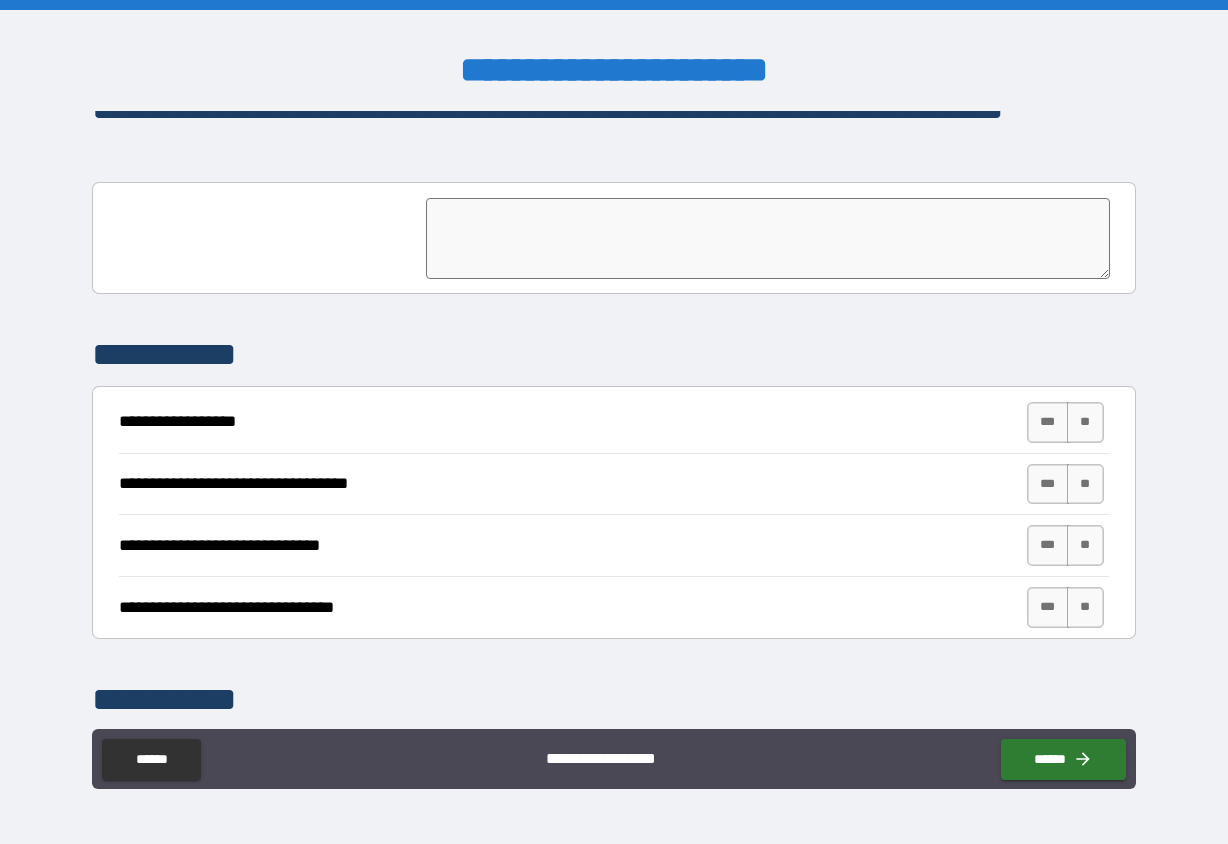 scroll, scrollTop: 1068, scrollLeft: 0, axis: vertical 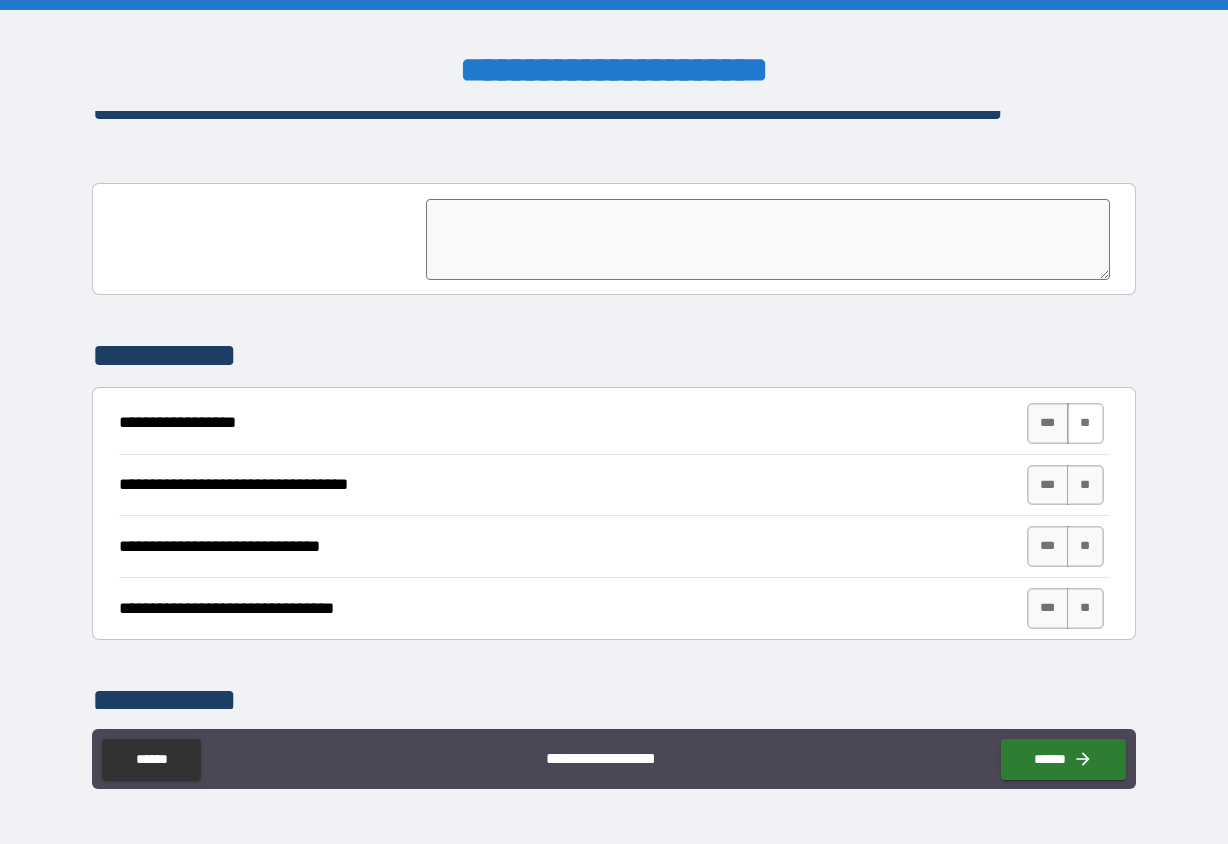 click on "**" at bounding box center (1085, 423) 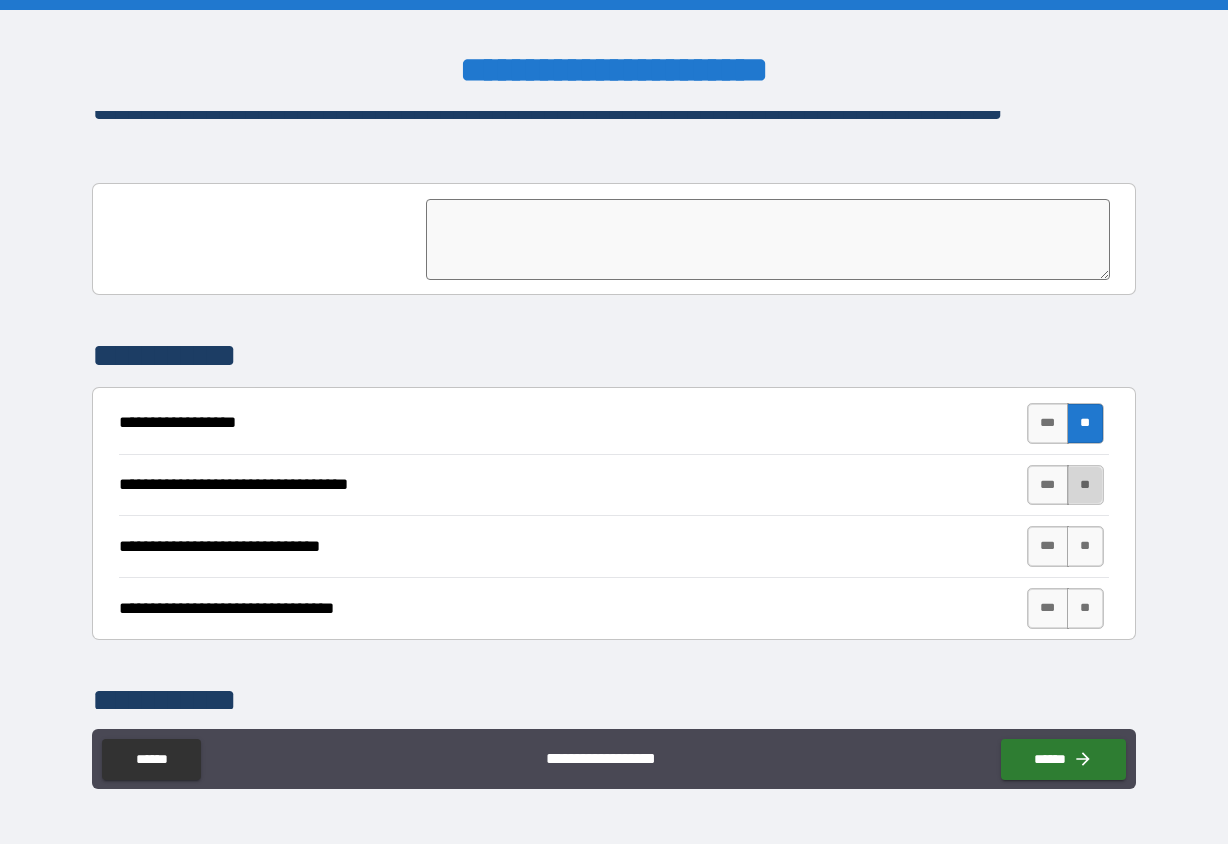 click on "**" at bounding box center [1085, 485] 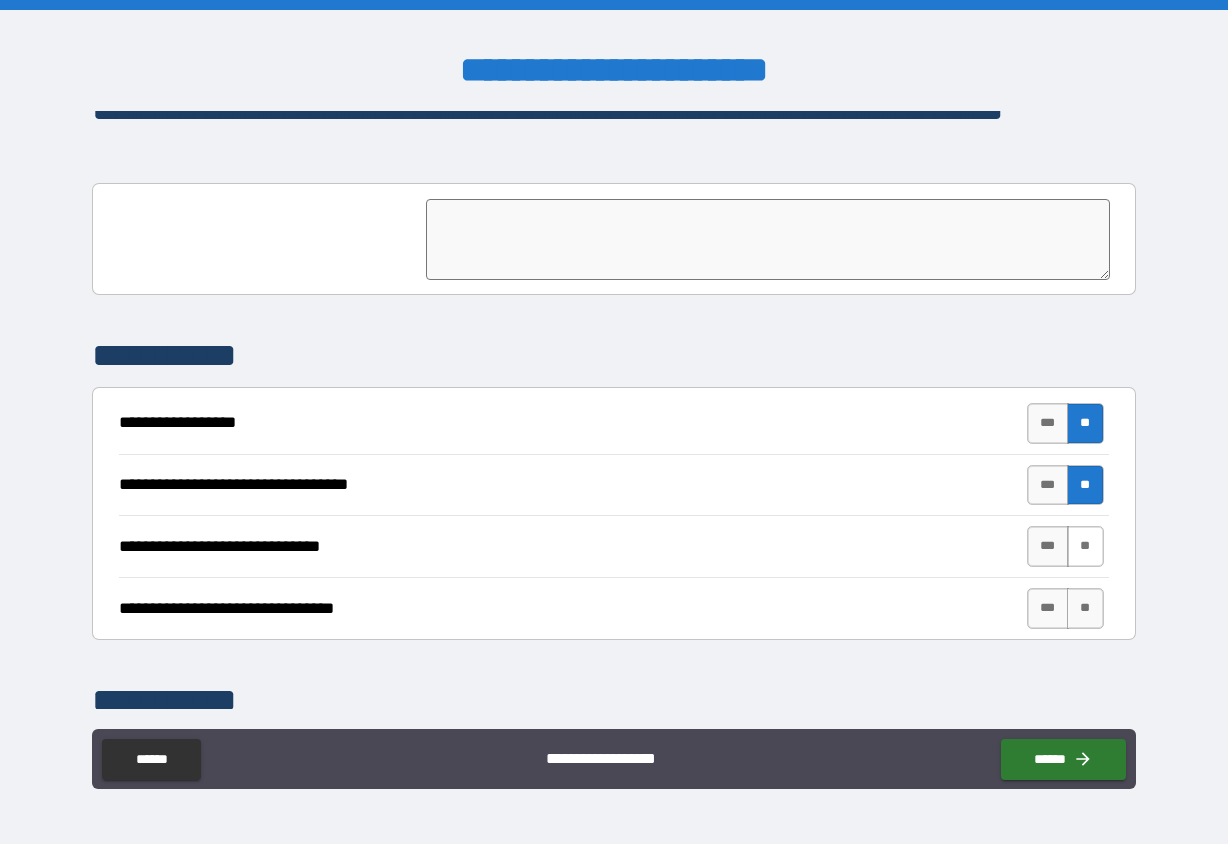 click on "**" at bounding box center [1085, 546] 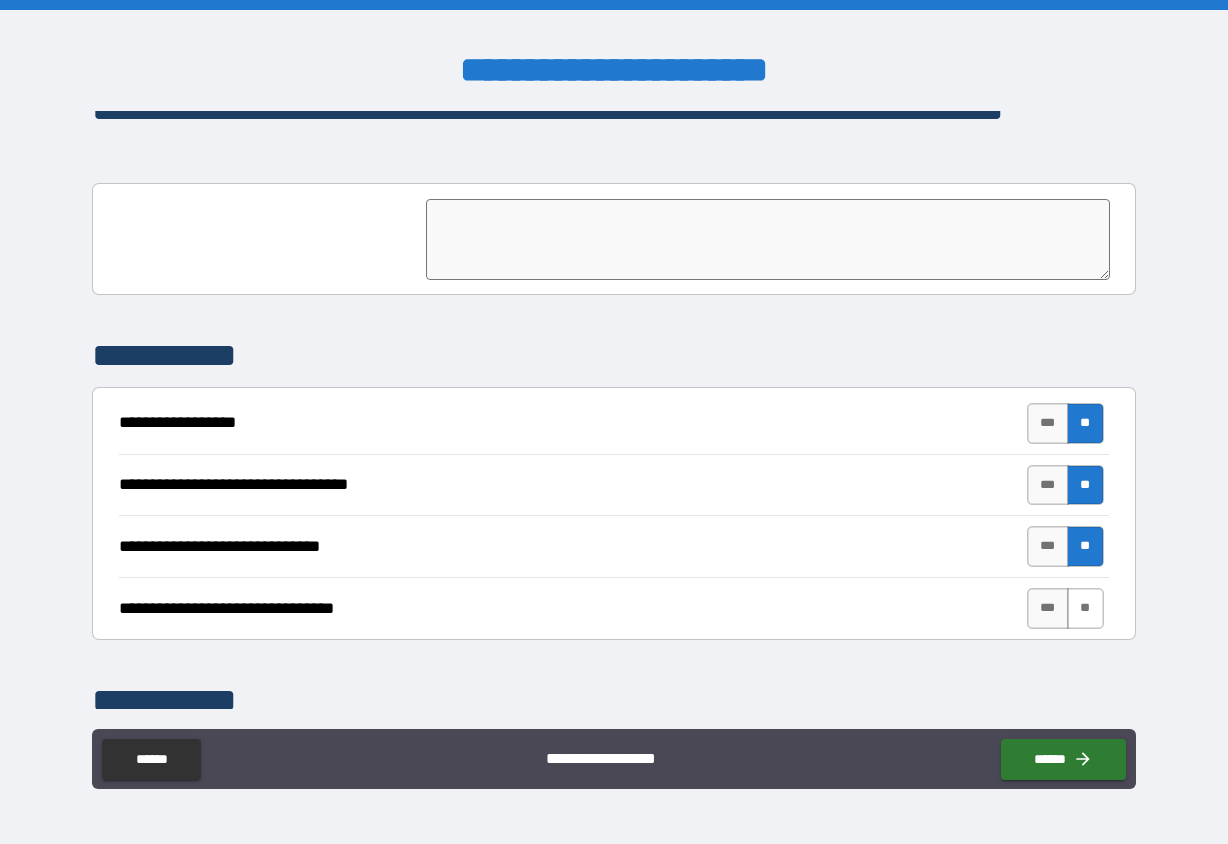 click on "**" at bounding box center (1085, 608) 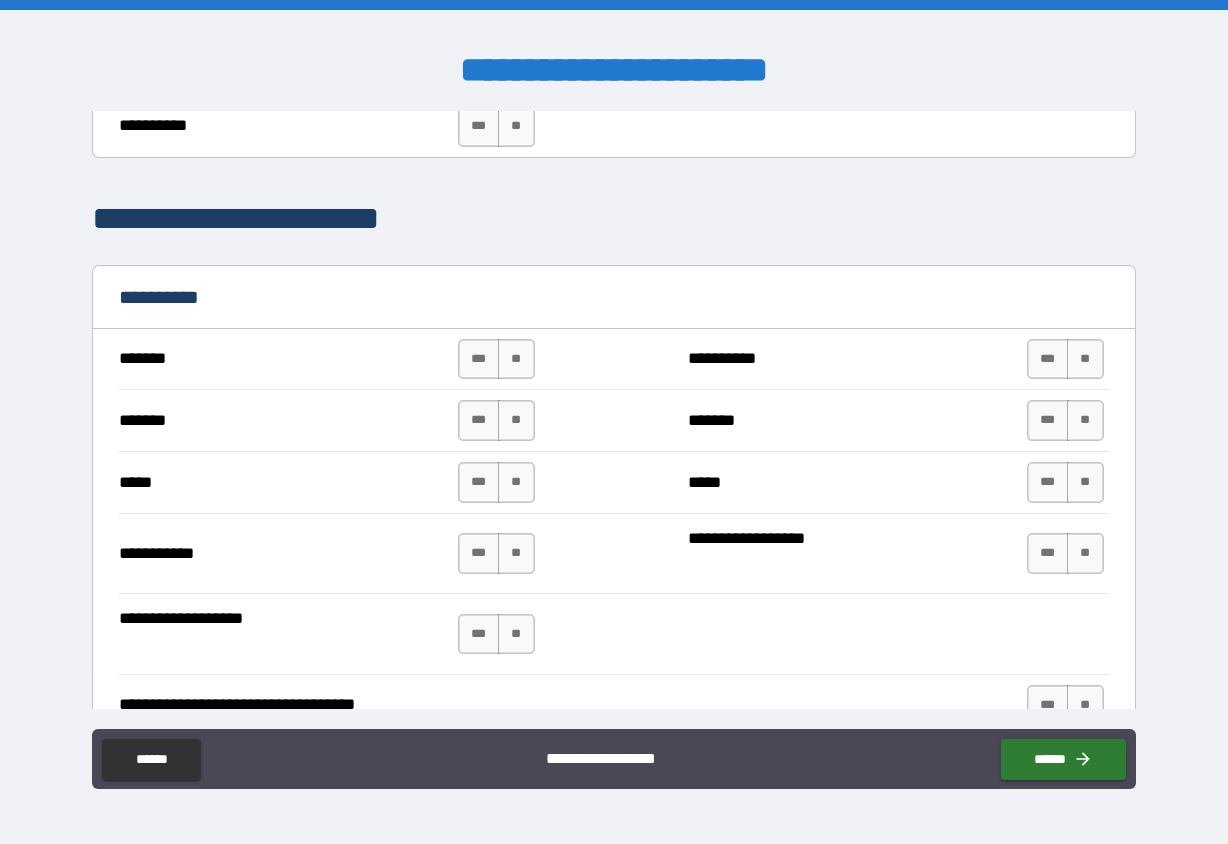 scroll, scrollTop: 1942, scrollLeft: 0, axis: vertical 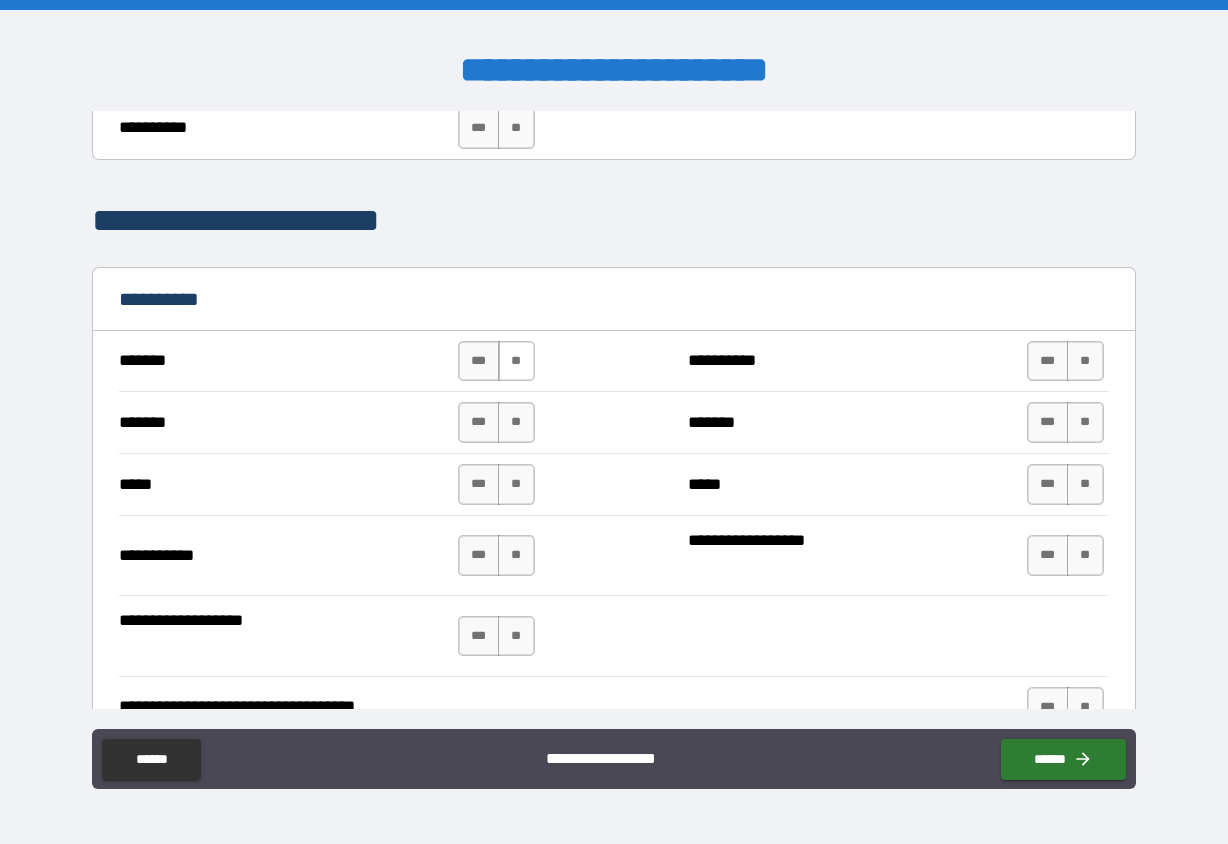click on "**" at bounding box center (516, 361) 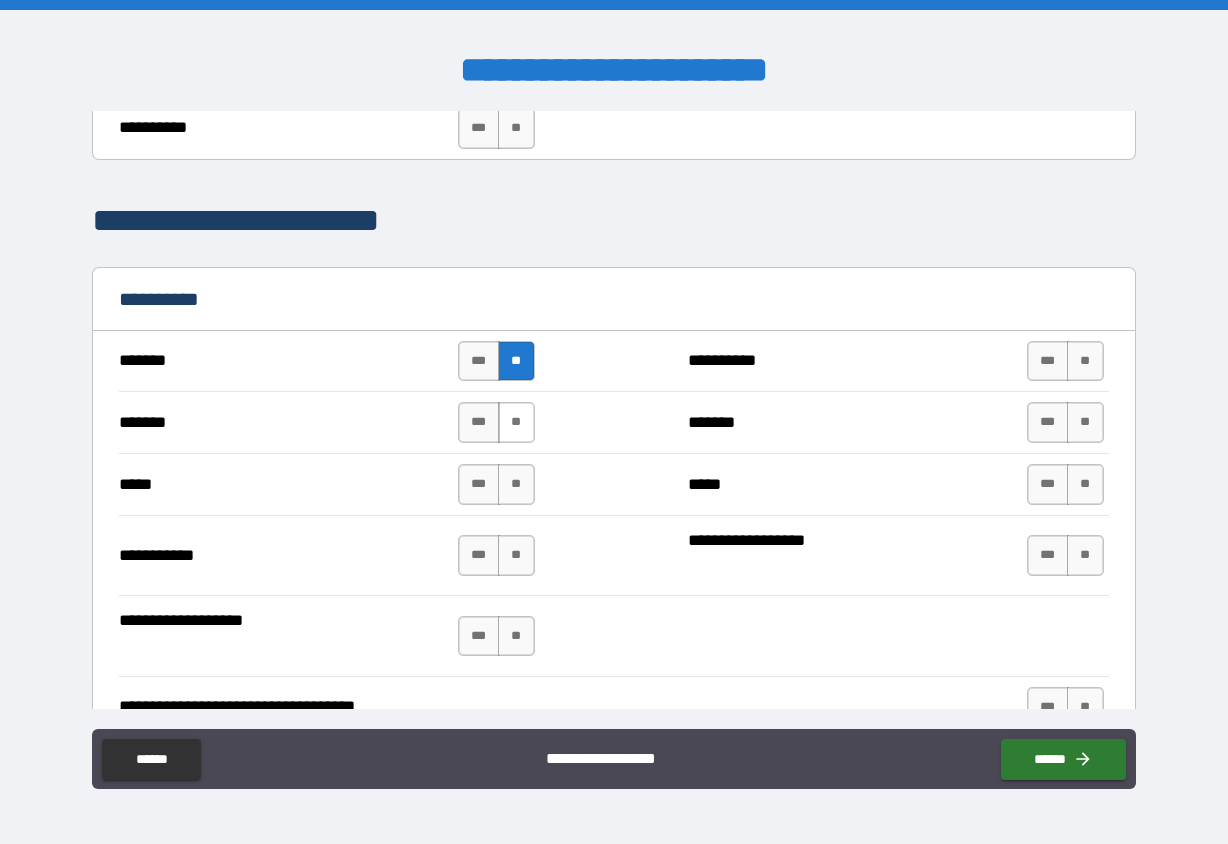 click on "**" at bounding box center (516, 422) 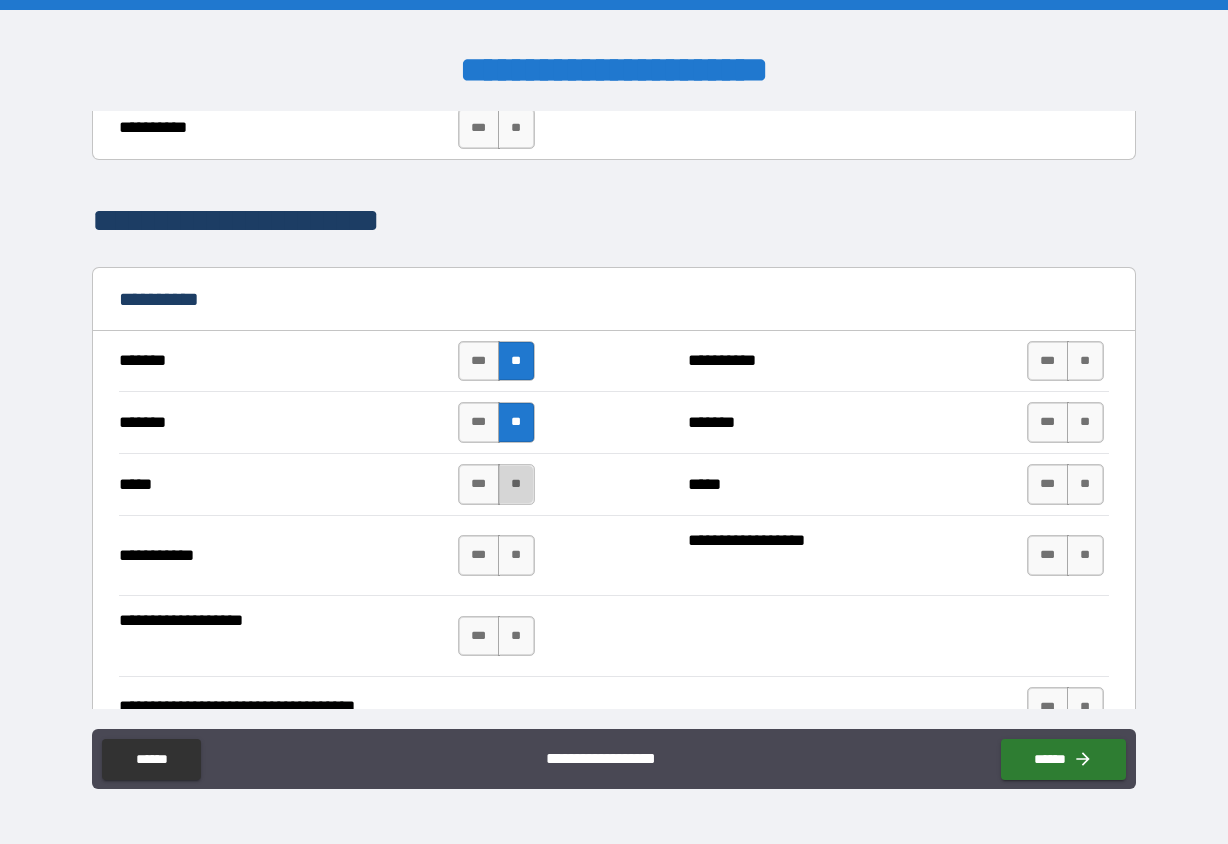 click on "**" at bounding box center [516, 484] 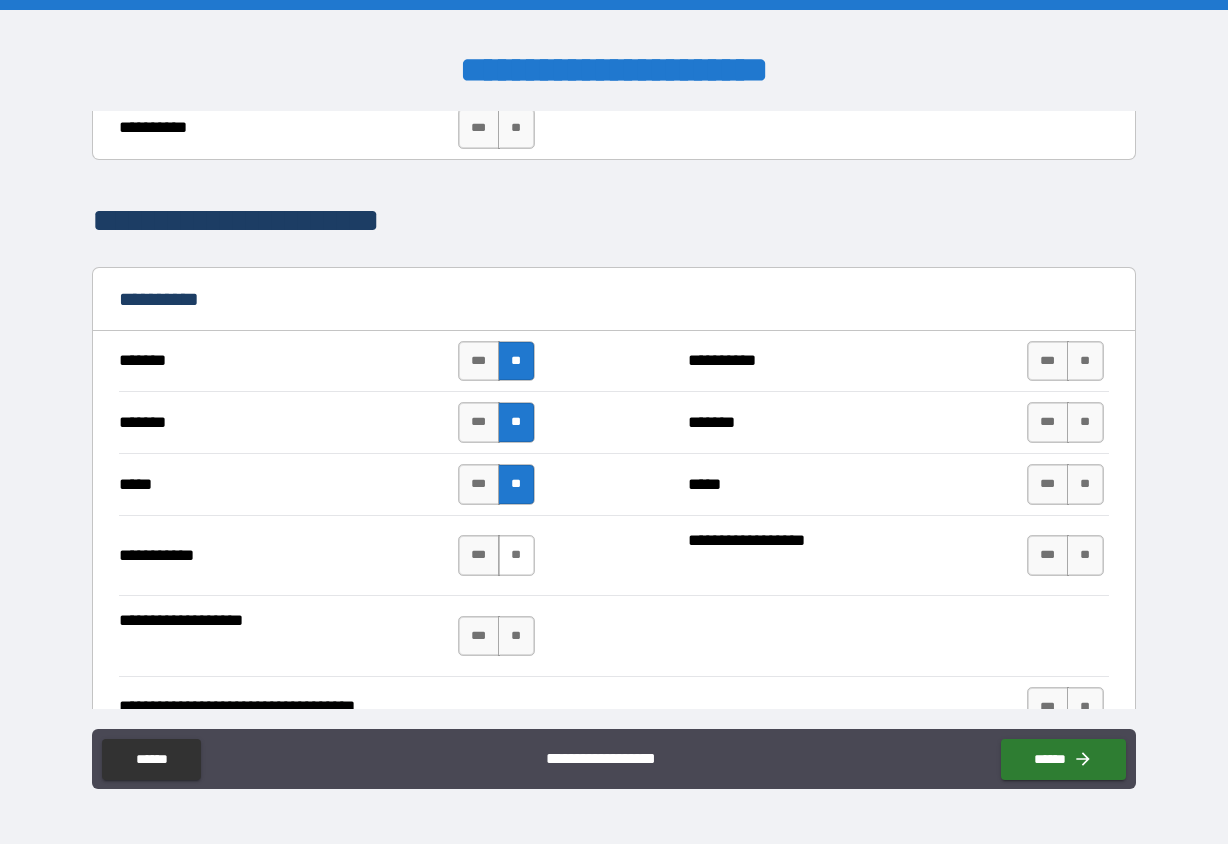 click on "**" at bounding box center (516, 555) 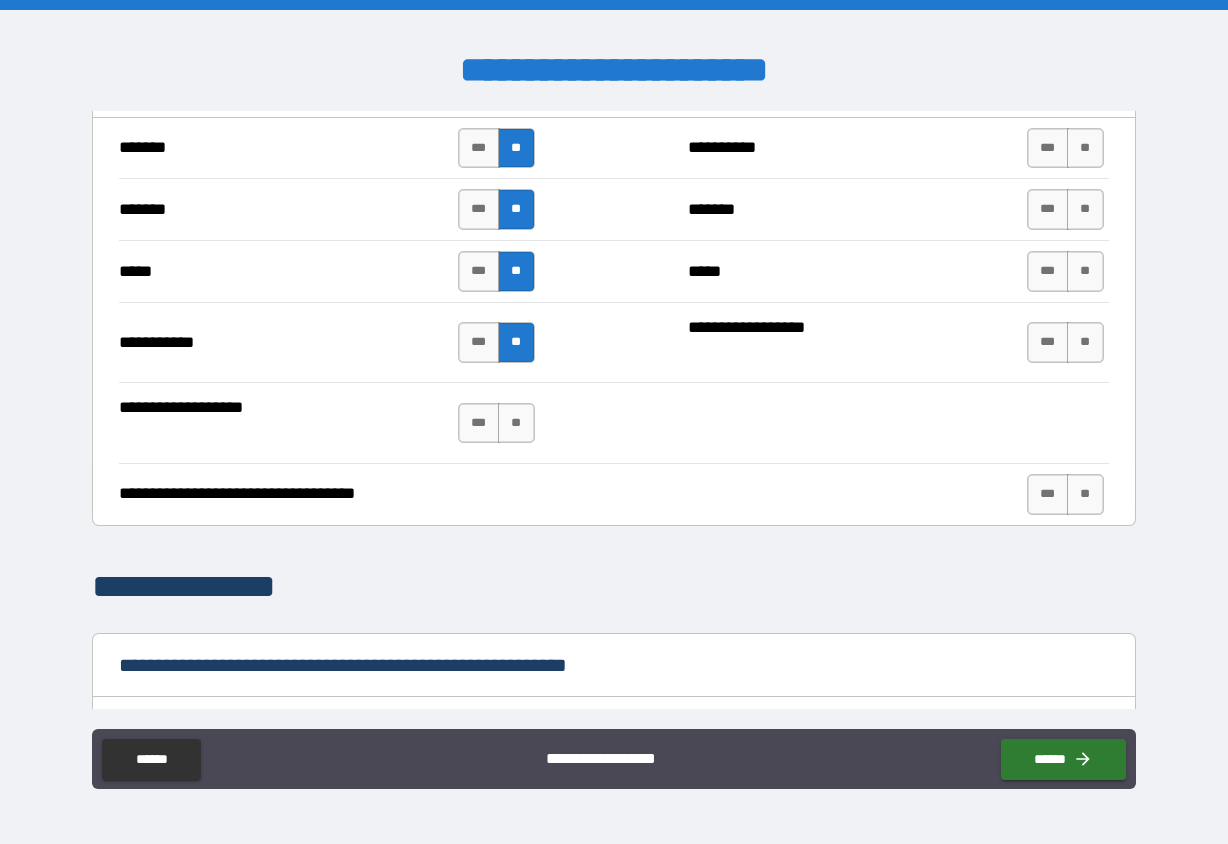 scroll, scrollTop: 2156, scrollLeft: 0, axis: vertical 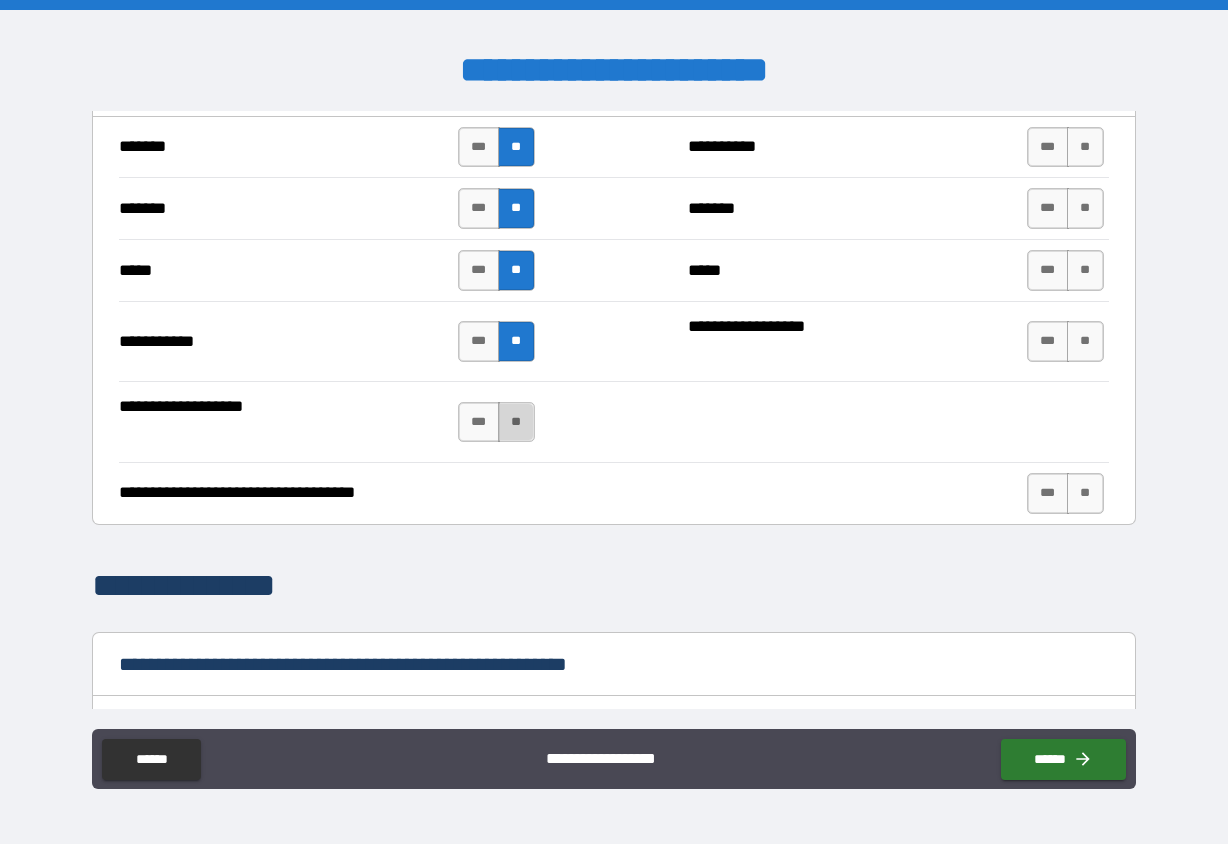 click on "**" at bounding box center [516, 422] 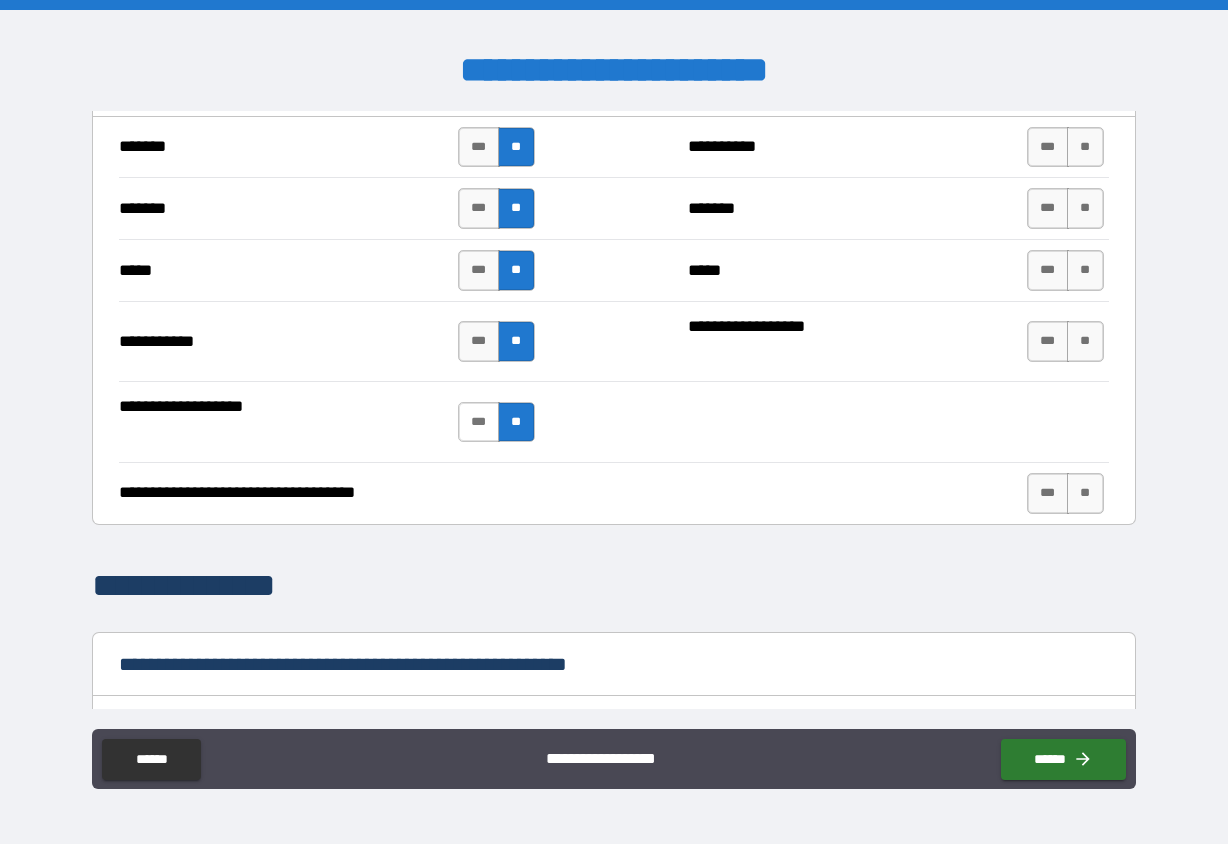 click on "***" at bounding box center [479, 422] 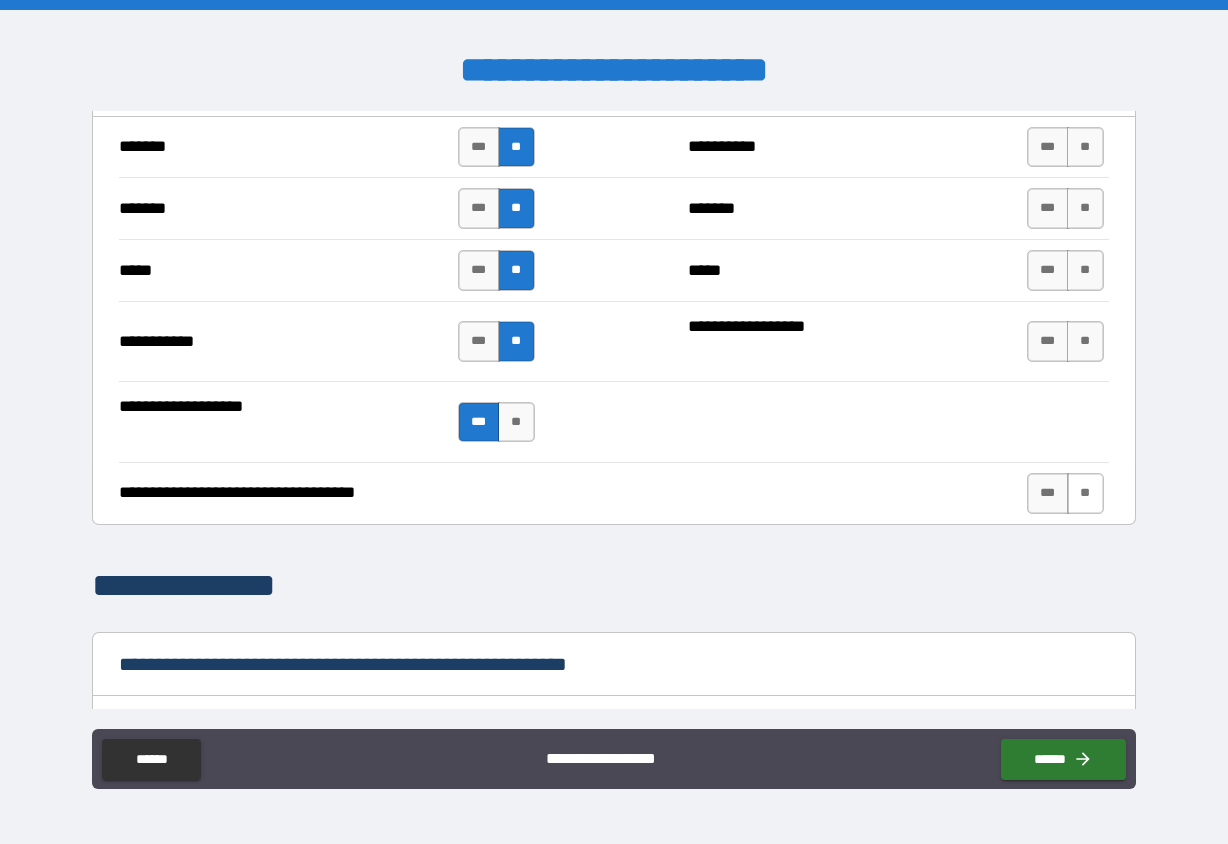 click on "**" at bounding box center (1085, 493) 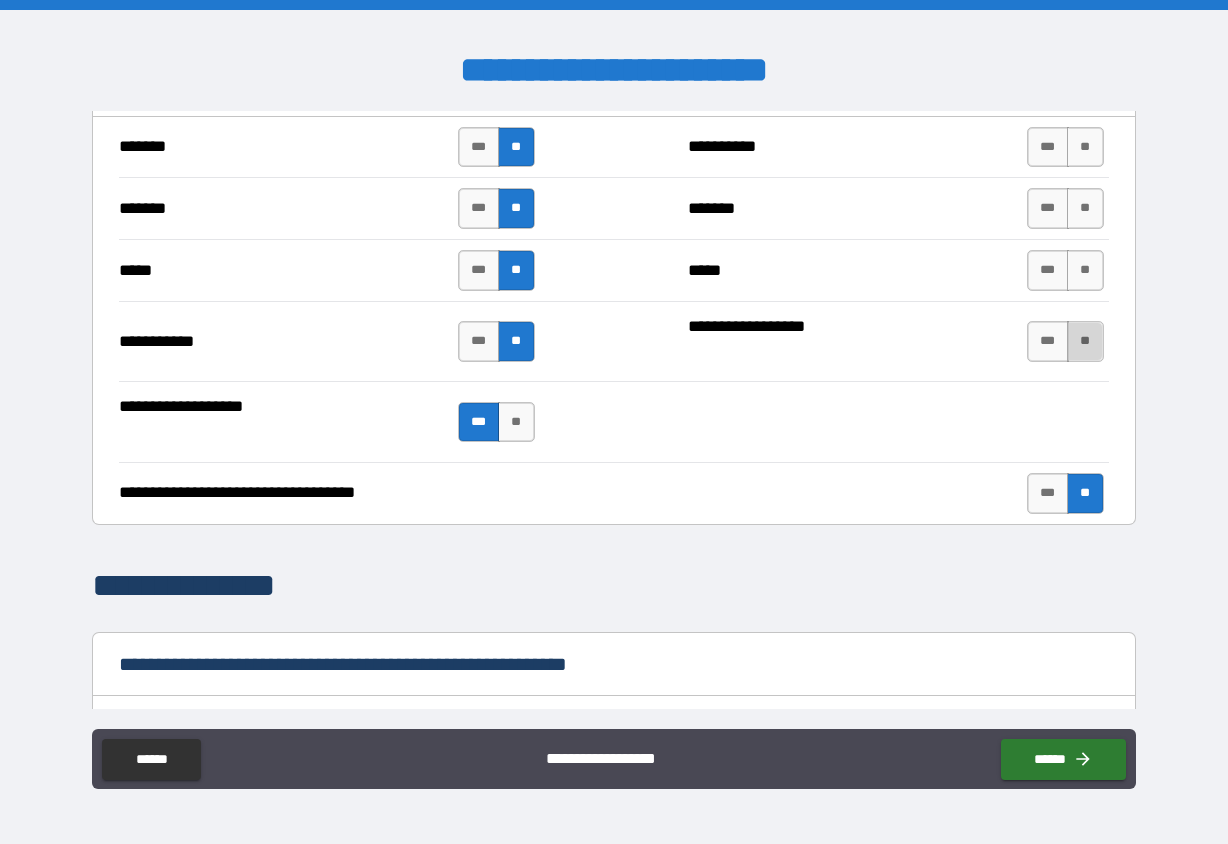 click on "**" at bounding box center (1085, 341) 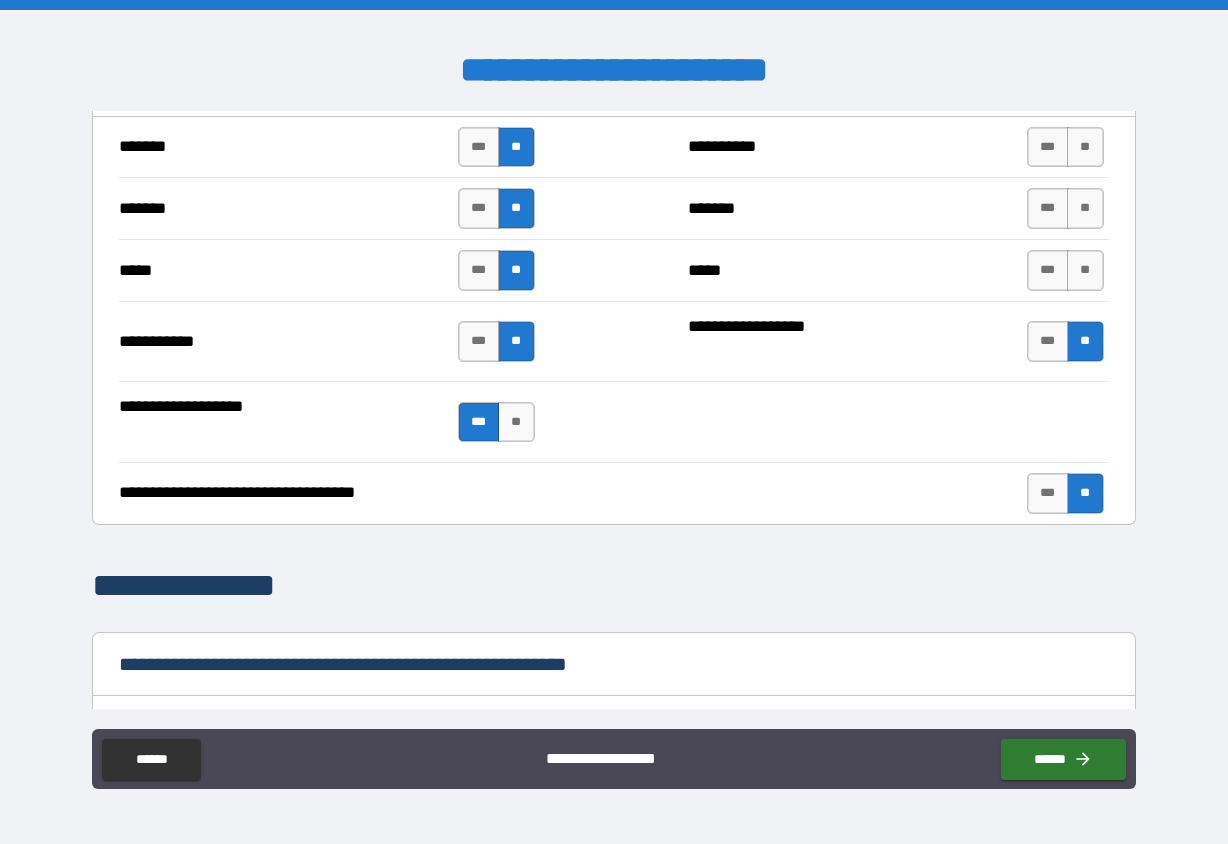 drag, startPoint x: 1067, startPoint y: 272, endPoint x: 1080, endPoint y: 231, distance: 43.011627 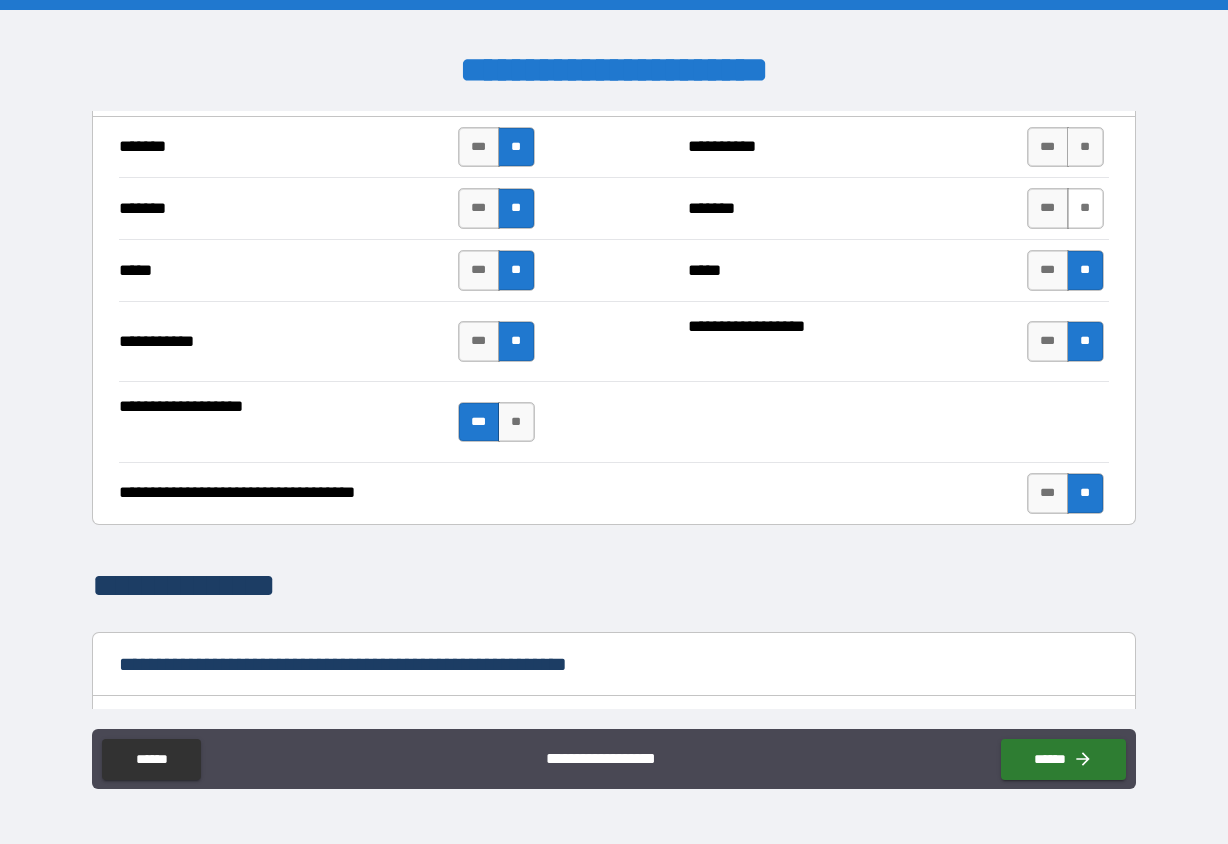 click on "**" at bounding box center [1085, 208] 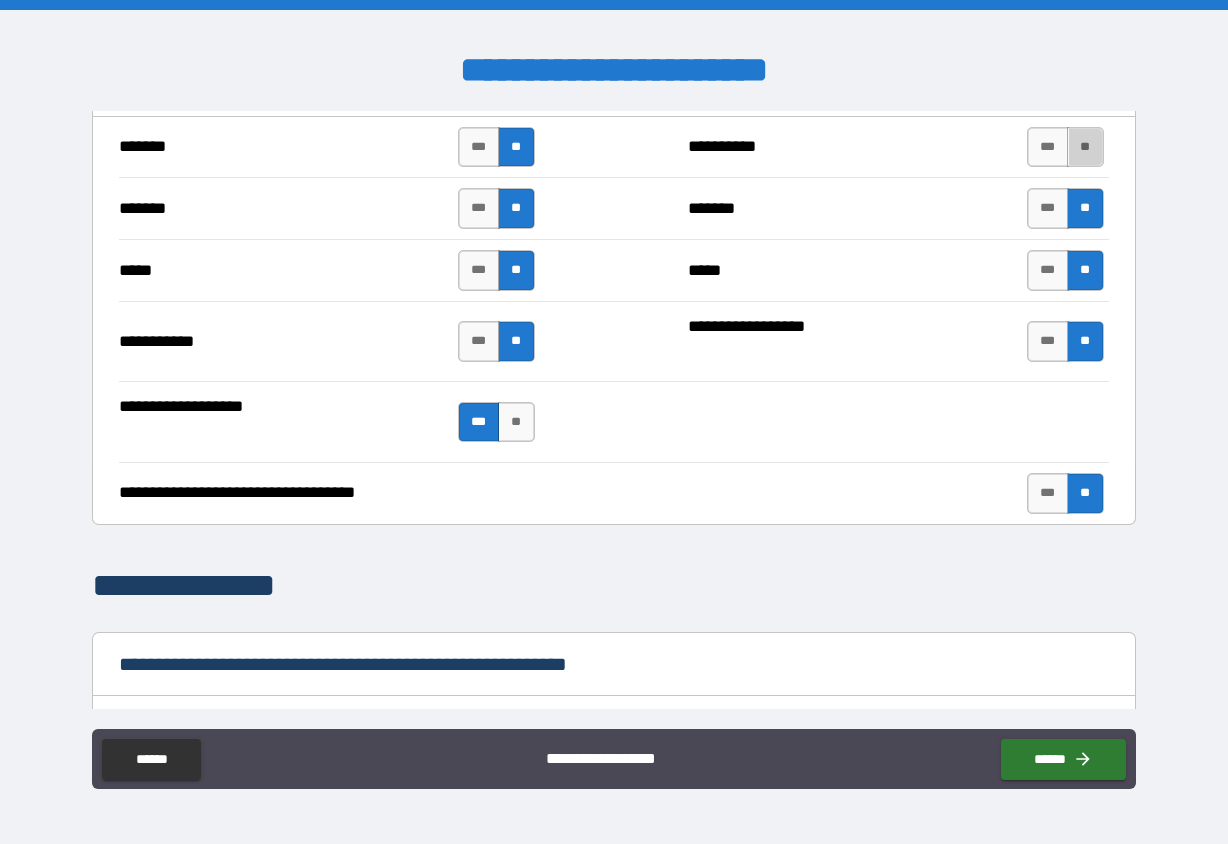 drag, startPoint x: 1071, startPoint y: 145, endPoint x: 1066, endPoint y: 222, distance: 77.16217 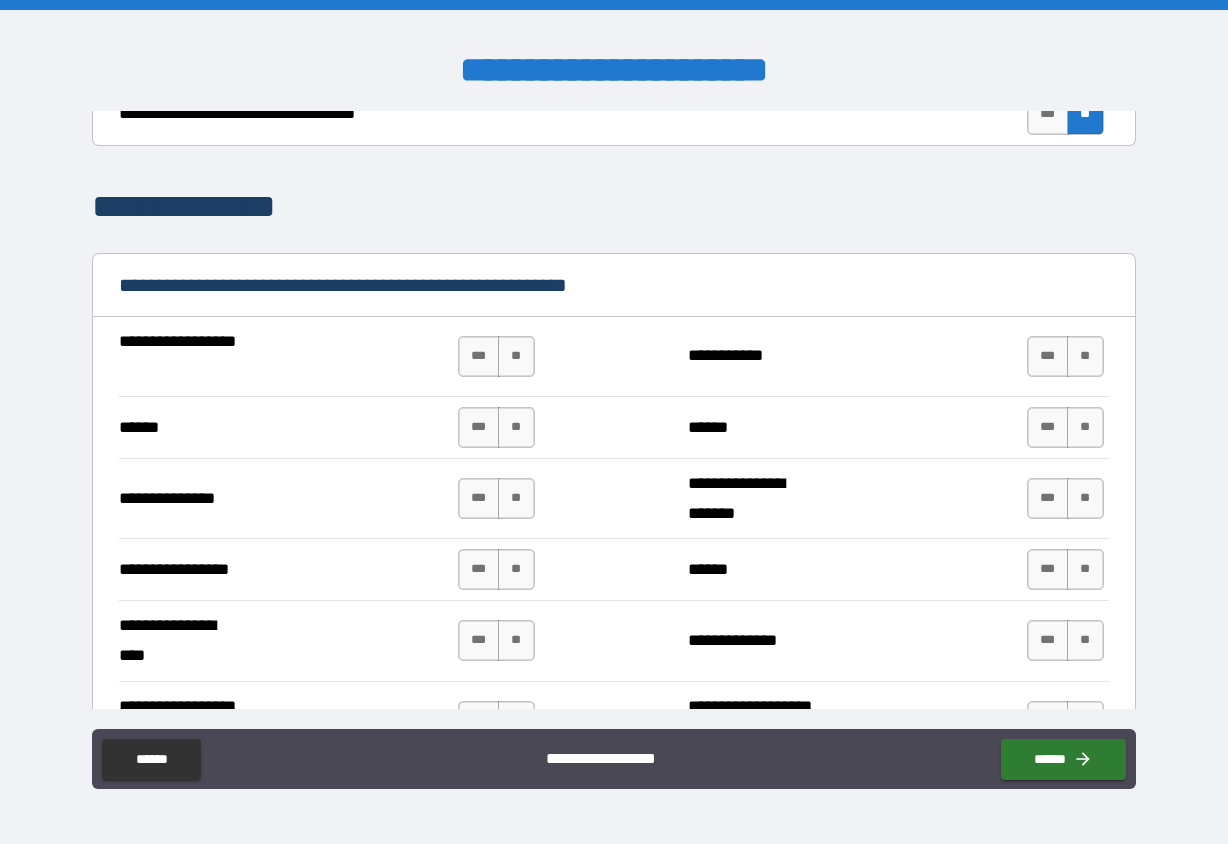 scroll, scrollTop: 2538, scrollLeft: 0, axis: vertical 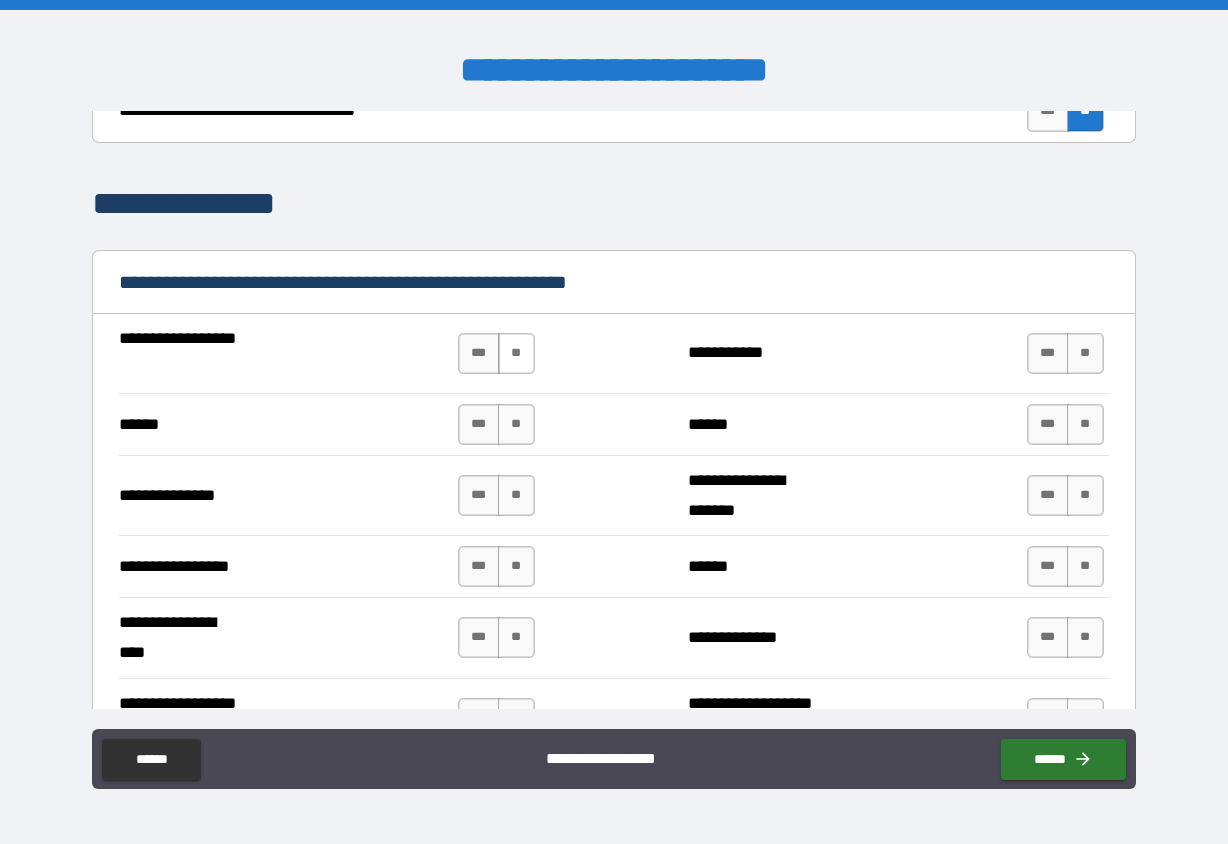 click on "**" at bounding box center [516, 353] 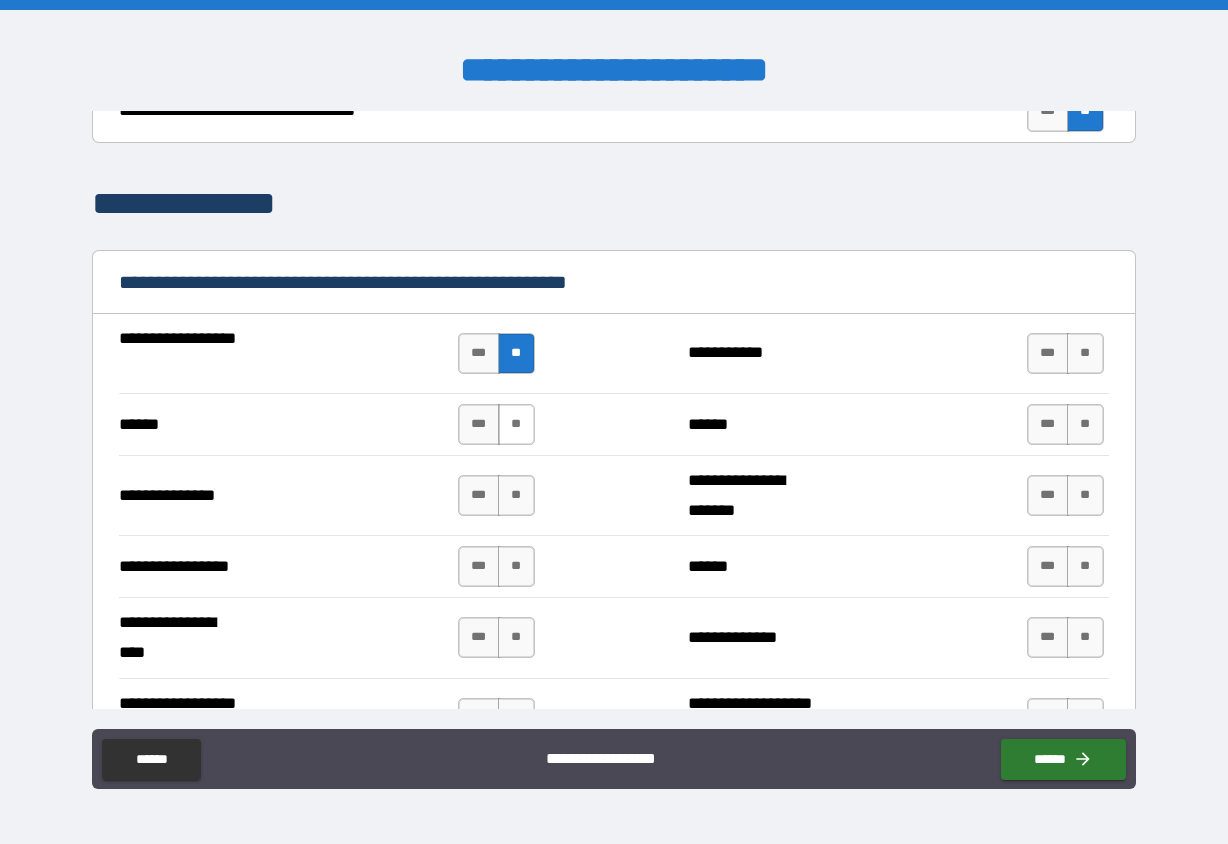 click on "**" at bounding box center [516, 424] 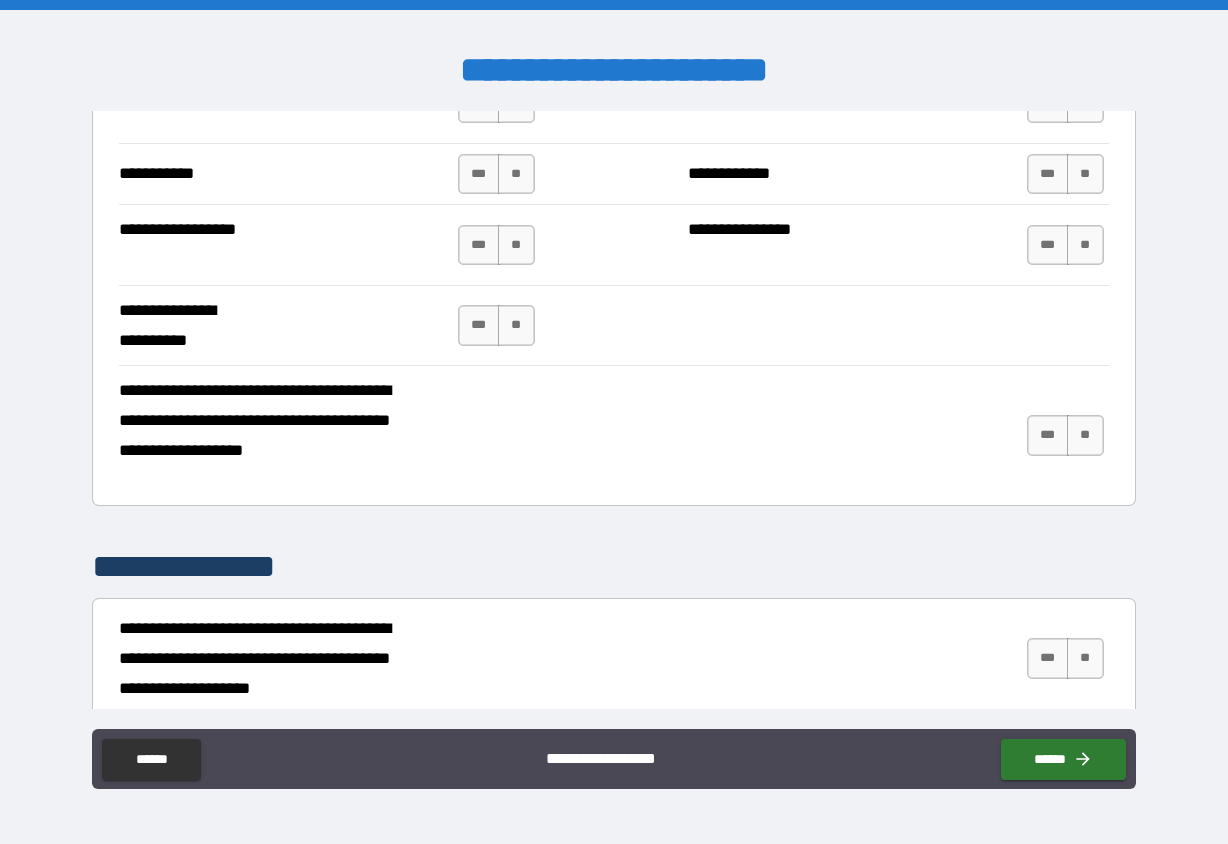 scroll, scrollTop: 5332, scrollLeft: 0, axis: vertical 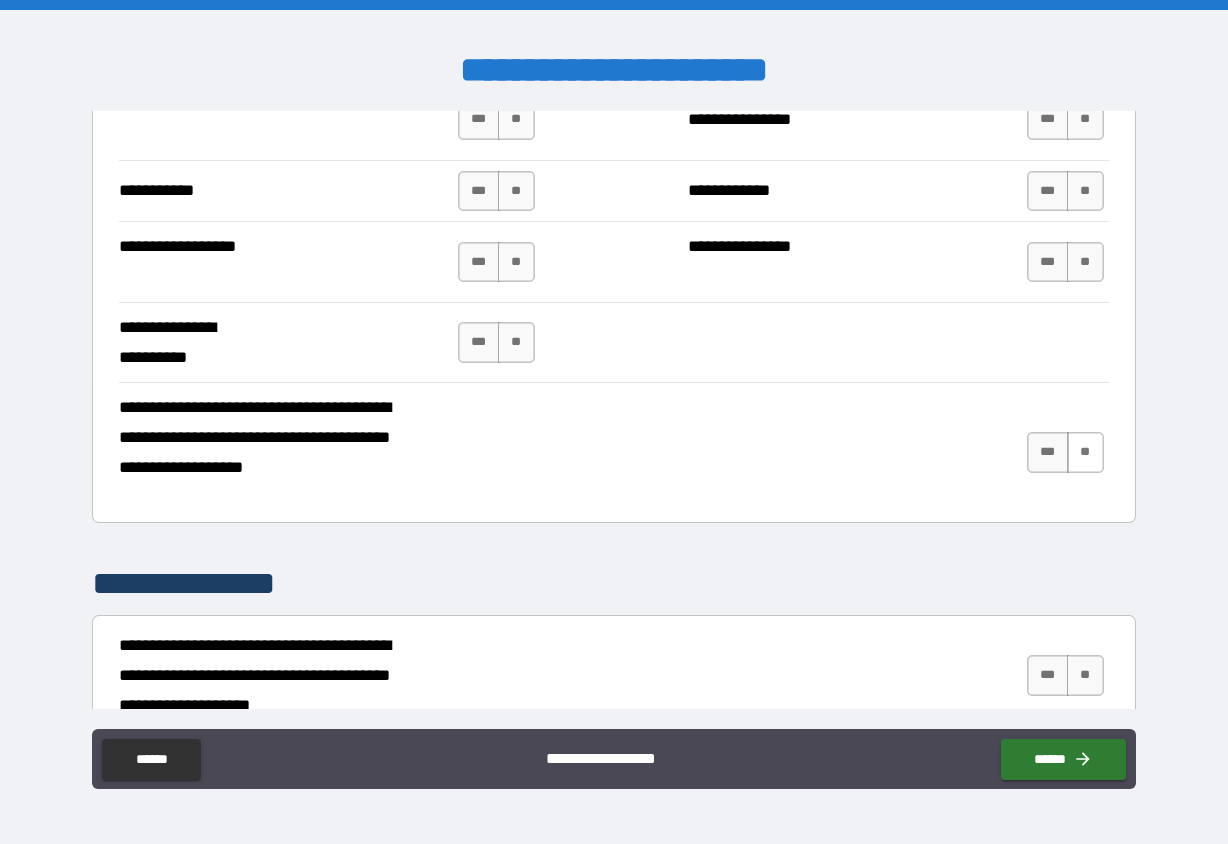 click on "**" at bounding box center (1085, 452) 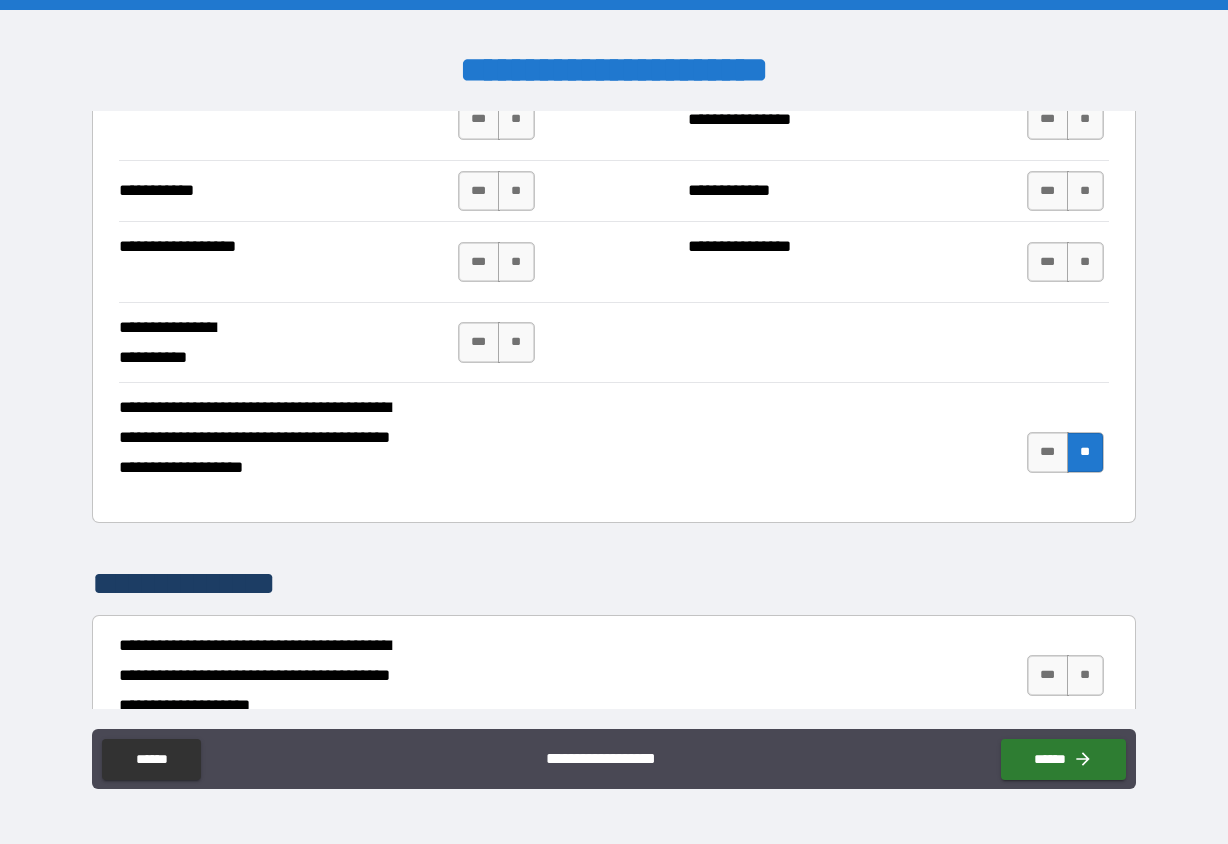 scroll, scrollTop: 5330, scrollLeft: 0, axis: vertical 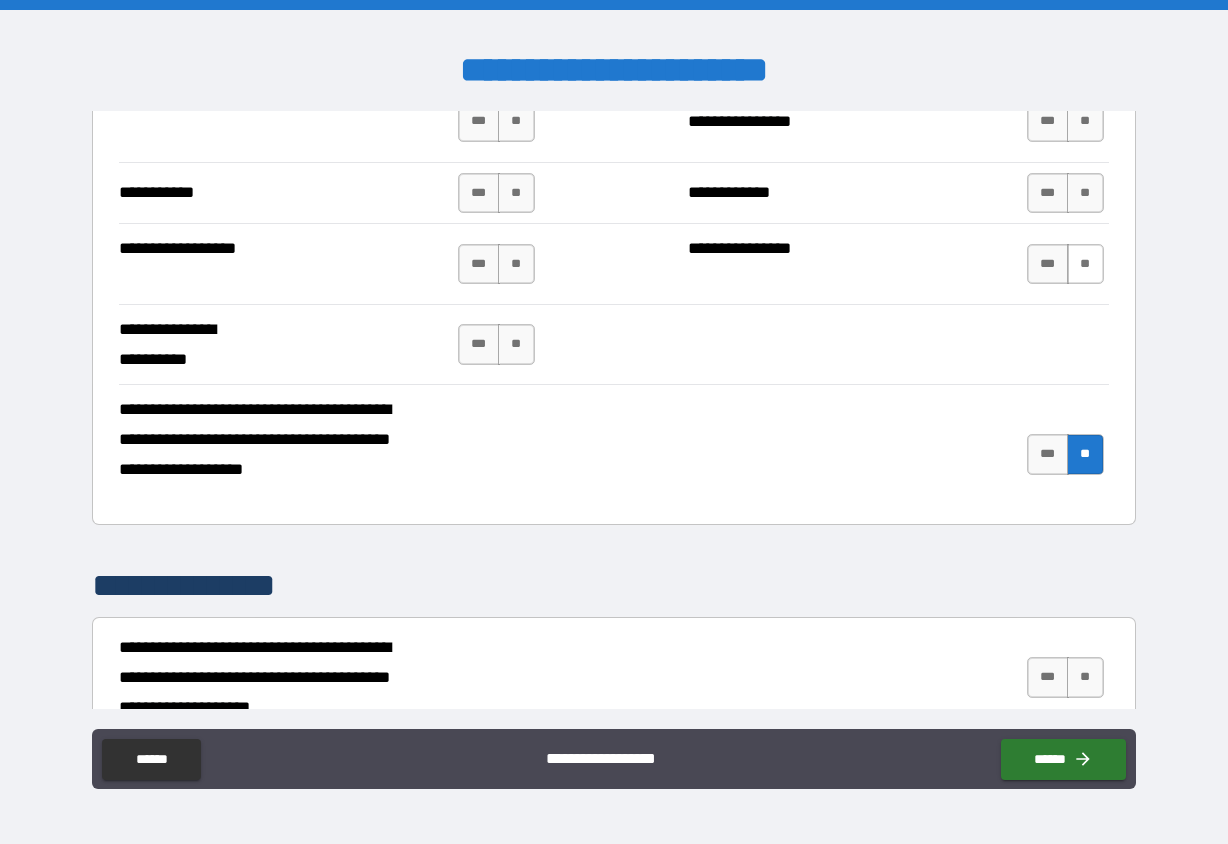 click on "**" at bounding box center [1085, 264] 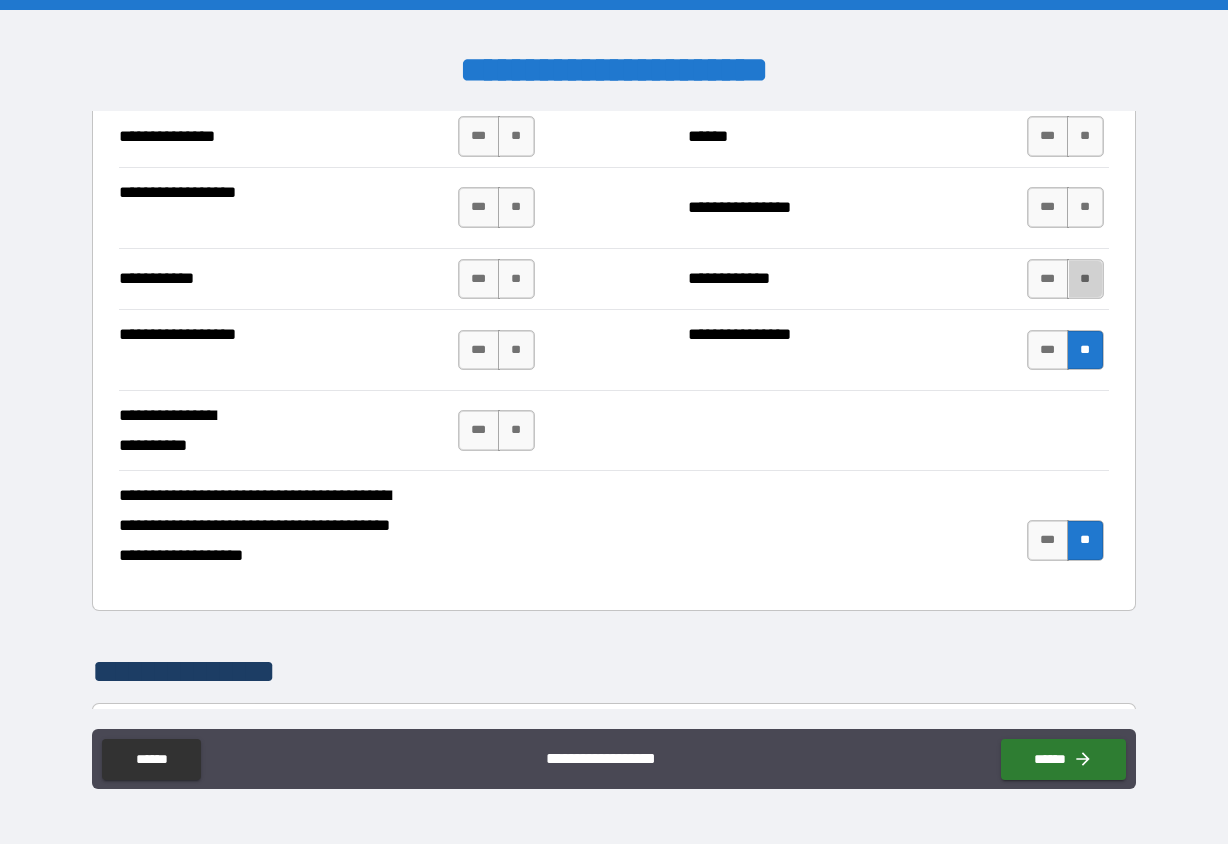 click on "**" at bounding box center [1085, 279] 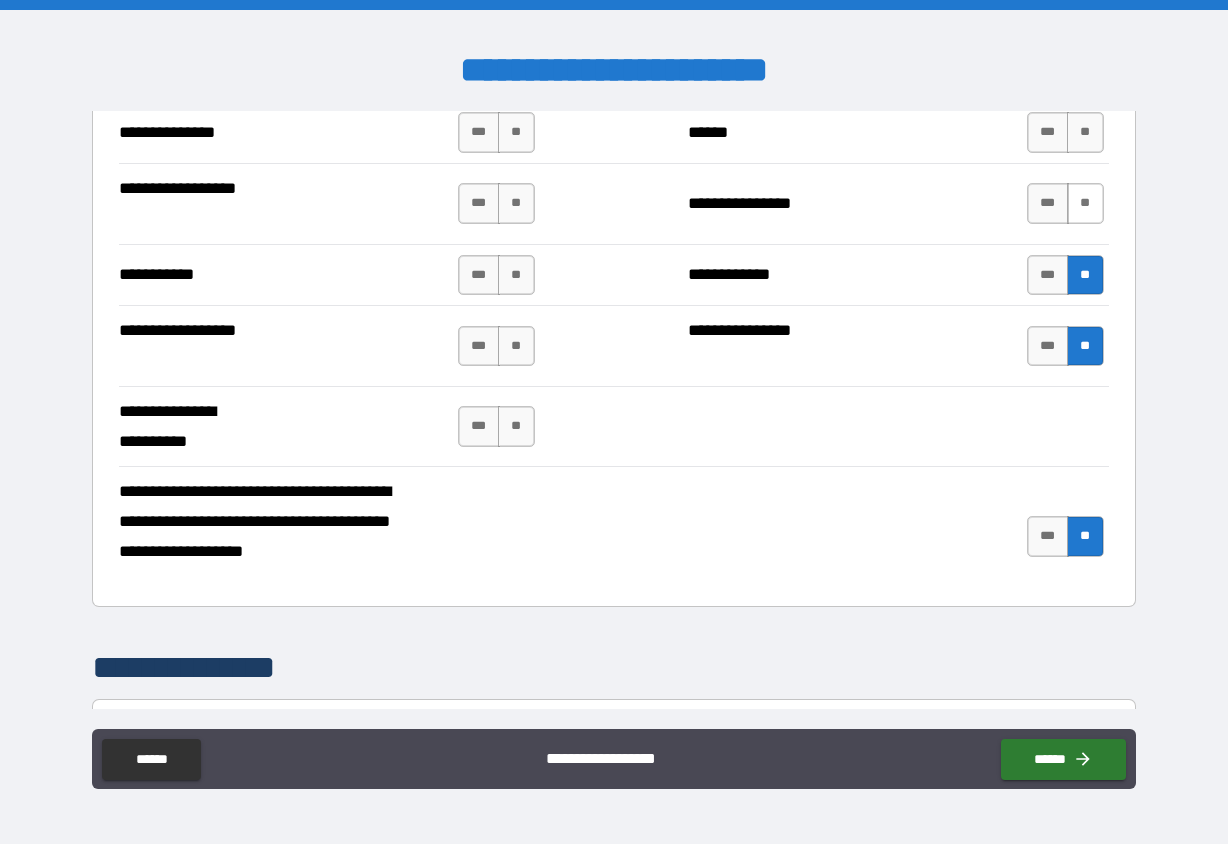 click on "**" at bounding box center [1085, 203] 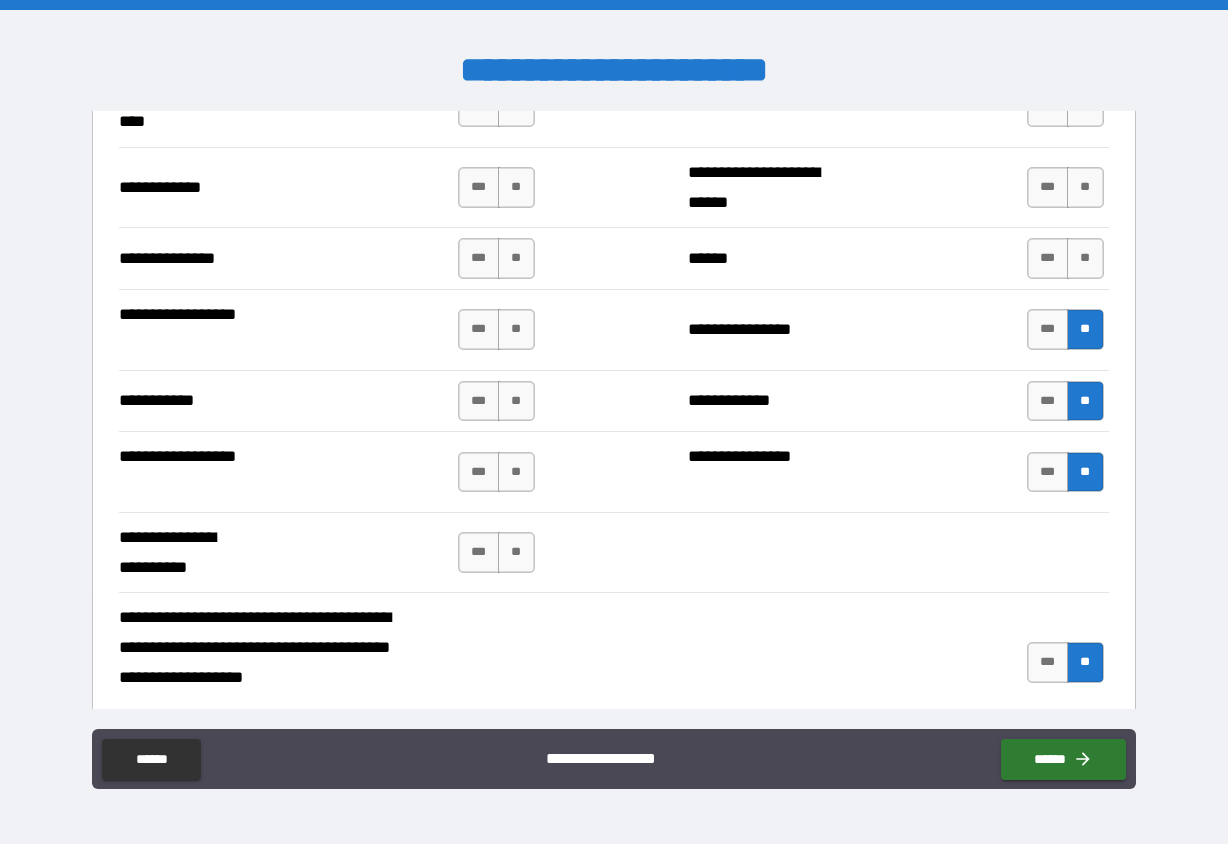 scroll, scrollTop: 5094, scrollLeft: 0, axis: vertical 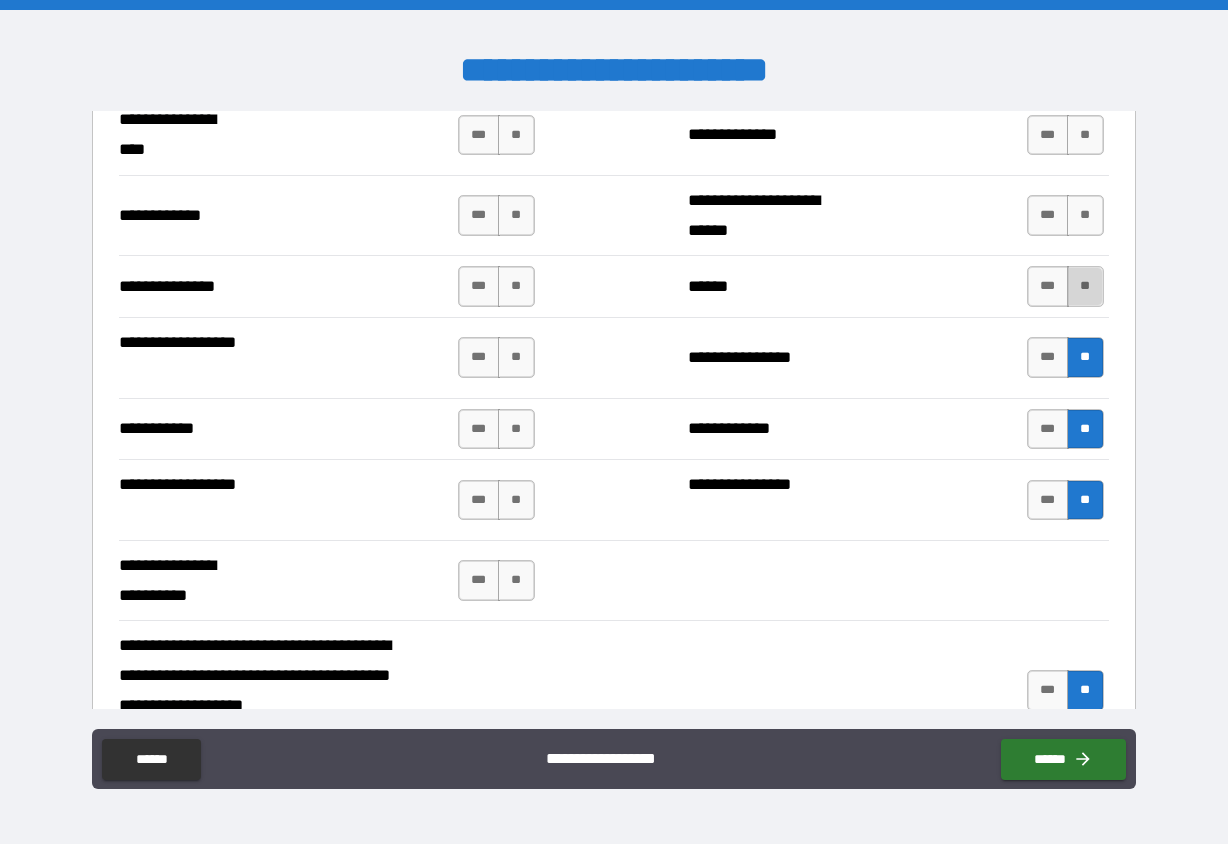 click on "**" at bounding box center (1085, 286) 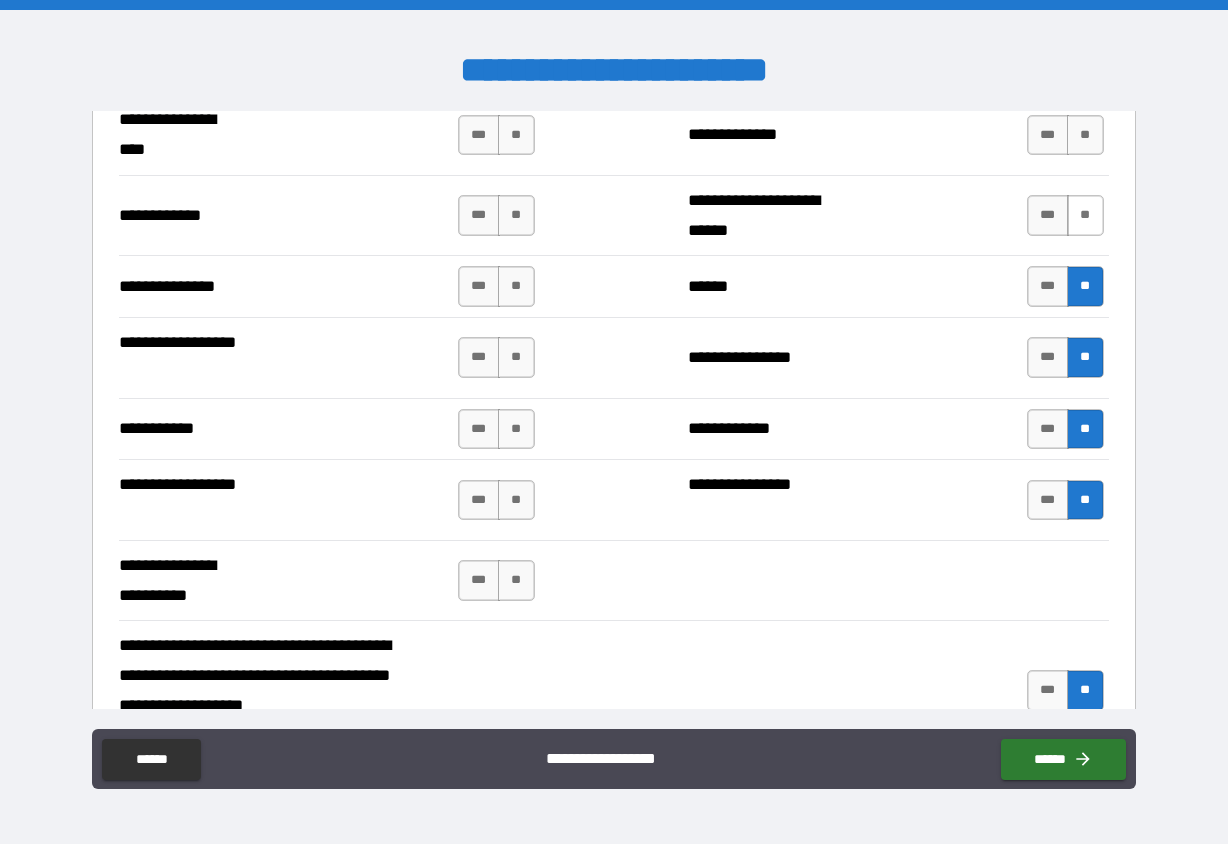 click on "**" at bounding box center [1085, 215] 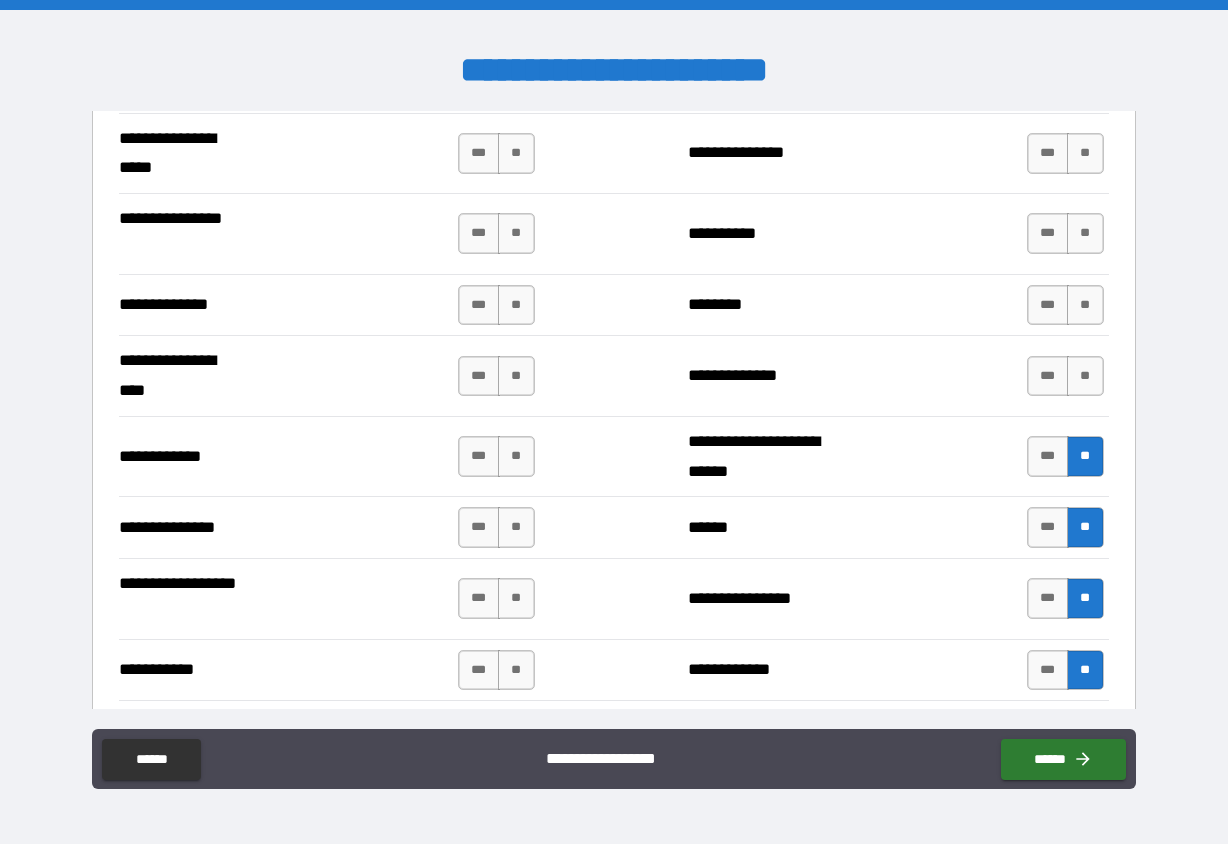 scroll, scrollTop: 4837, scrollLeft: 0, axis: vertical 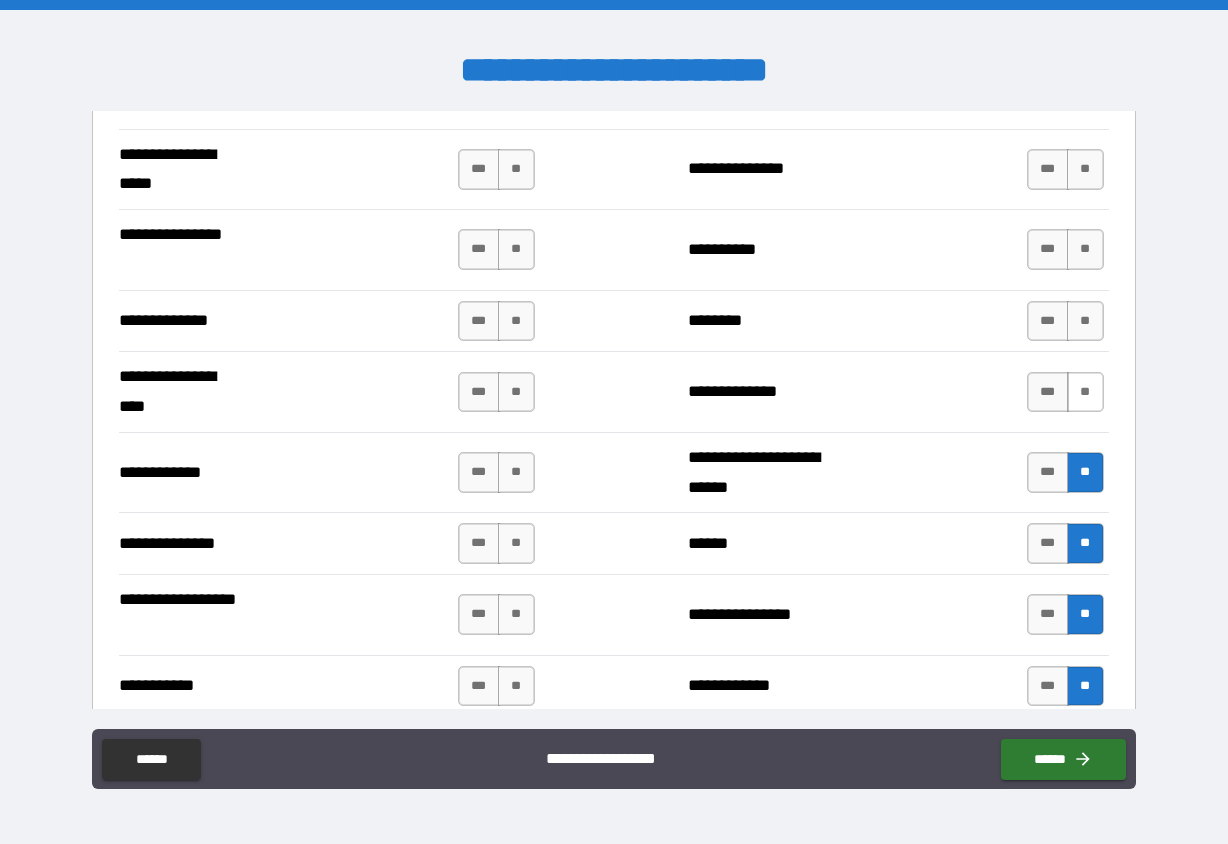 click on "**" at bounding box center (1085, 392) 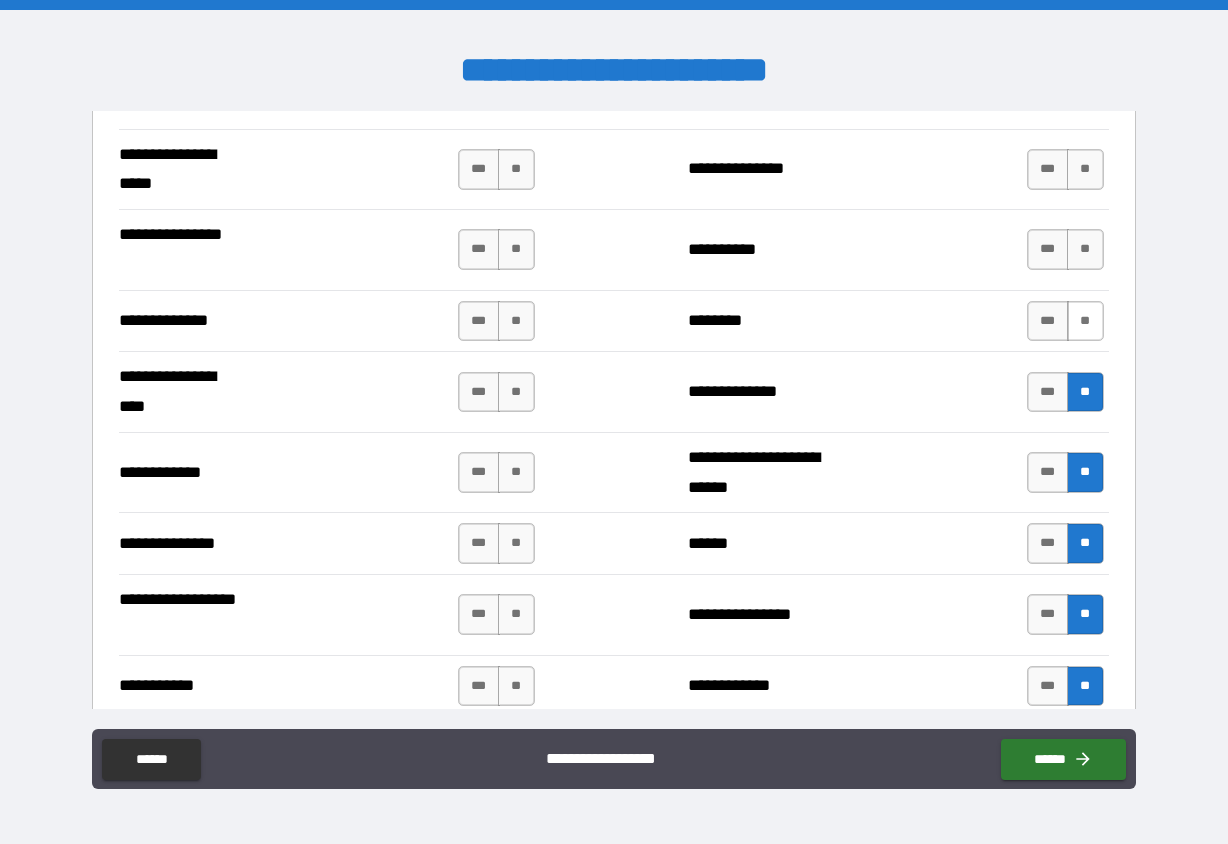 click on "**" at bounding box center [1085, 321] 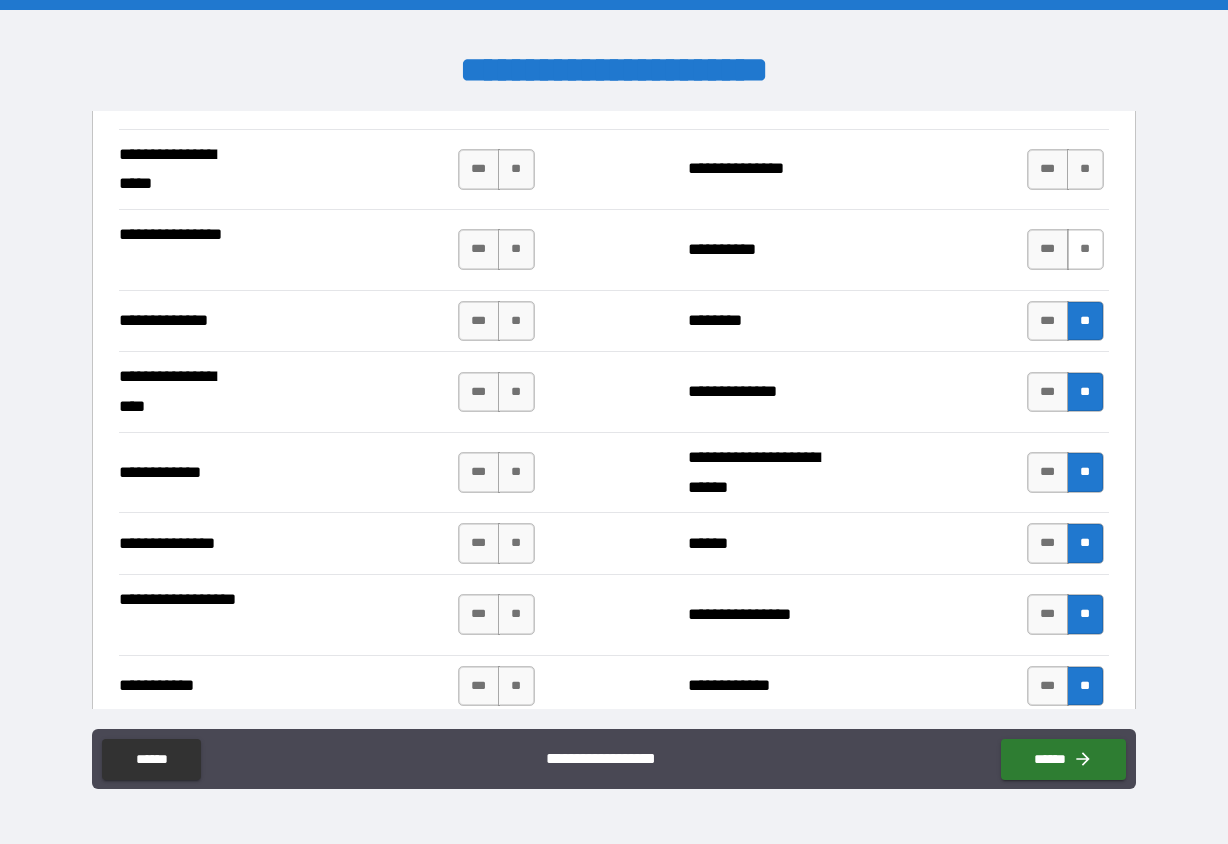 click on "**" at bounding box center [1085, 249] 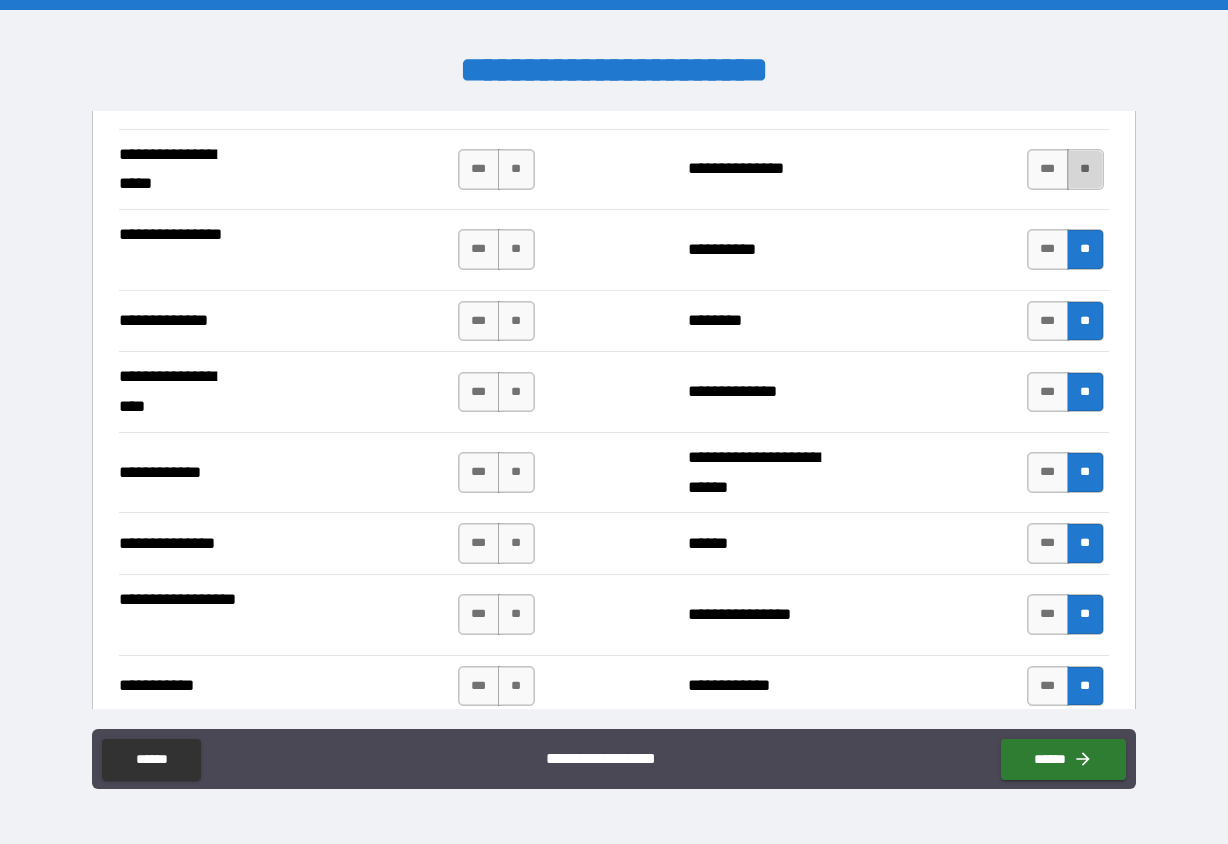 click on "**" at bounding box center (1085, 169) 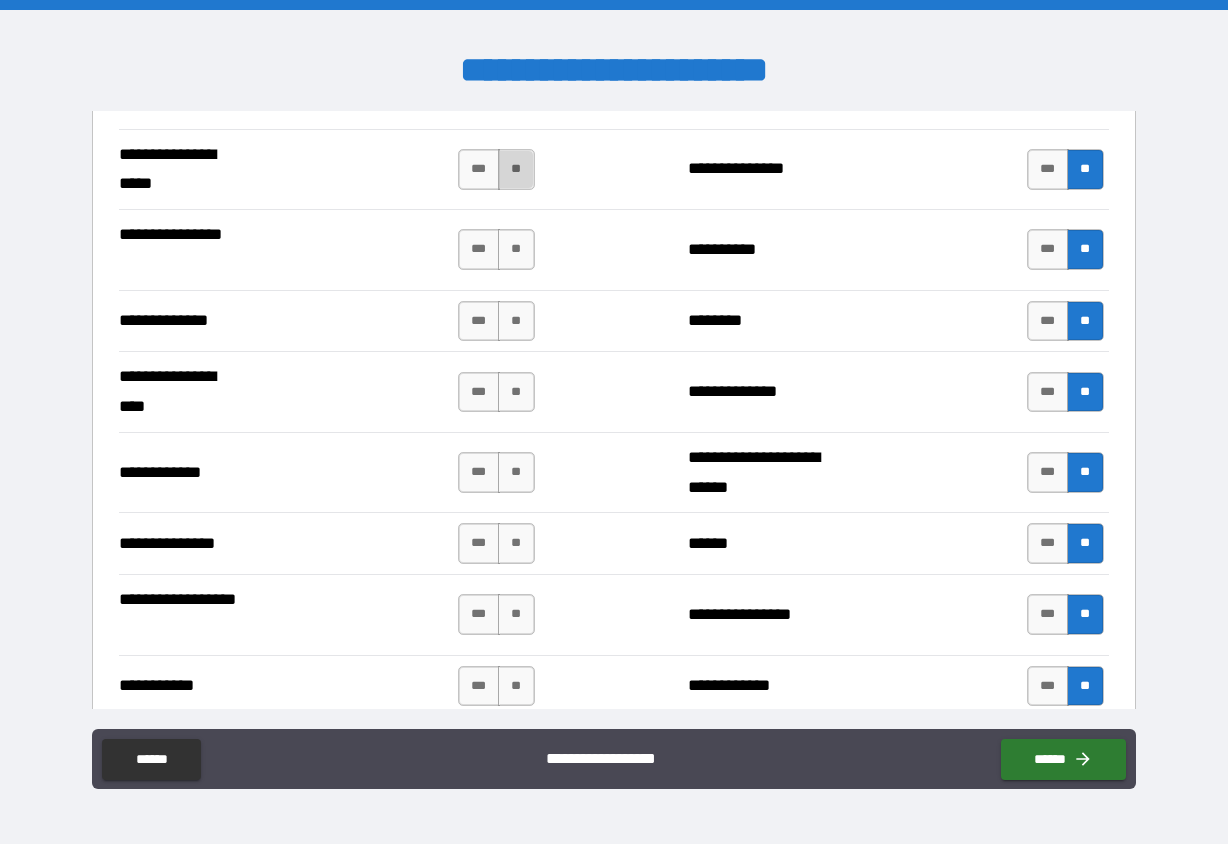 click on "**" at bounding box center [516, 169] 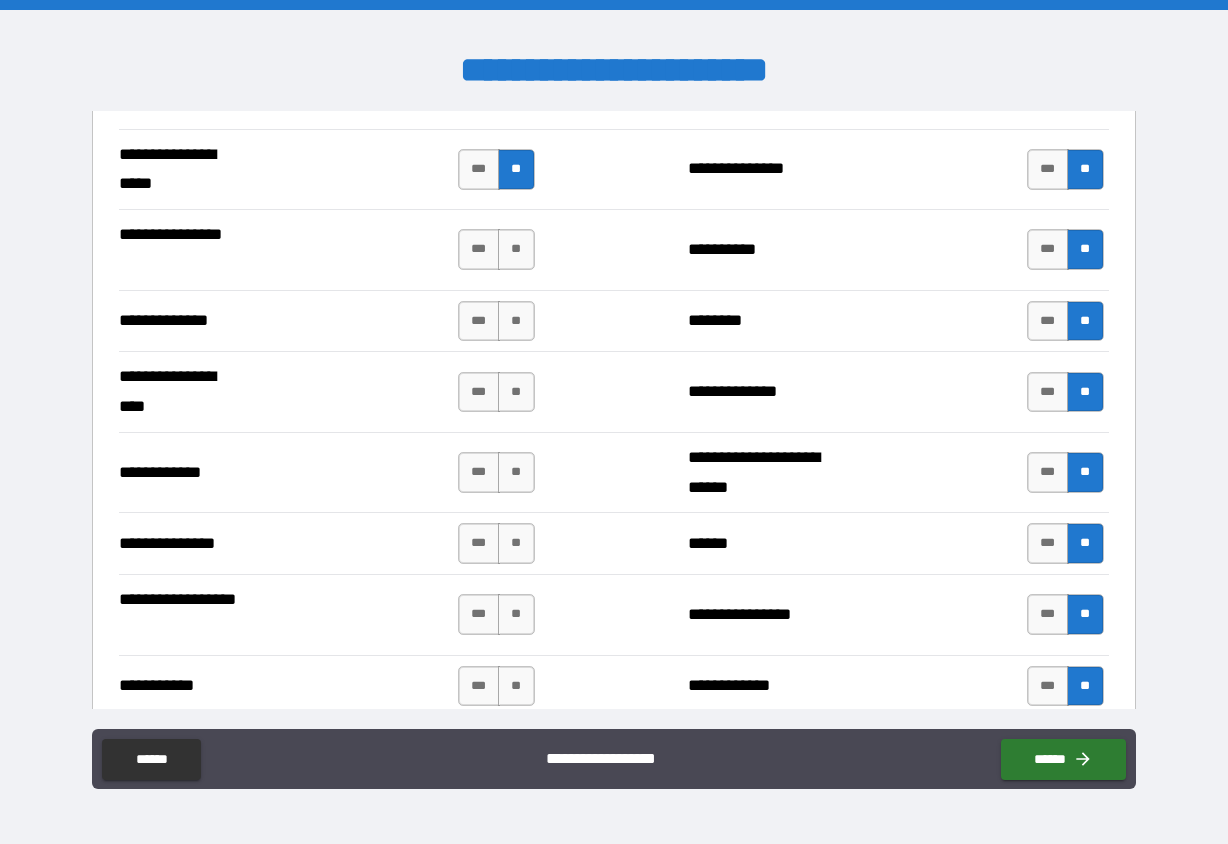 scroll, scrollTop: 4902, scrollLeft: 0, axis: vertical 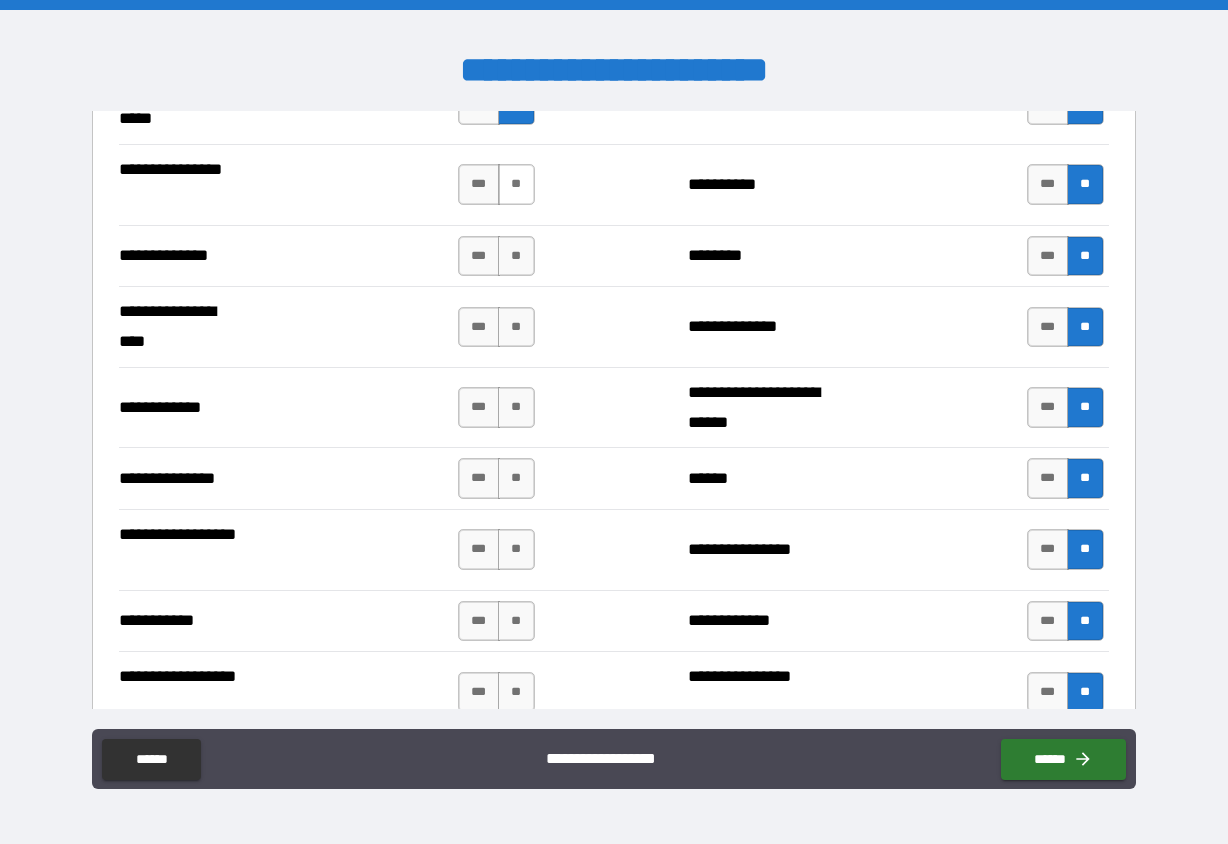 click on "**" at bounding box center (516, 184) 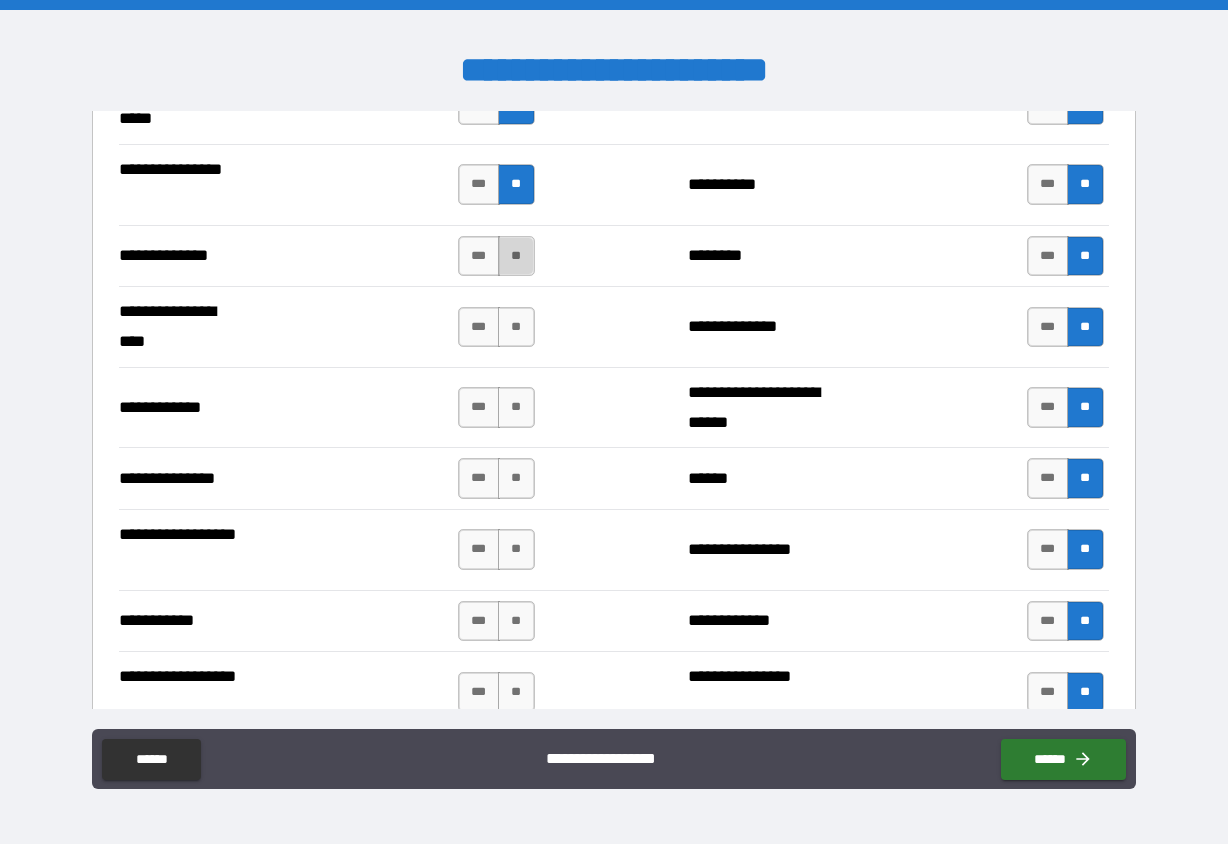 click on "**" at bounding box center [516, 256] 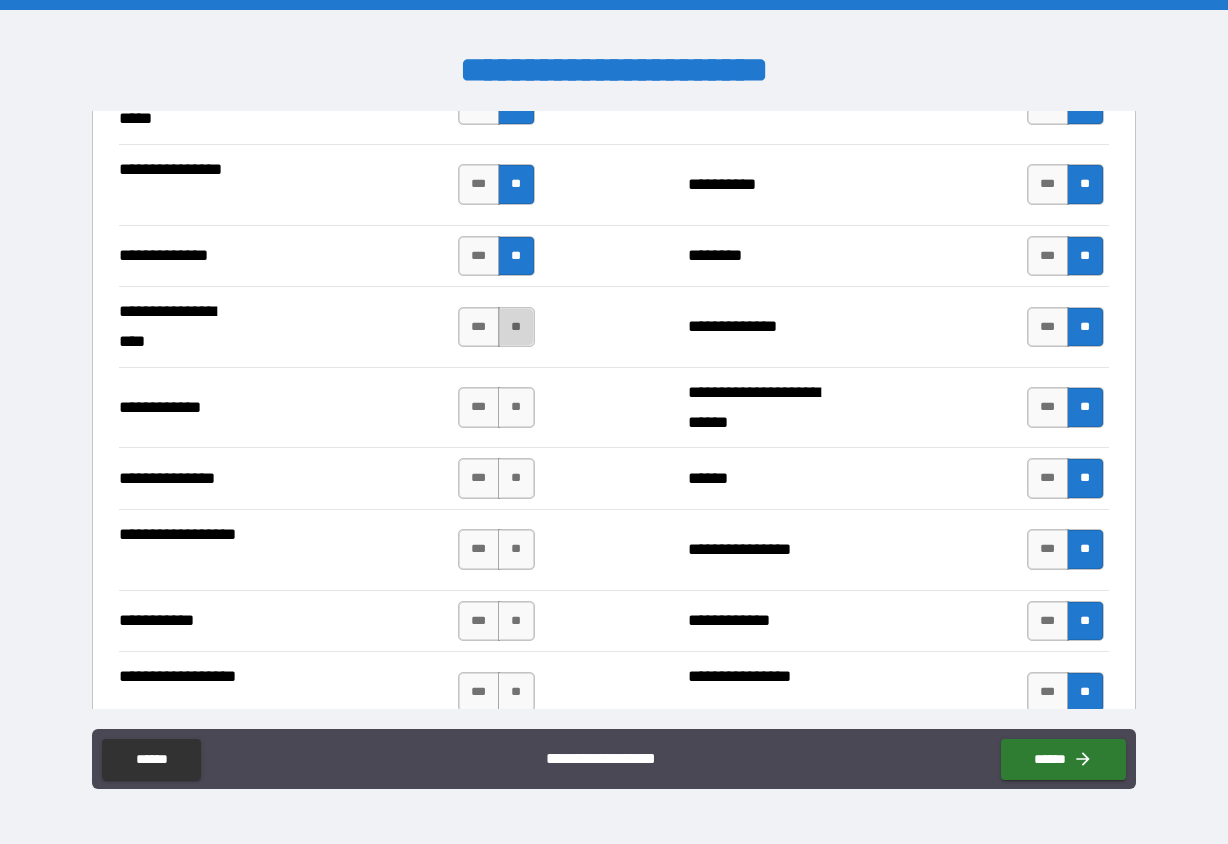 click on "**" at bounding box center [516, 327] 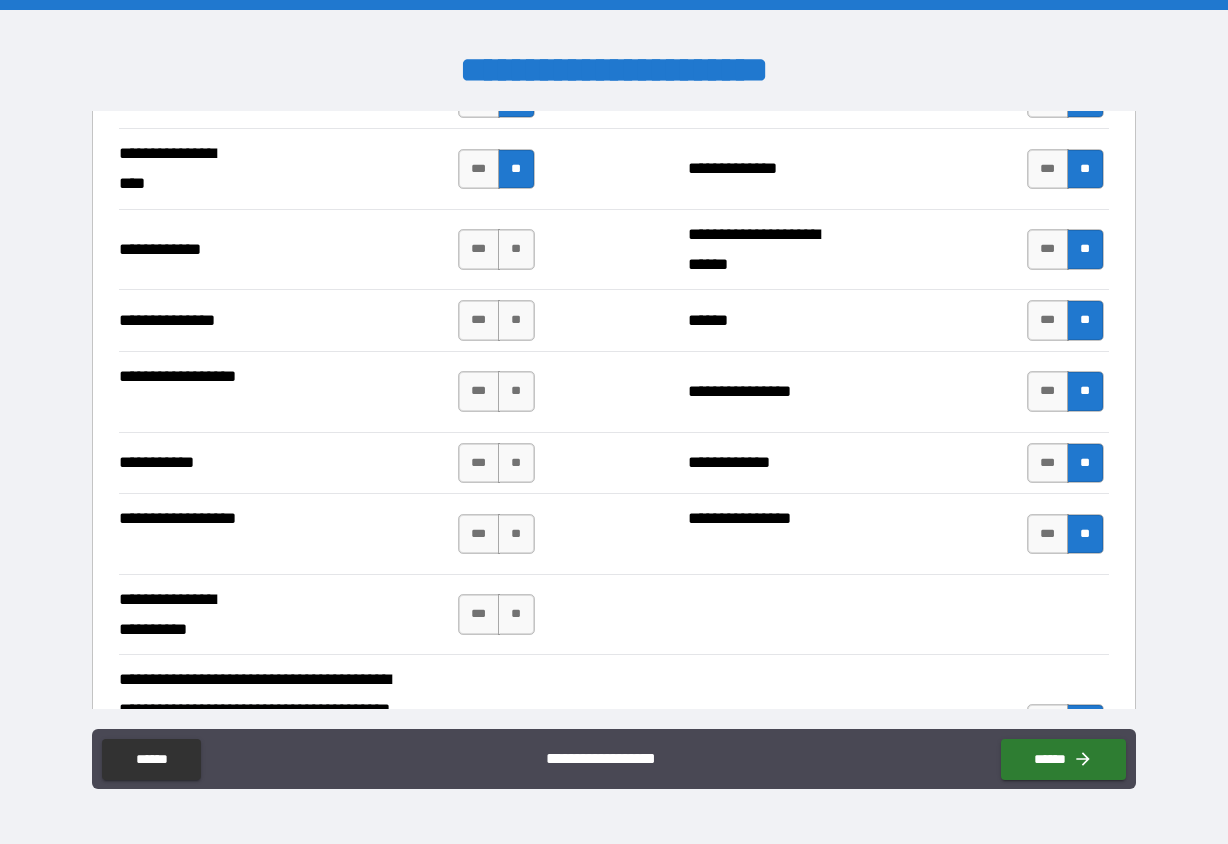 scroll, scrollTop: 5064, scrollLeft: 0, axis: vertical 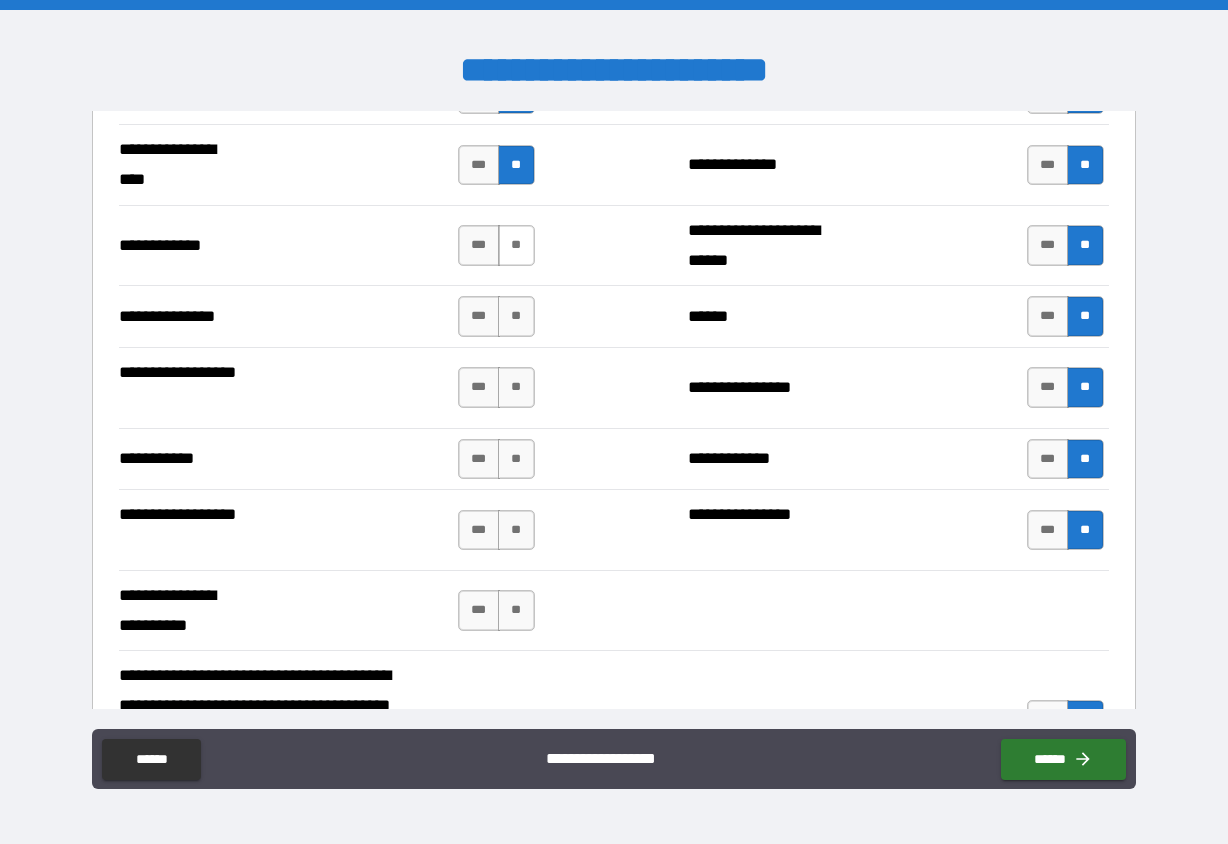 click on "**" at bounding box center (516, 245) 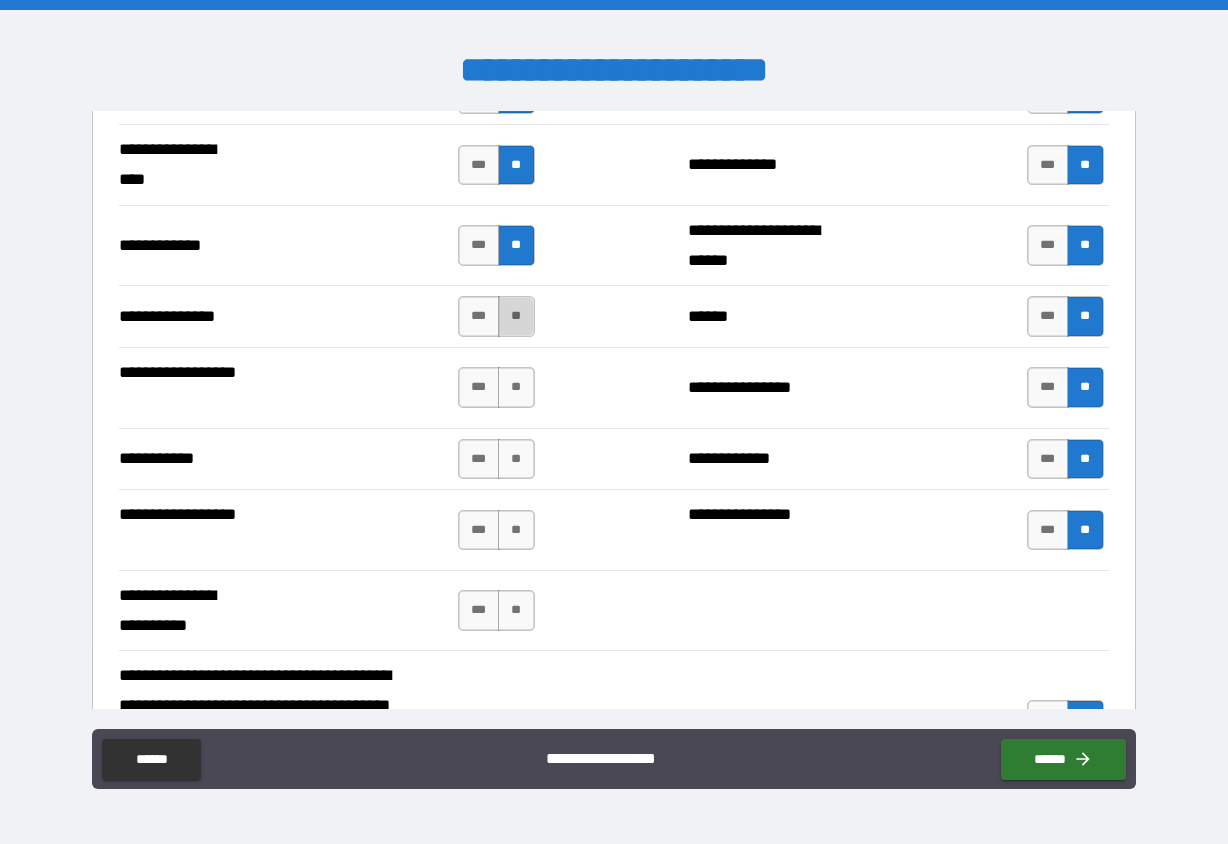 click on "**" at bounding box center [516, 316] 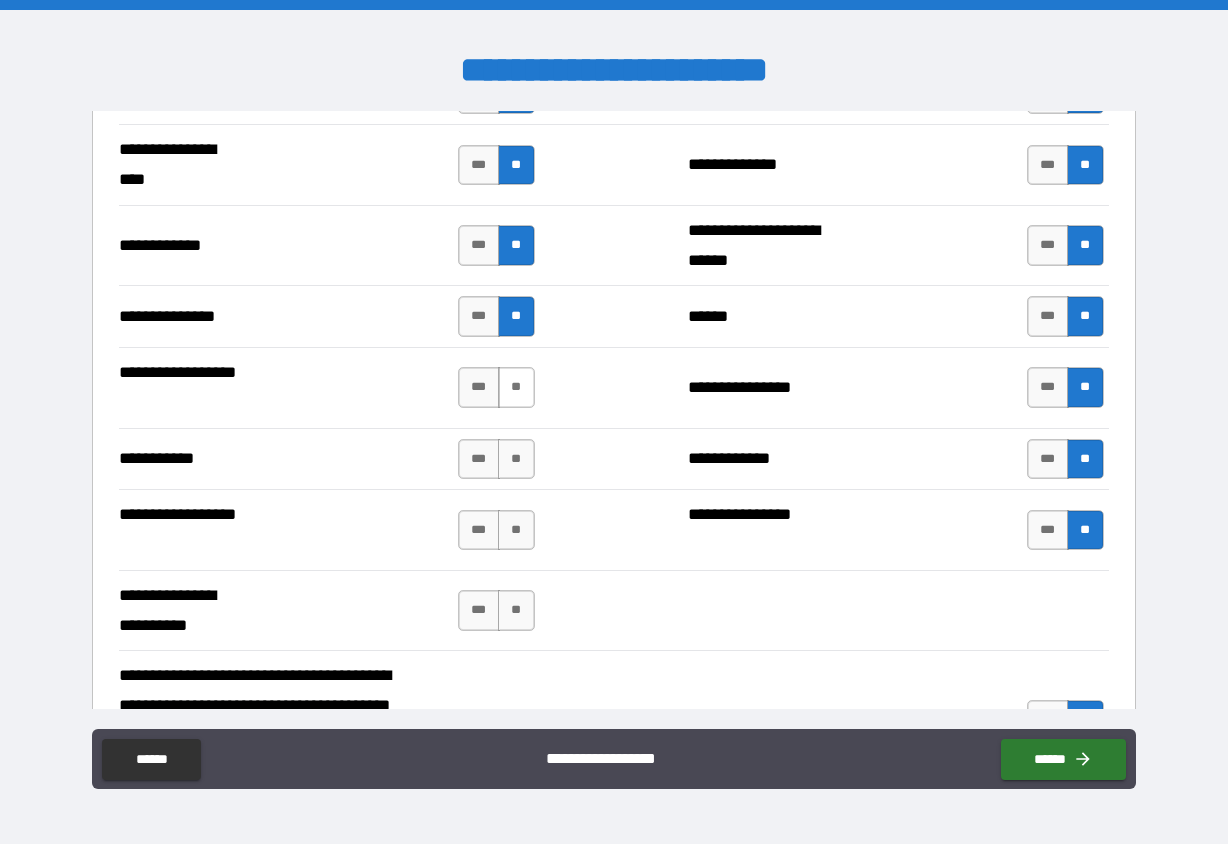 click on "**" at bounding box center [516, 387] 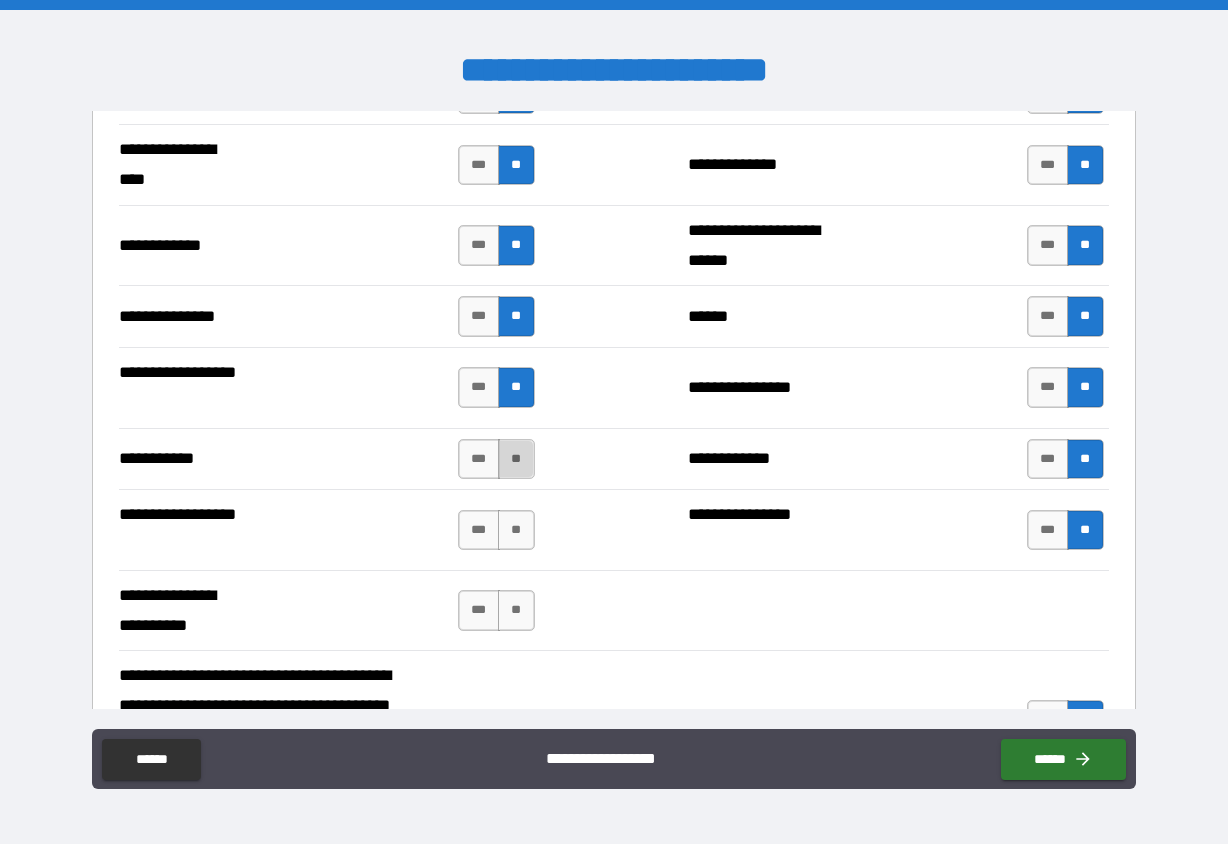 drag, startPoint x: 514, startPoint y: 452, endPoint x: 516, endPoint y: 466, distance: 14.142136 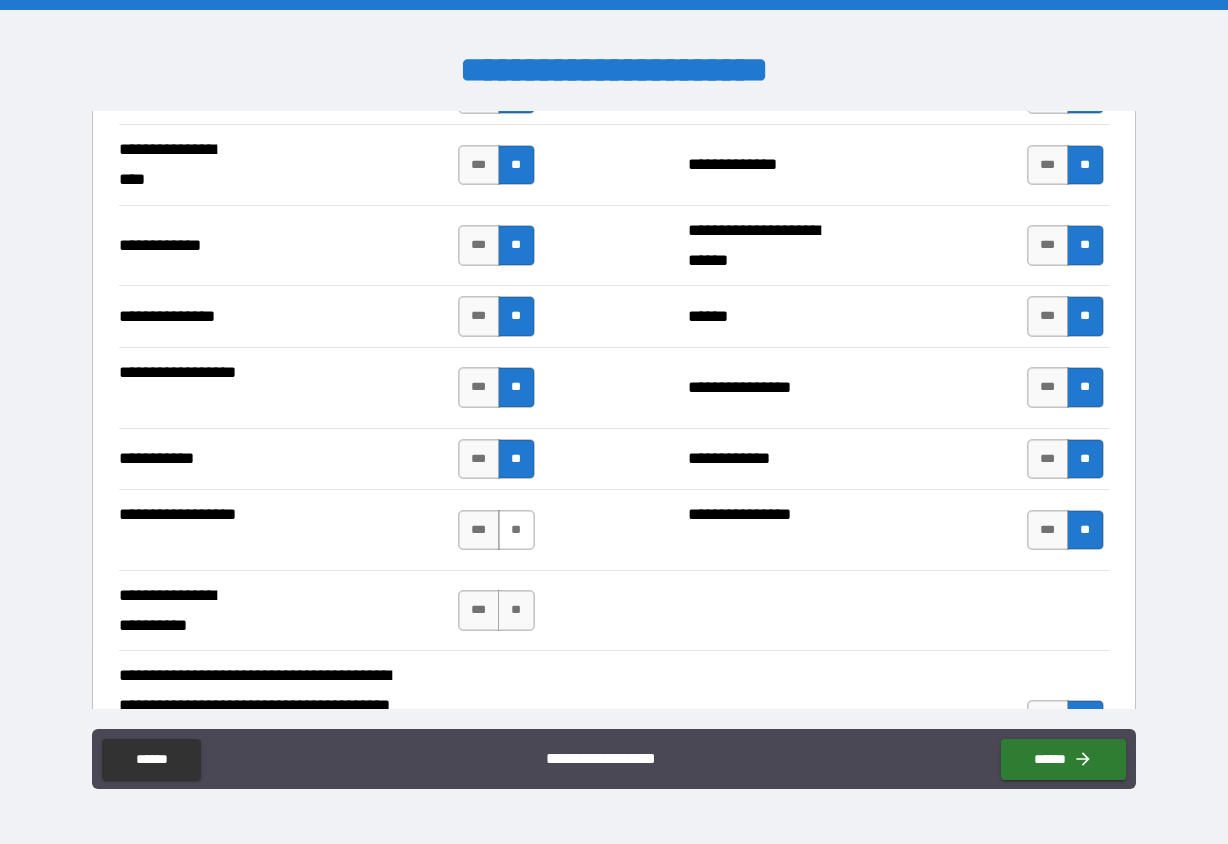 click on "**" at bounding box center (516, 530) 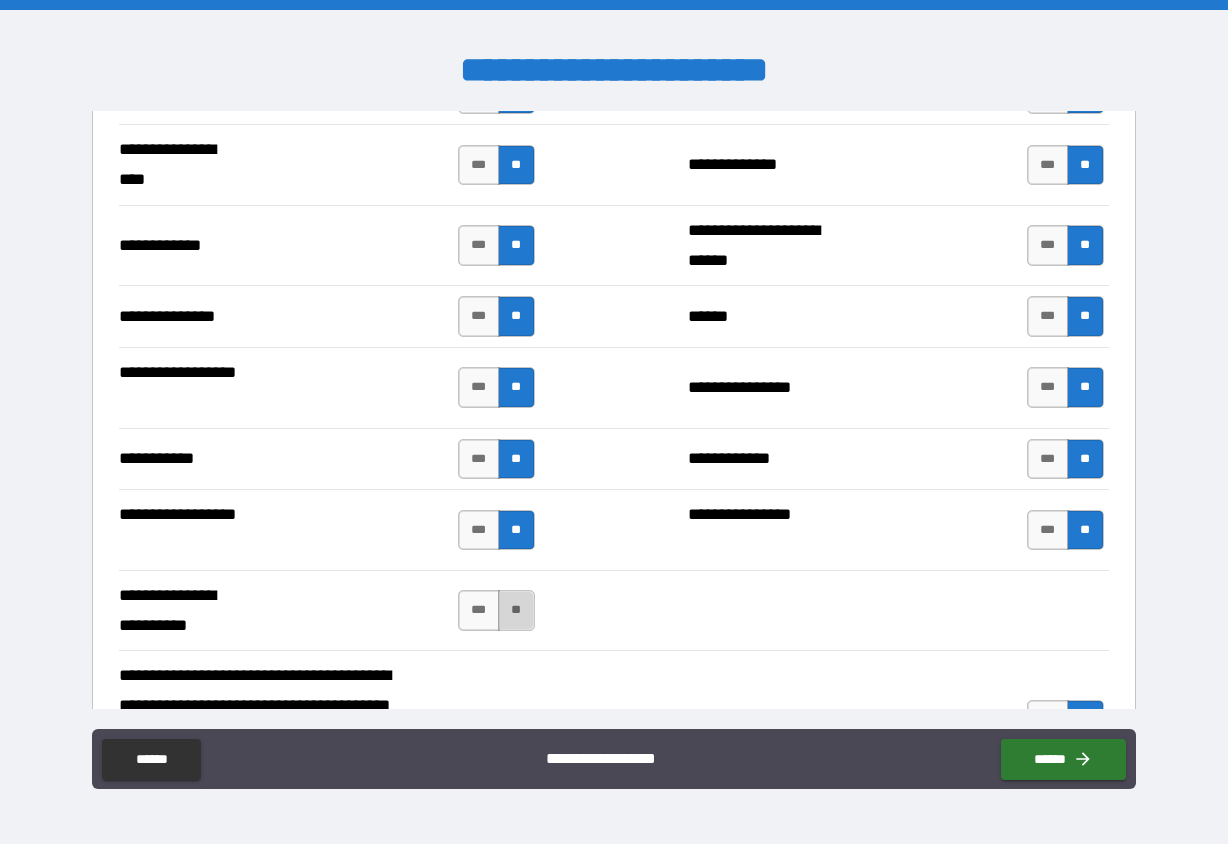 click on "**" at bounding box center (516, 610) 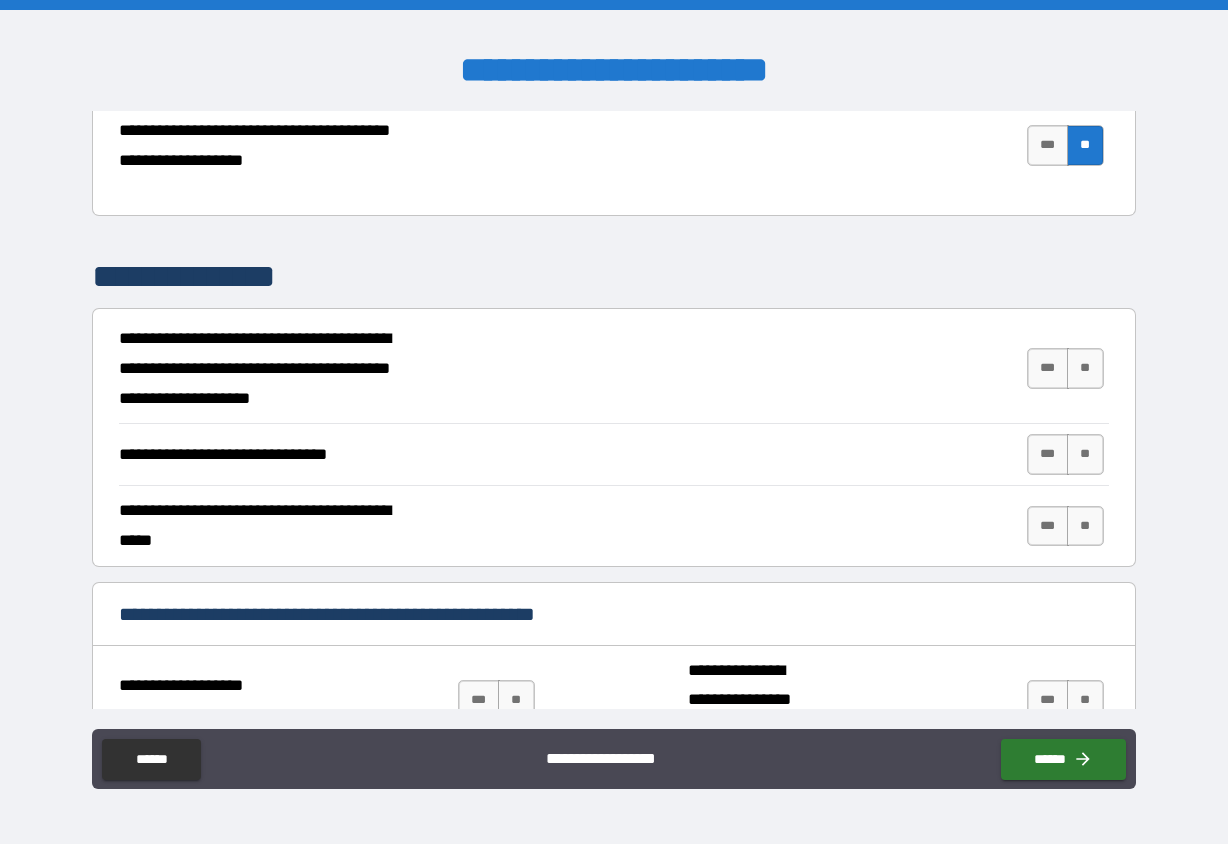 scroll, scrollTop: 5641, scrollLeft: 0, axis: vertical 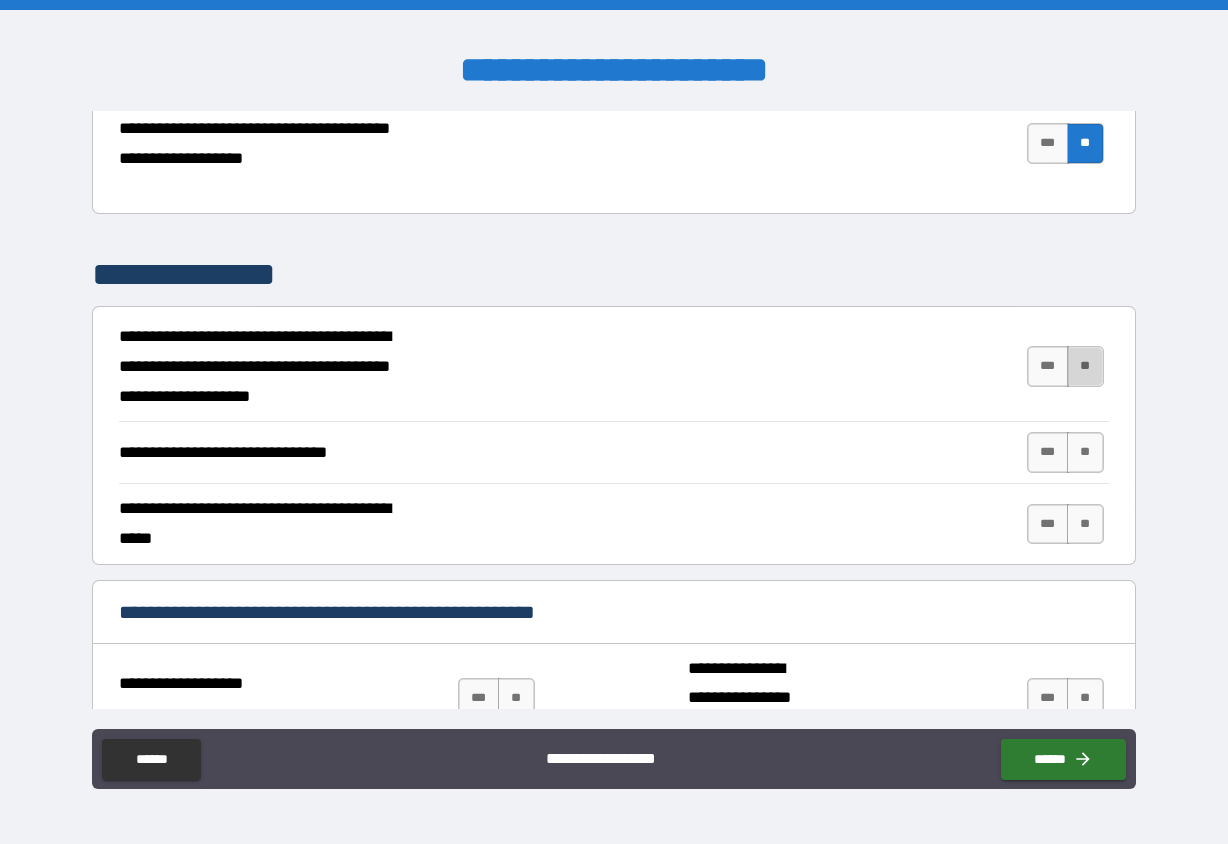 click on "**" at bounding box center [1085, 366] 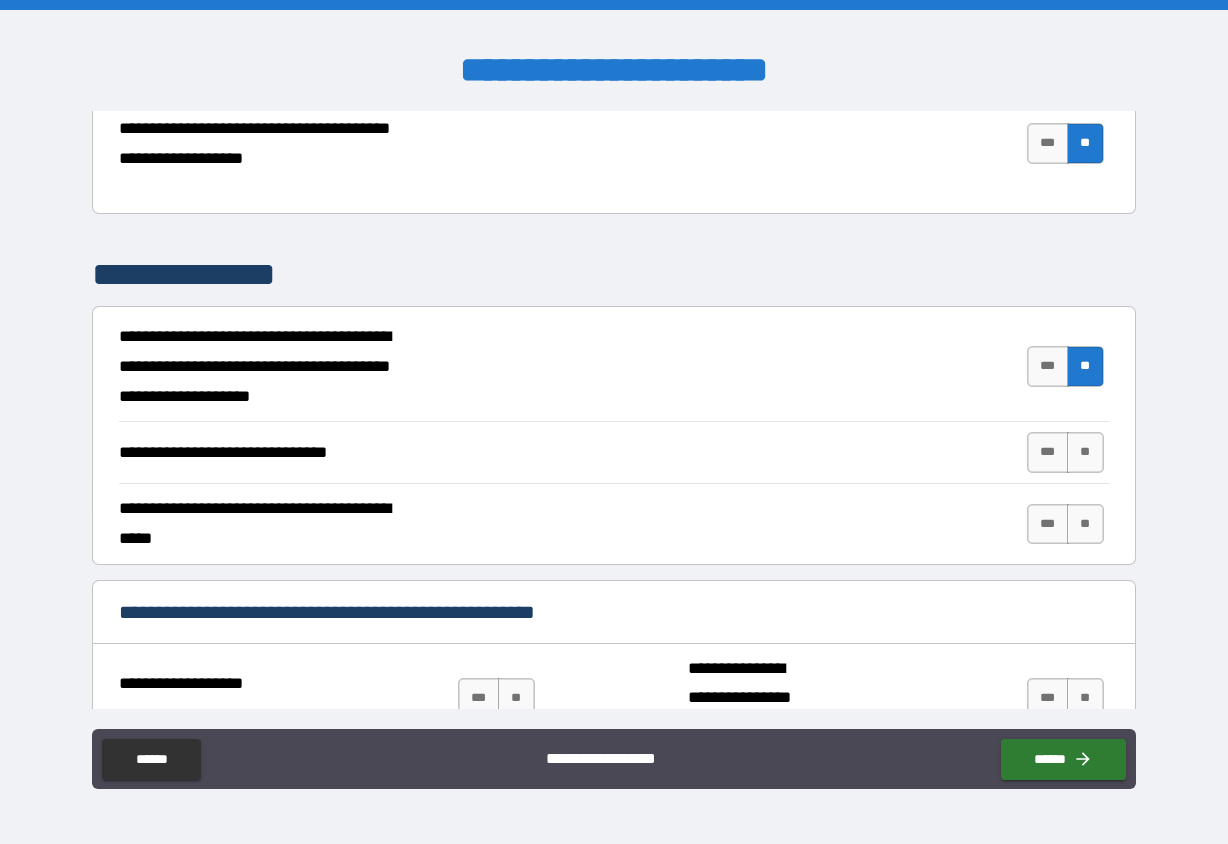 drag, startPoint x: 1031, startPoint y: 448, endPoint x: 1008, endPoint y: 451, distance: 23.194826 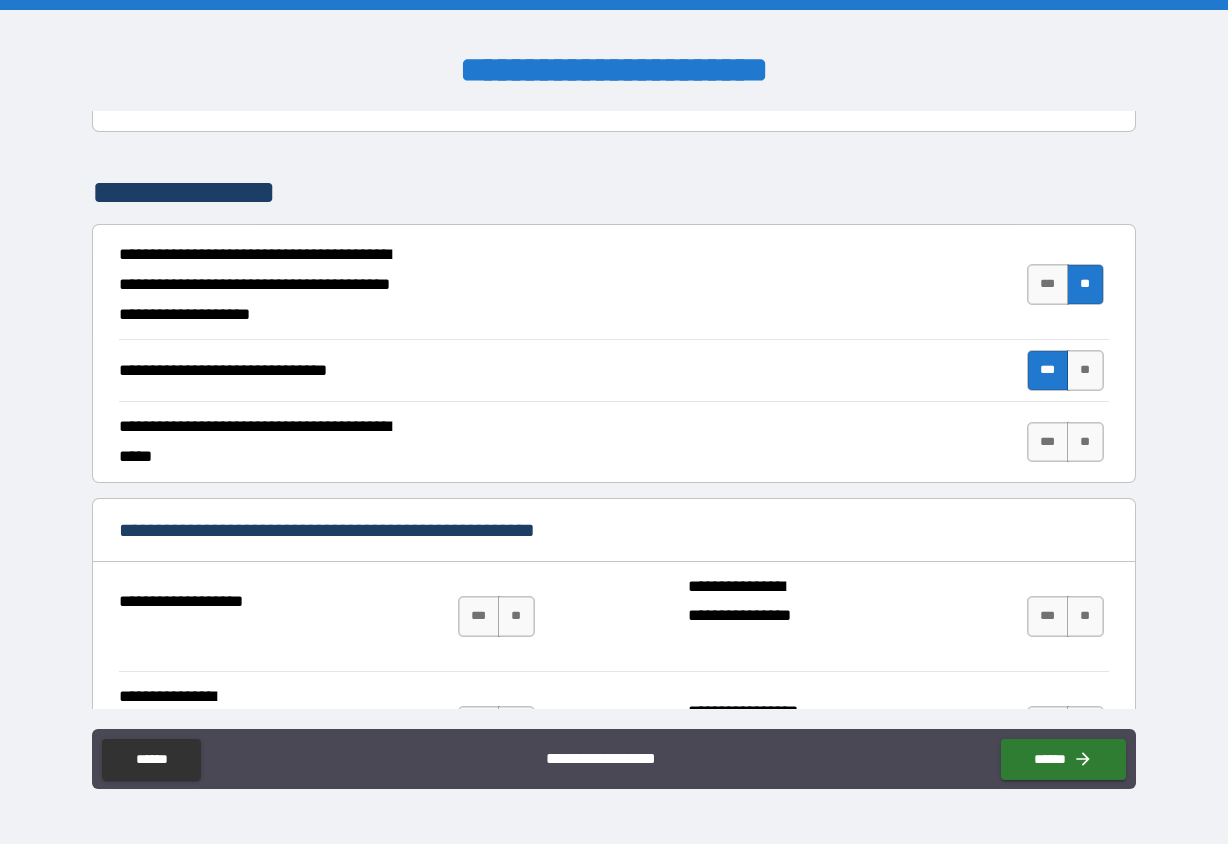 scroll, scrollTop: 5763, scrollLeft: 0, axis: vertical 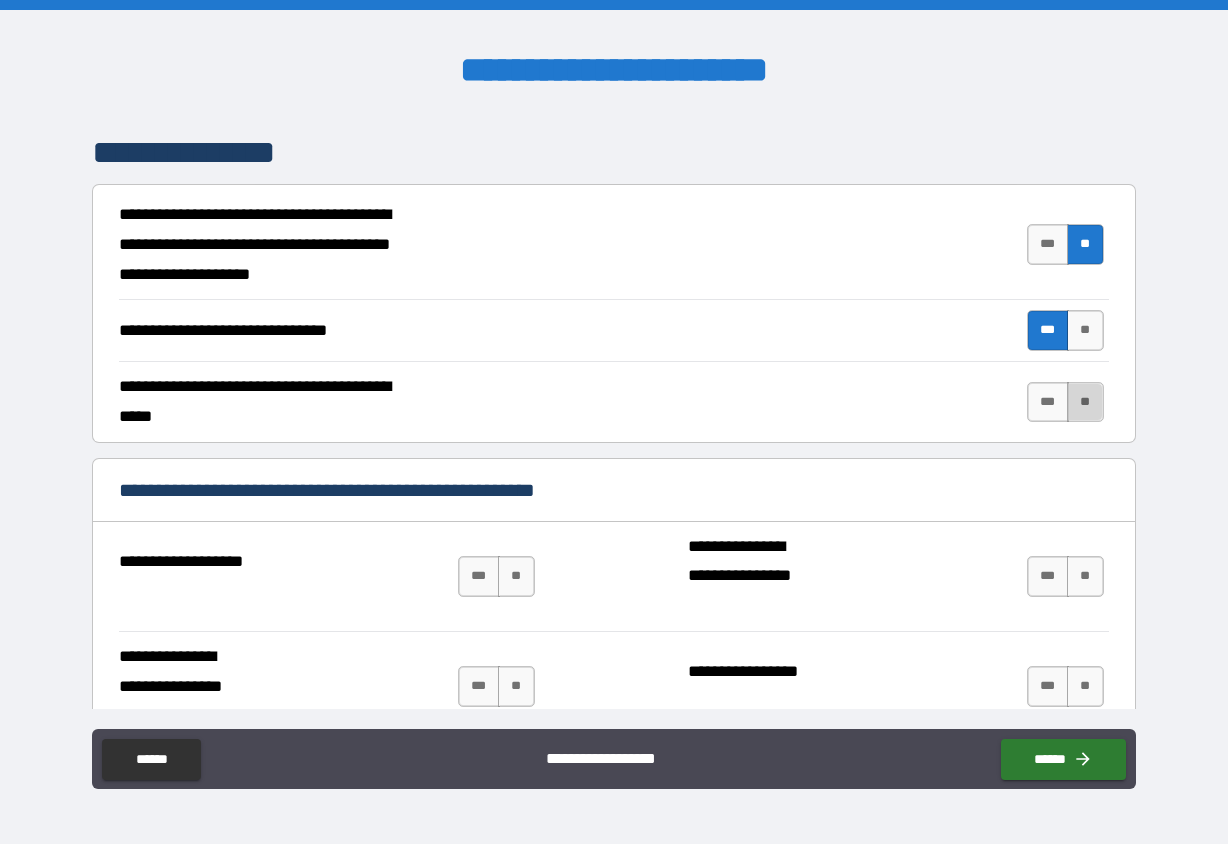 click on "**" at bounding box center [1085, 402] 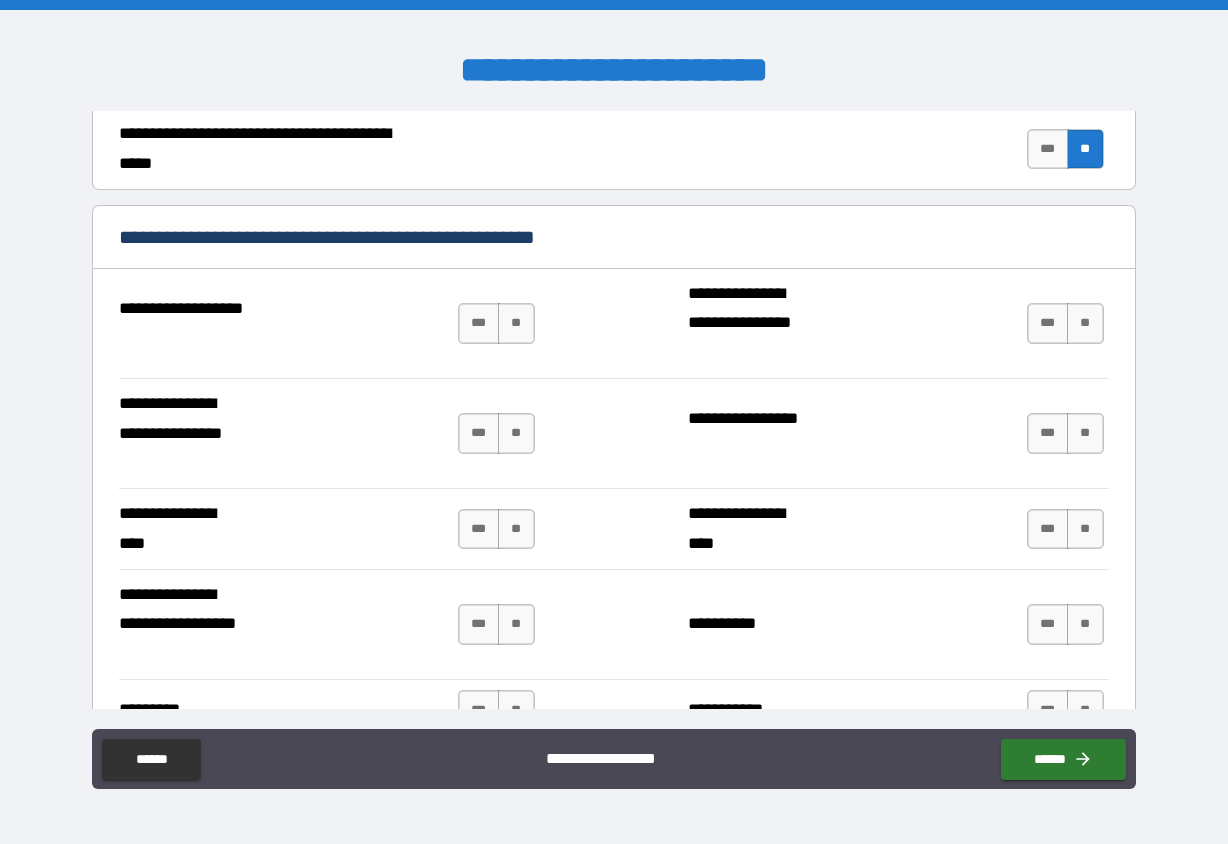 scroll, scrollTop: 6058, scrollLeft: 0, axis: vertical 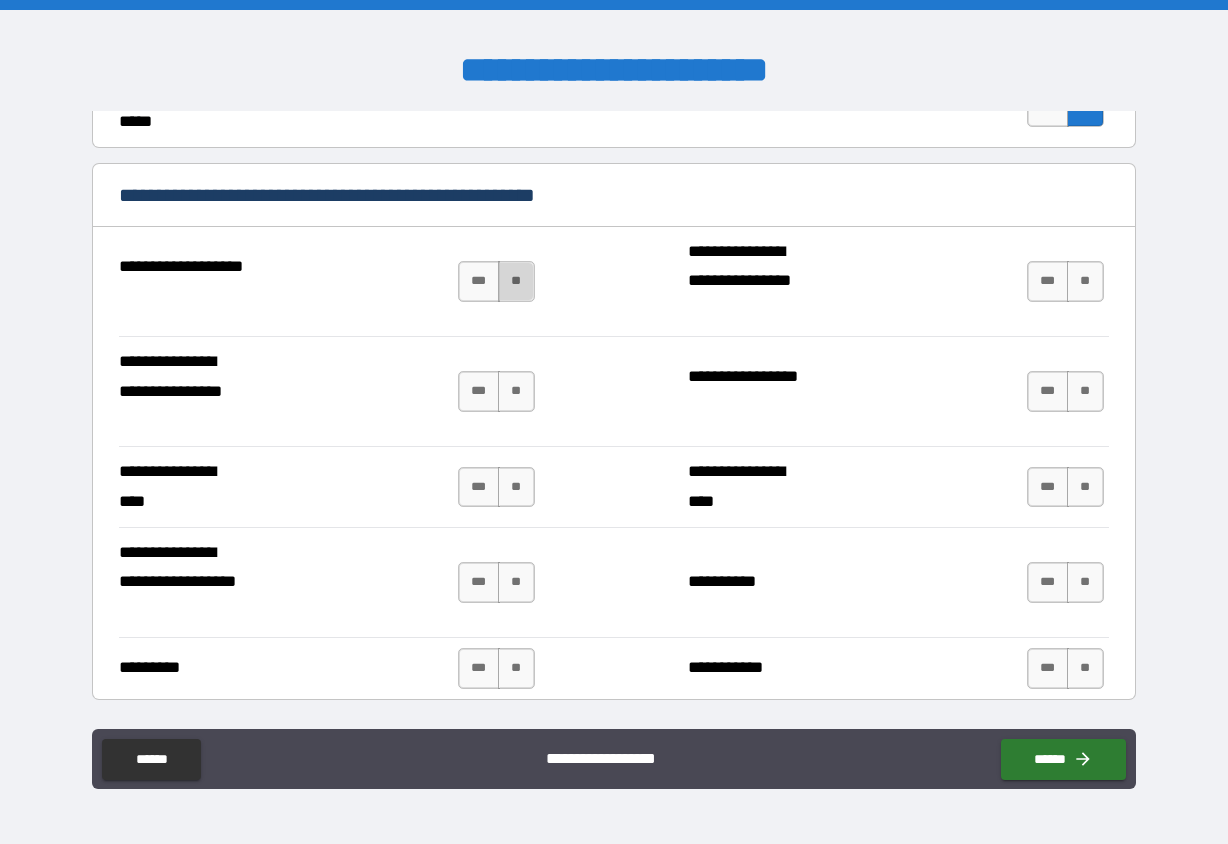click on "**" at bounding box center [516, 281] 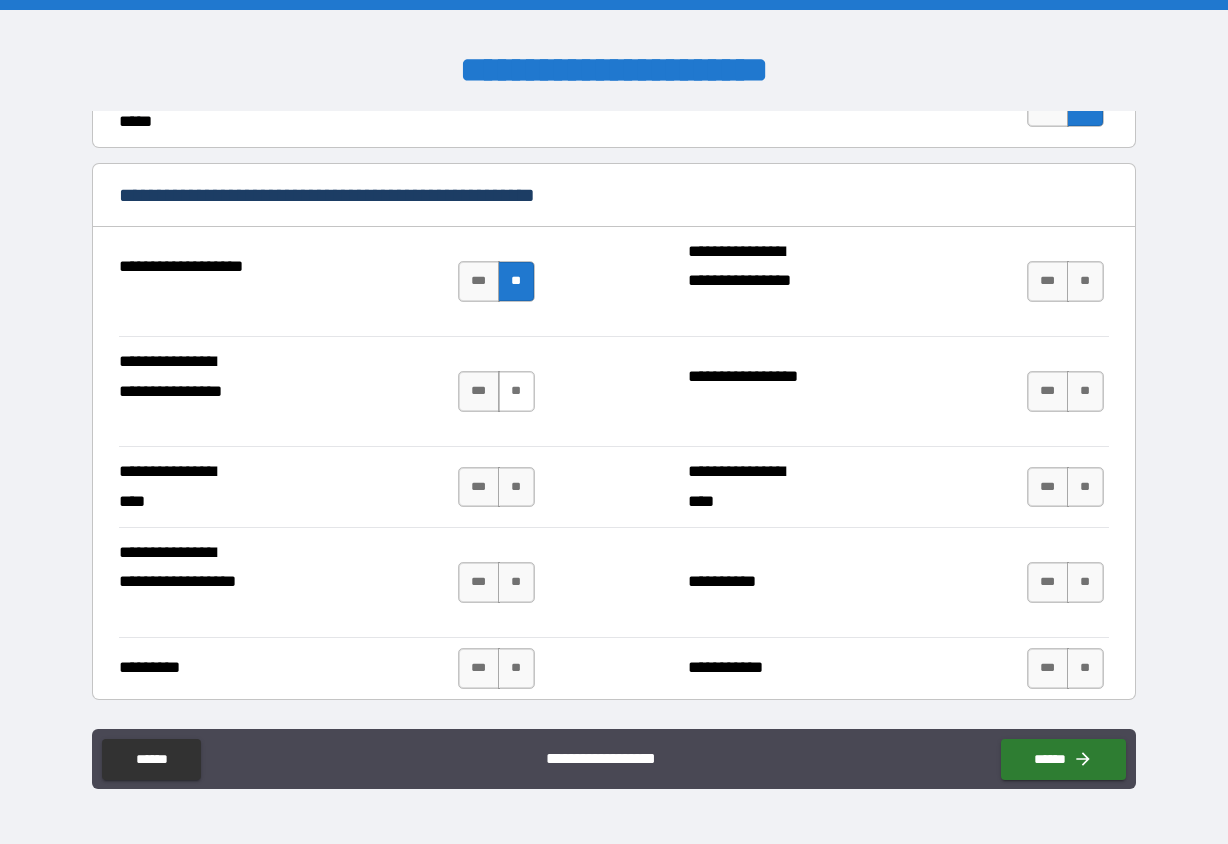 click on "**" at bounding box center (516, 391) 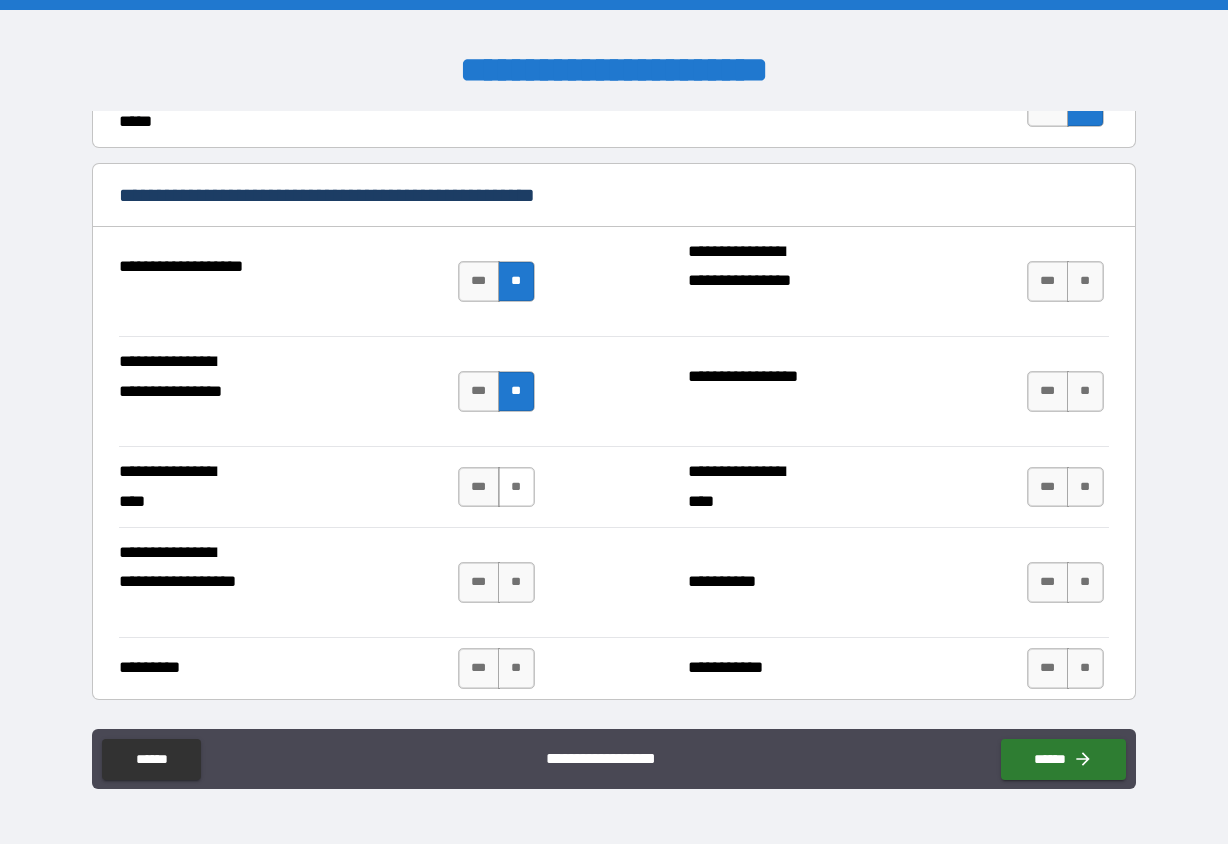 click on "**" at bounding box center [516, 487] 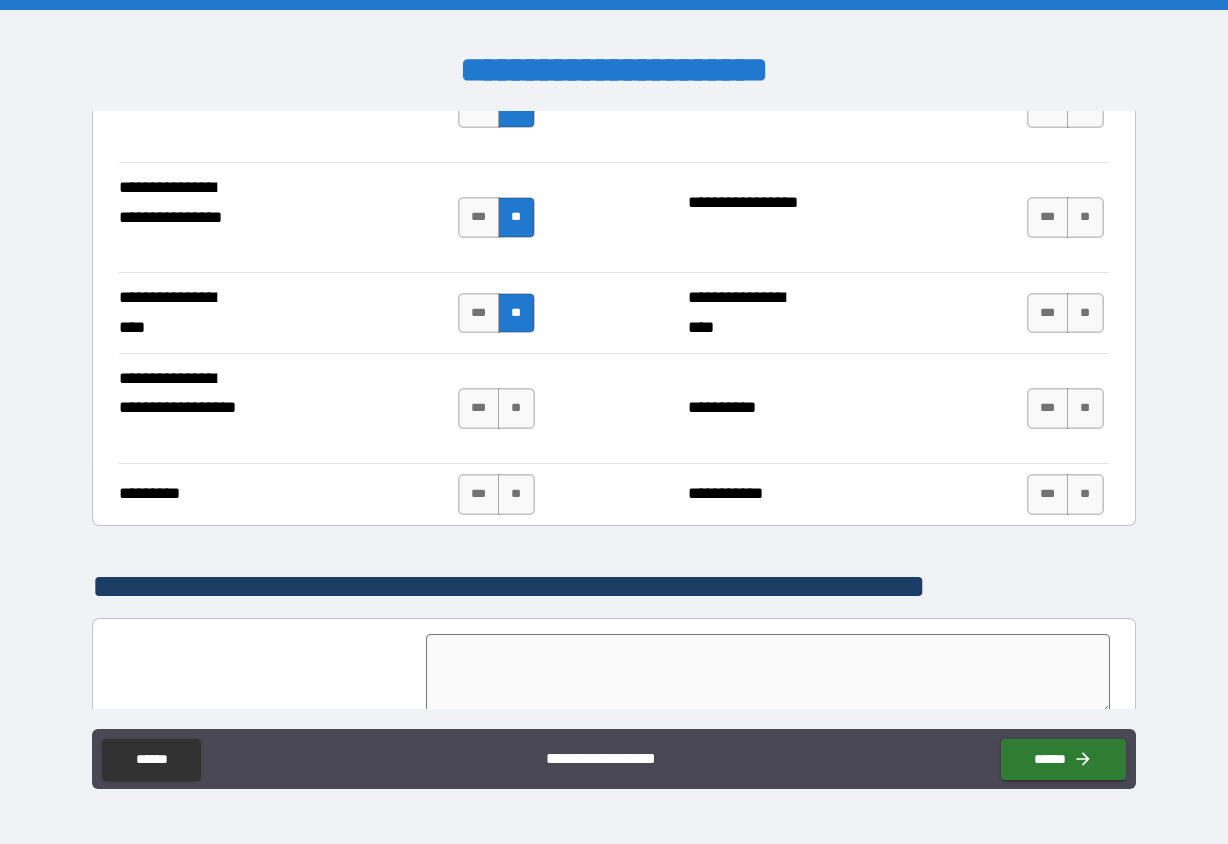 scroll, scrollTop: 6237, scrollLeft: 0, axis: vertical 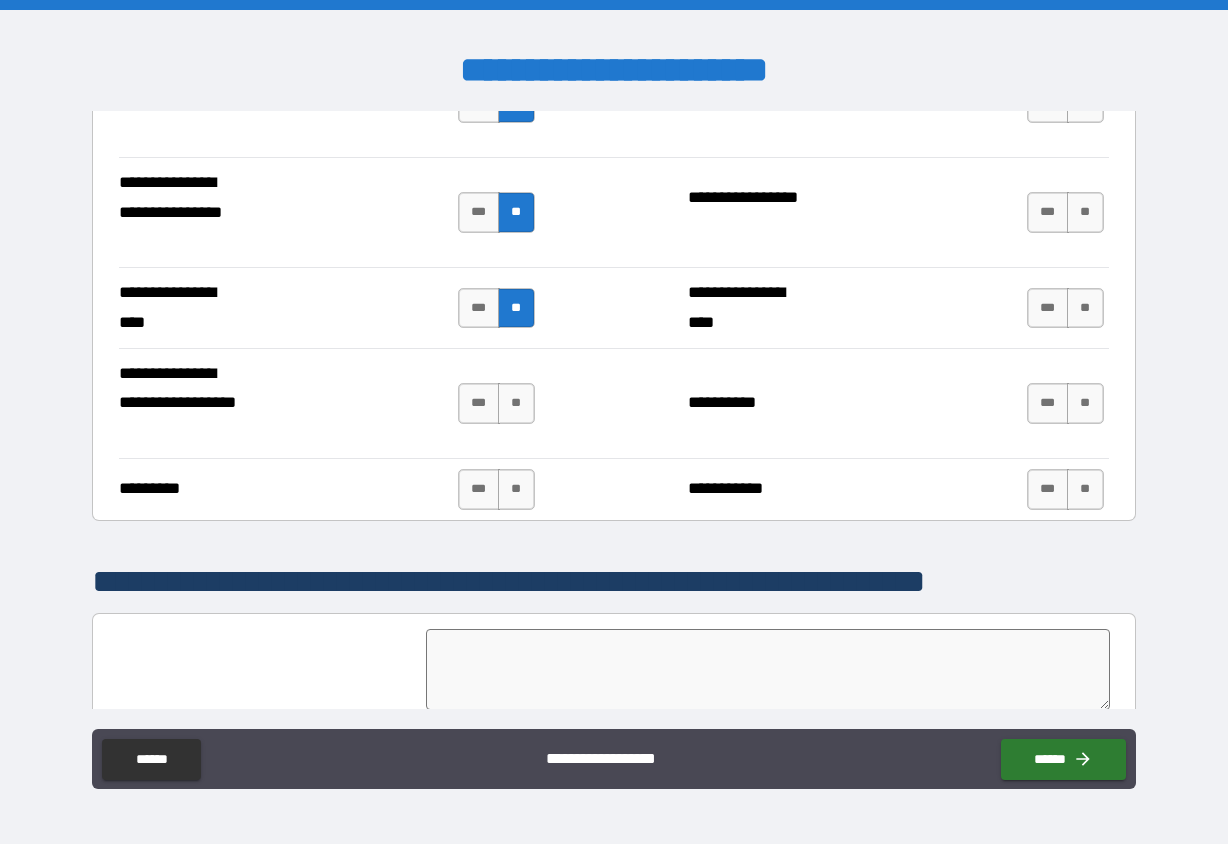 drag, startPoint x: 515, startPoint y: 405, endPoint x: 508, endPoint y: 431, distance: 26.925823 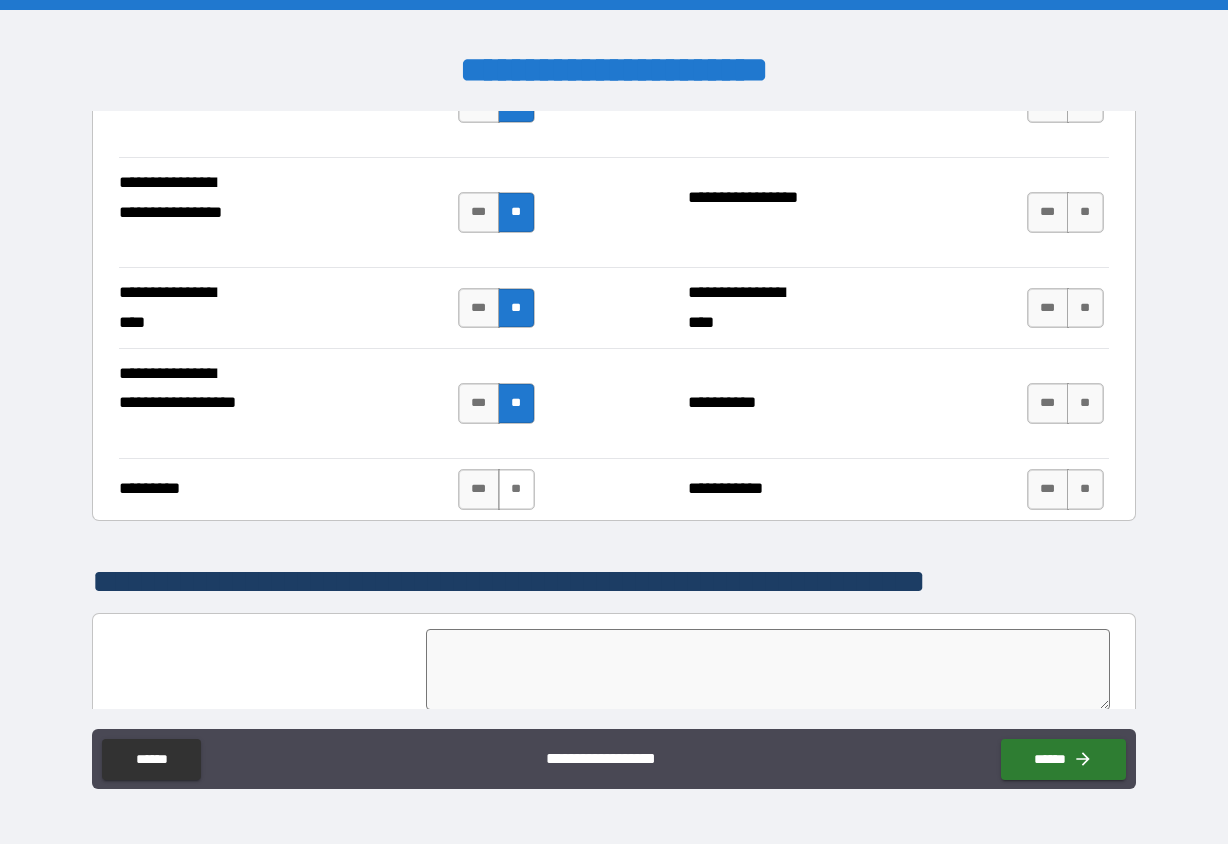 click on "**" at bounding box center [516, 489] 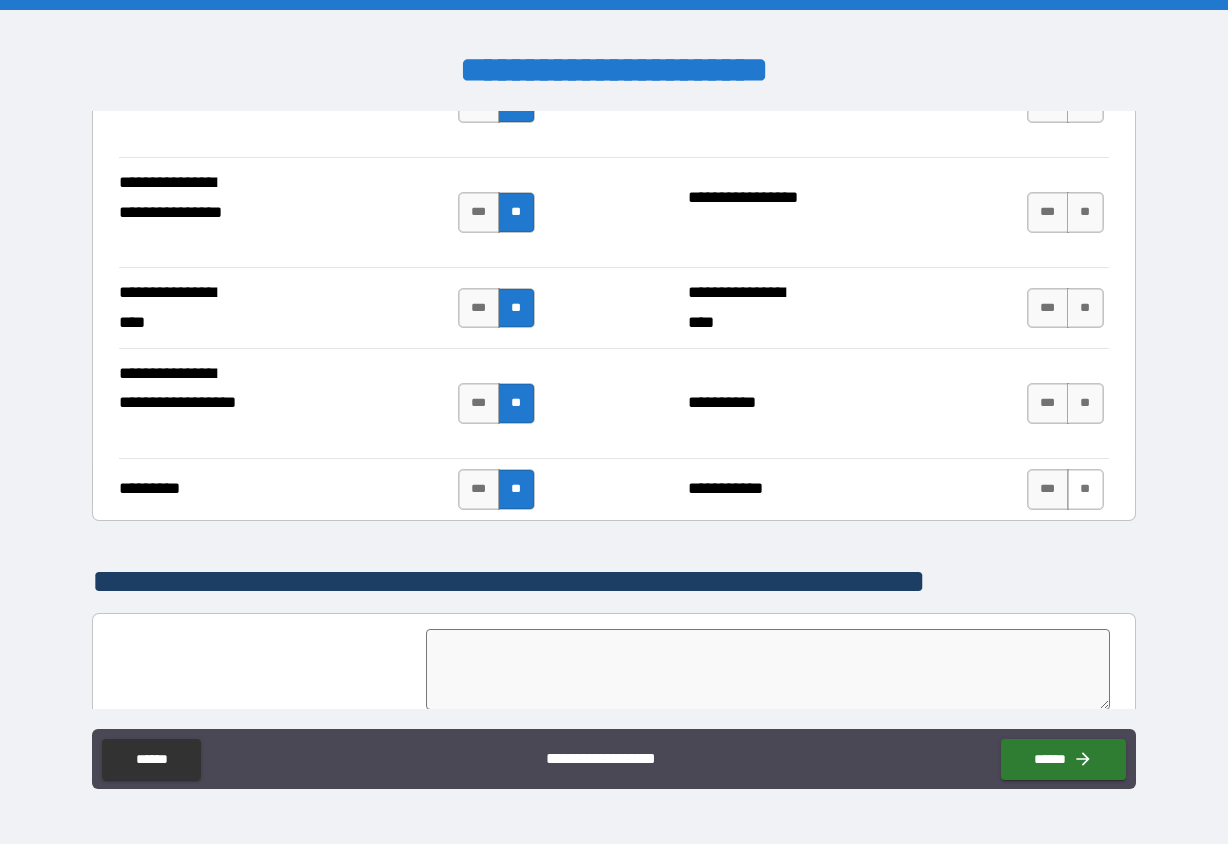 click on "**" at bounding box center (1085, 489) 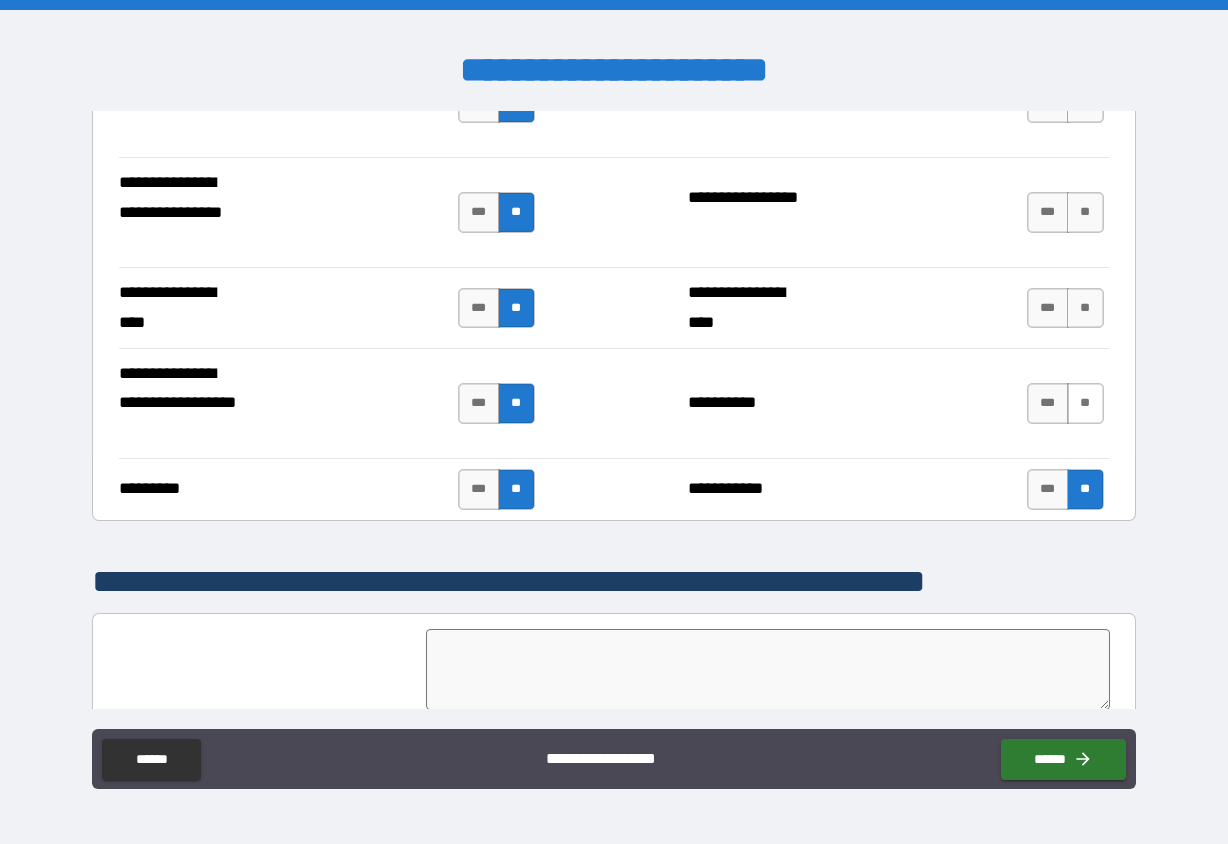 click on "**" at bounding box center [1085, 403] 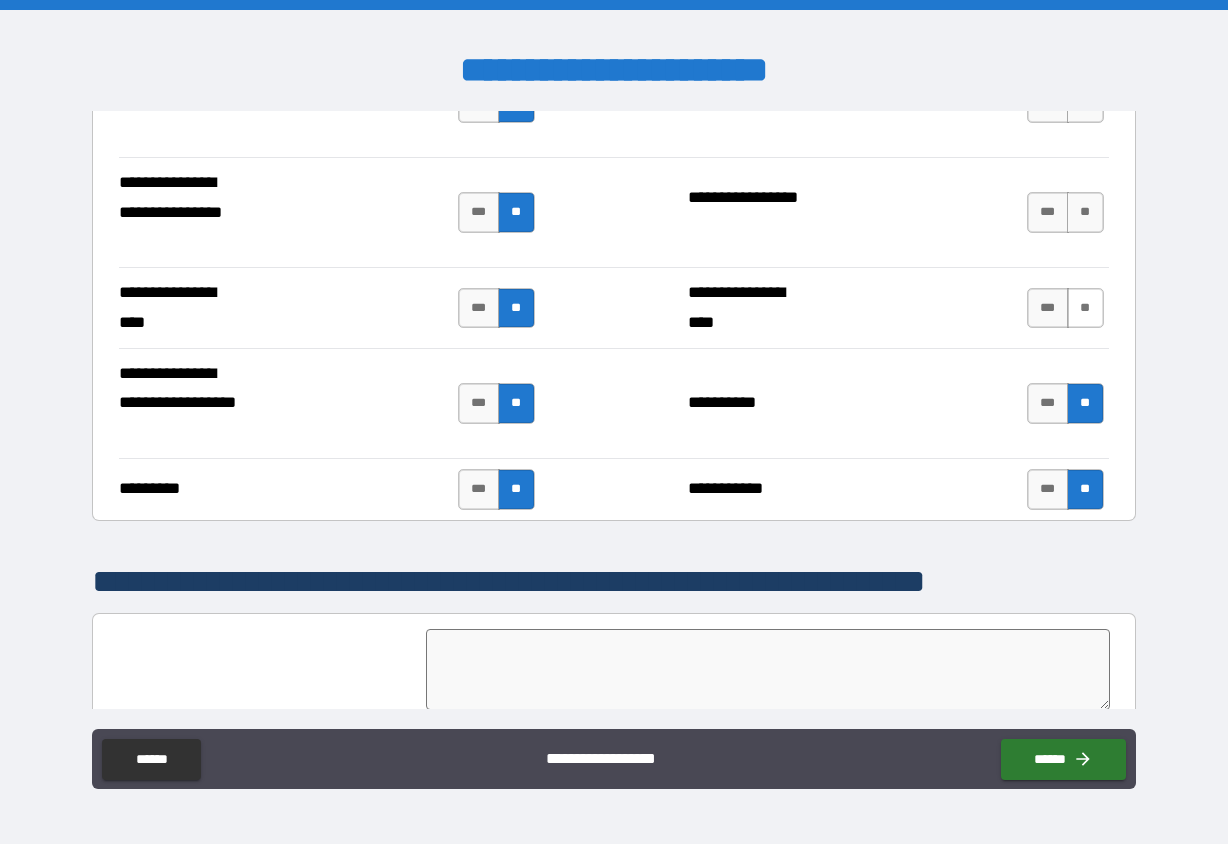 click on "**" at bounding box center [1085, 308] 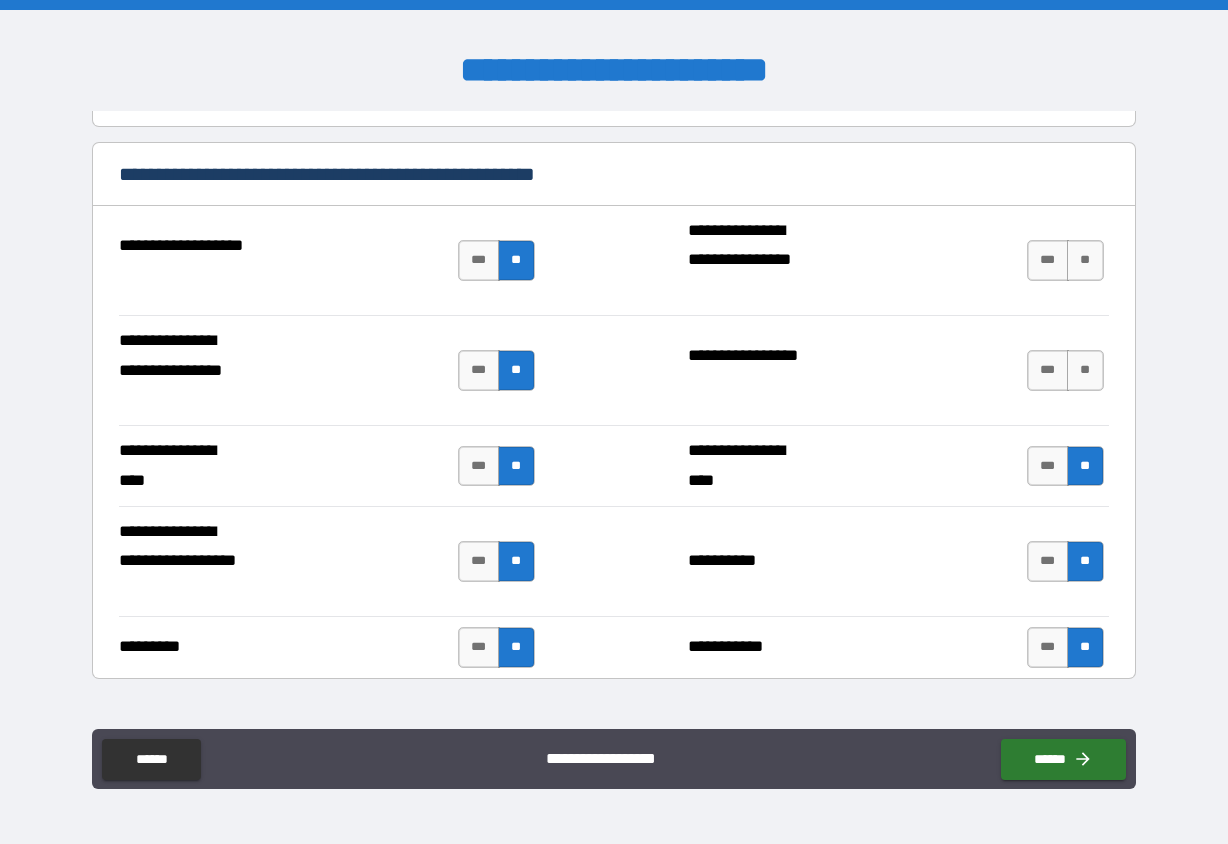 scroll, scrollTop: 6083, scrollLeft: 0, axis: vertical 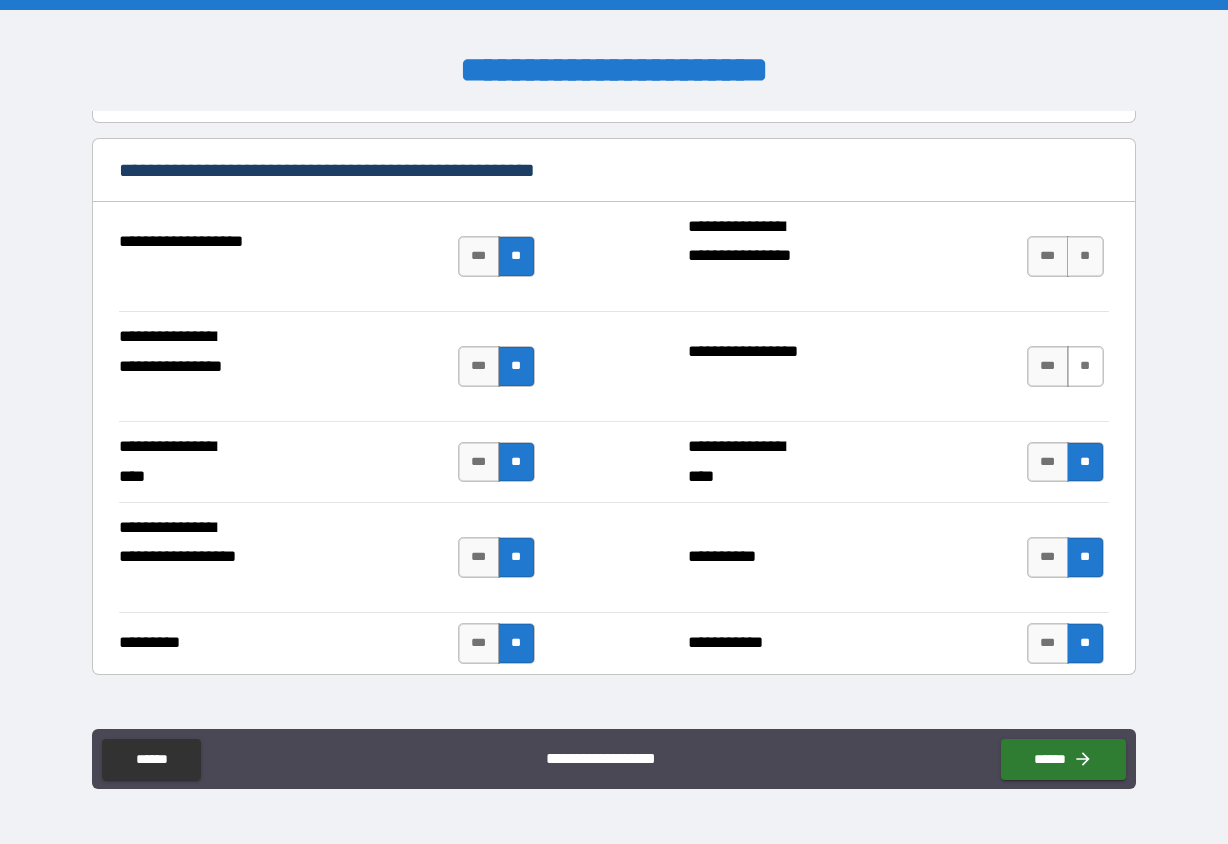 click on "**" at bounding box center (1085, 366) 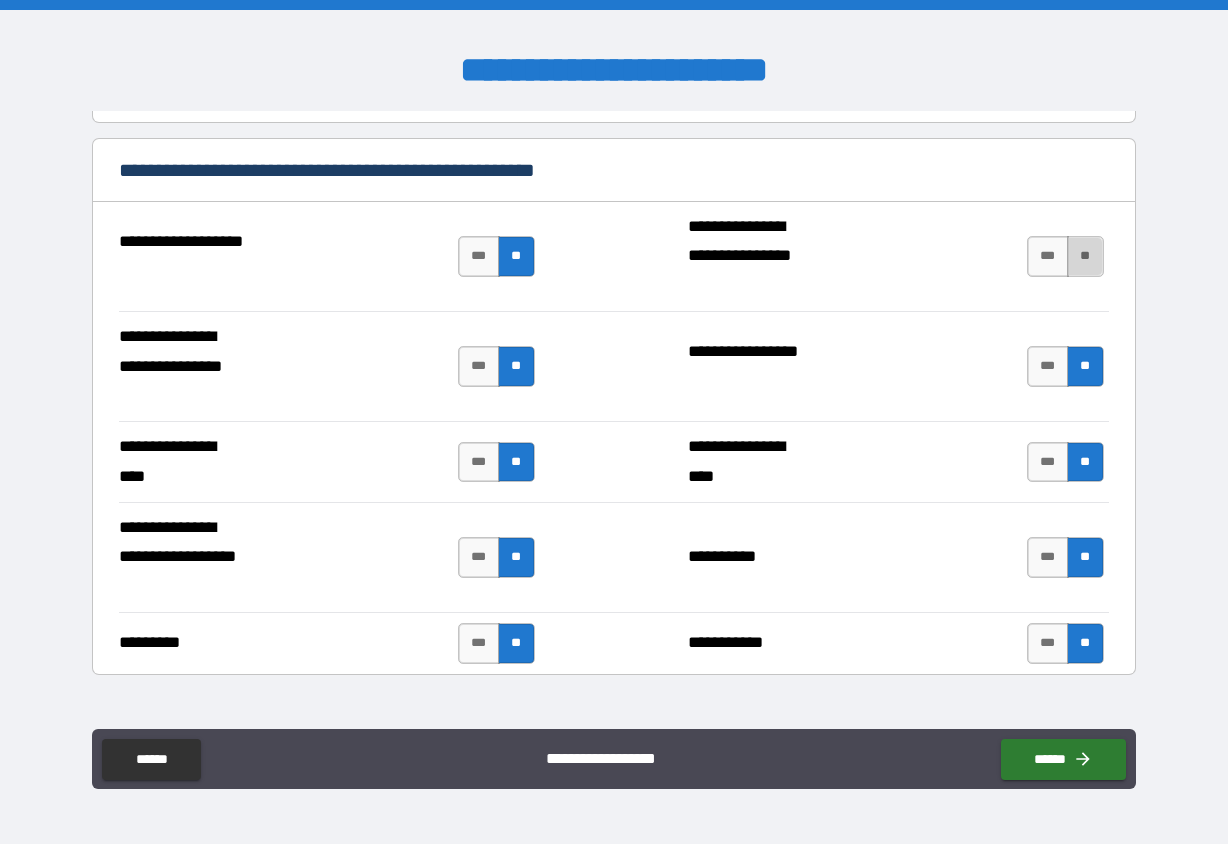 click on "**" at bounding box center [1085, 256] 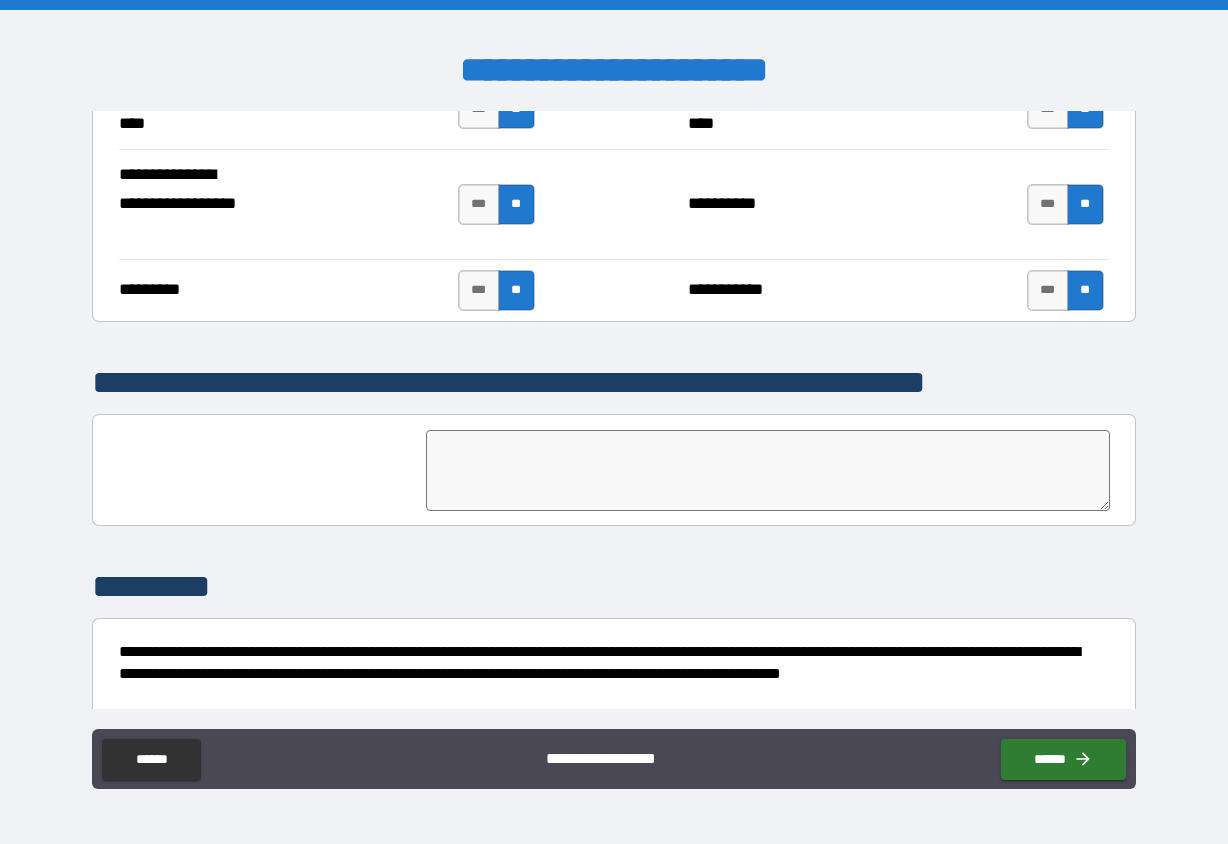 scroll, scrollTop: 6527, scrollLeft: 0, axis: vertical 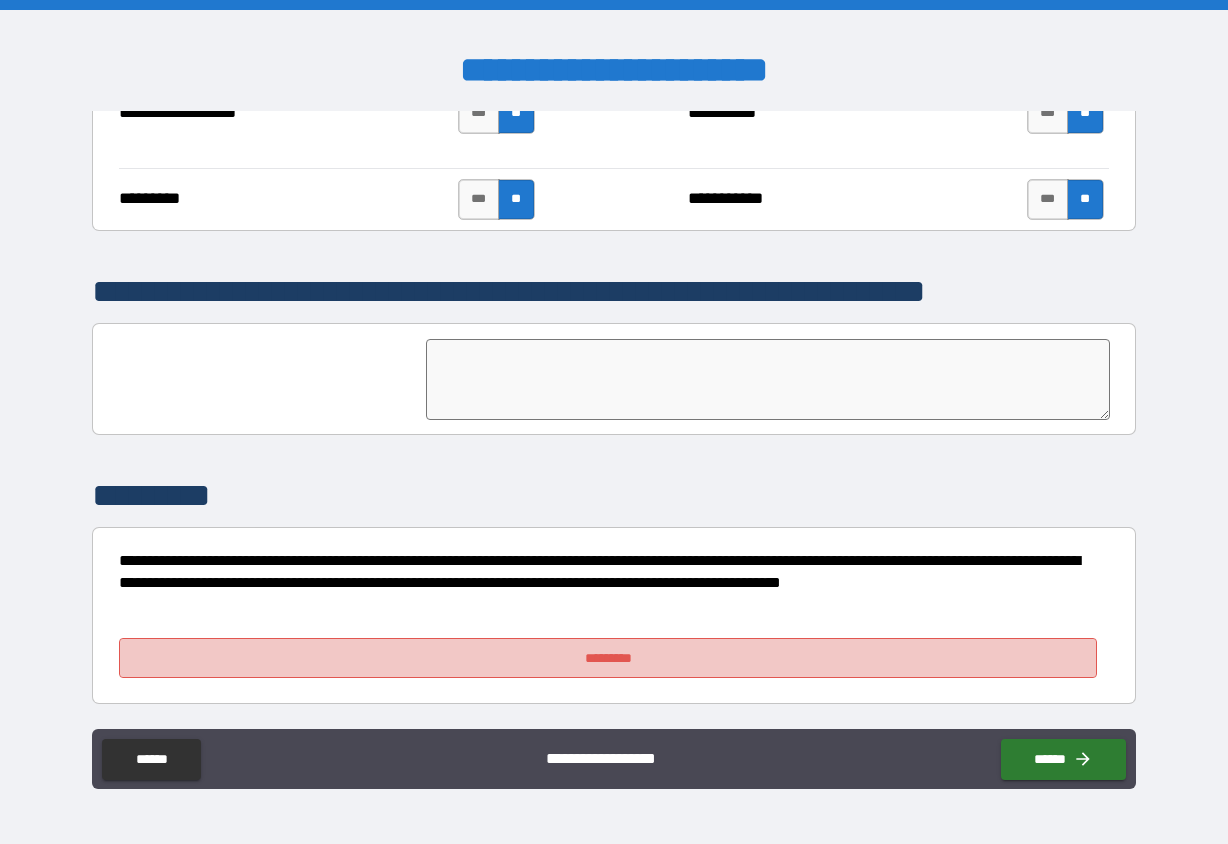 click on "*********" at bounding box center (608, 658) 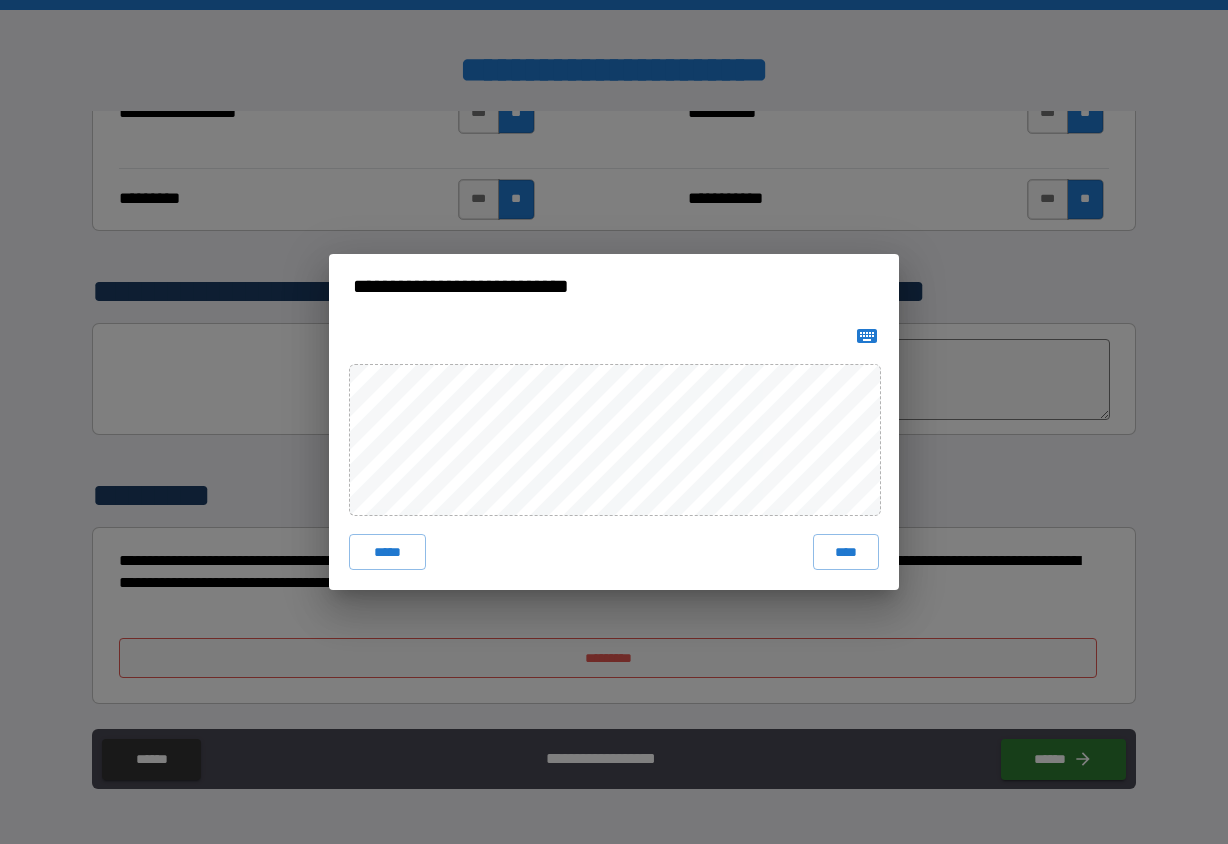 click on "**********" at bounding box center [614, 422] 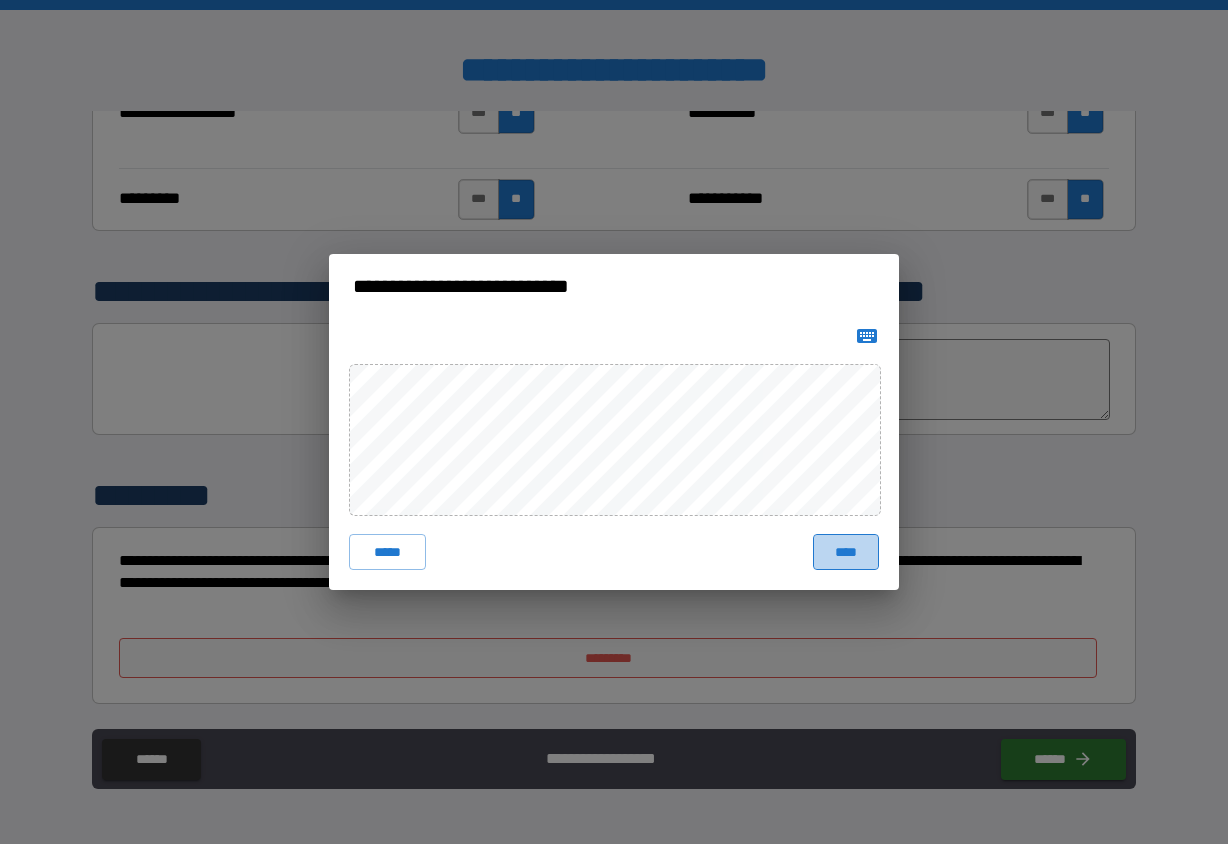 click on "****" at bounding box center (846, 552) 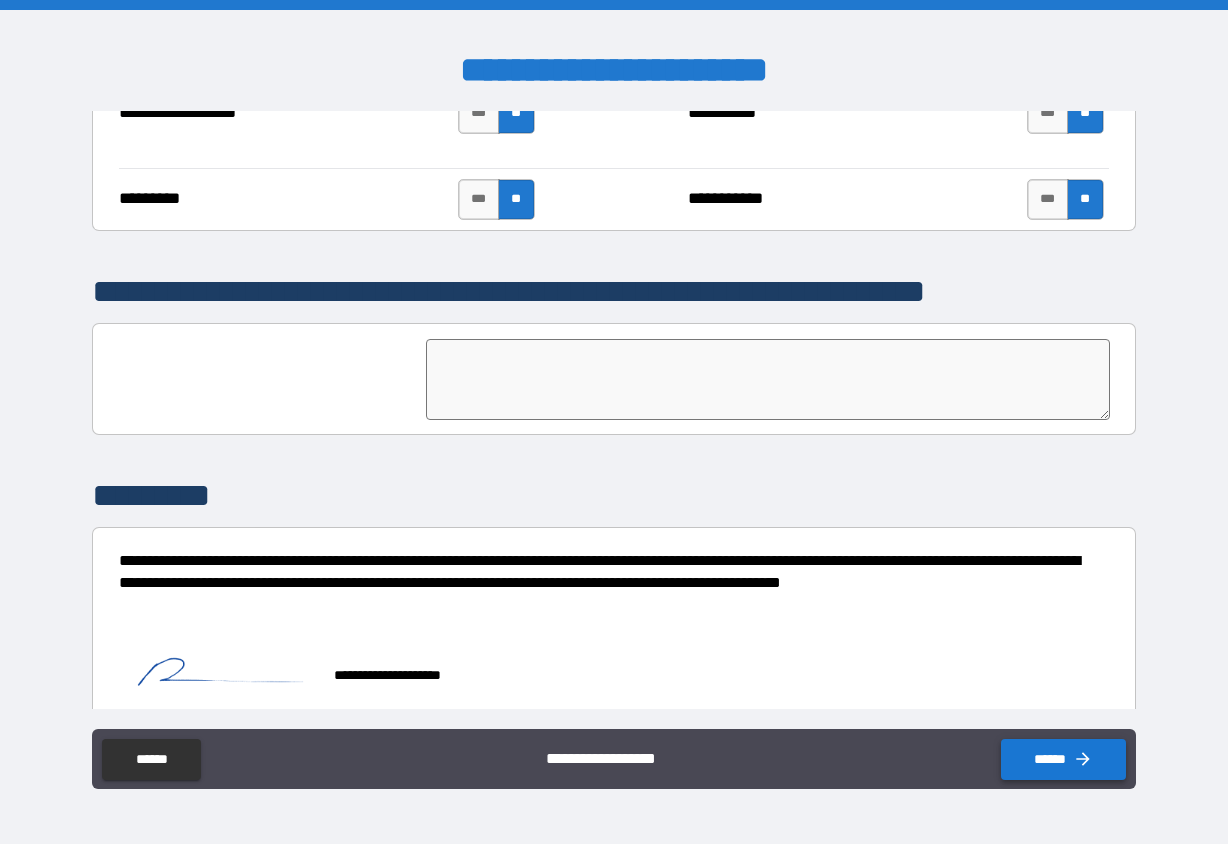 click on "******" at bounding box center (1063, 759) 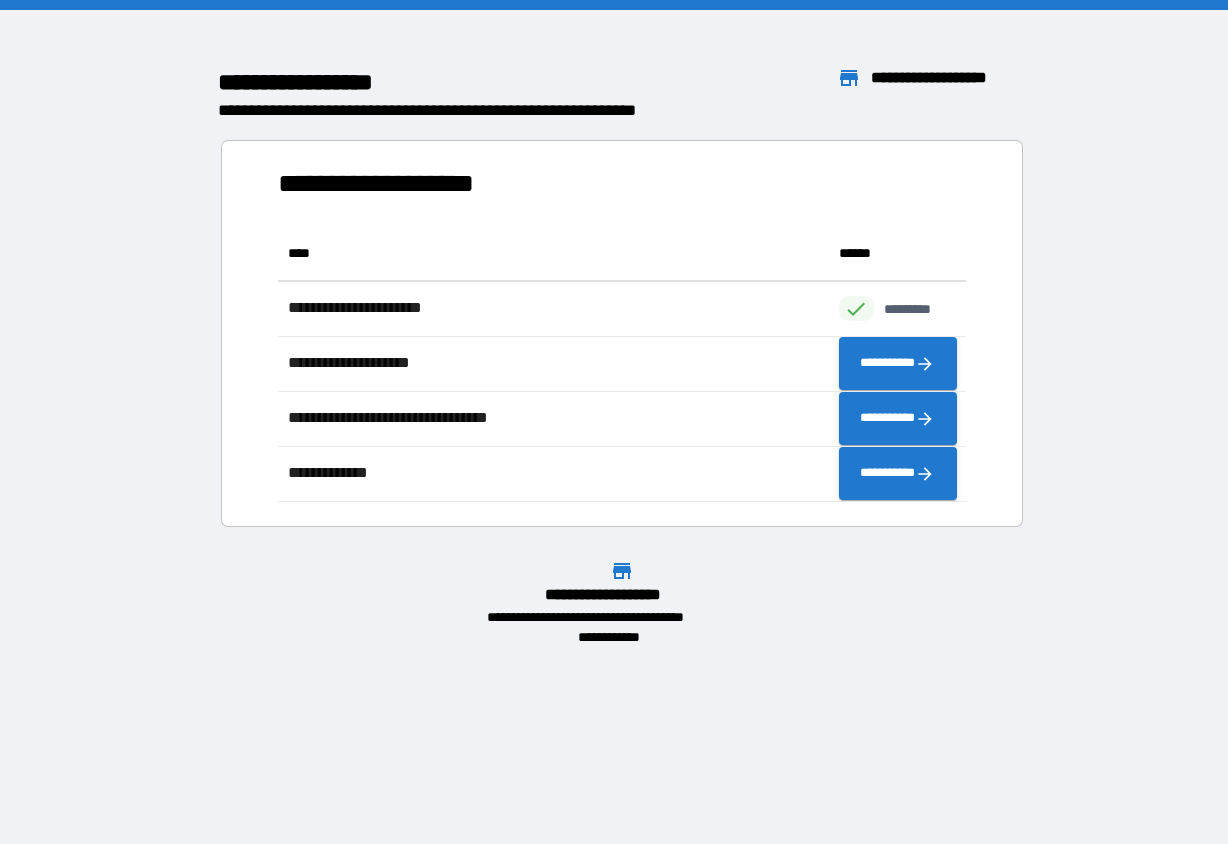 scroll, scrollTop: 1, scrollLeft: 1, axis: both 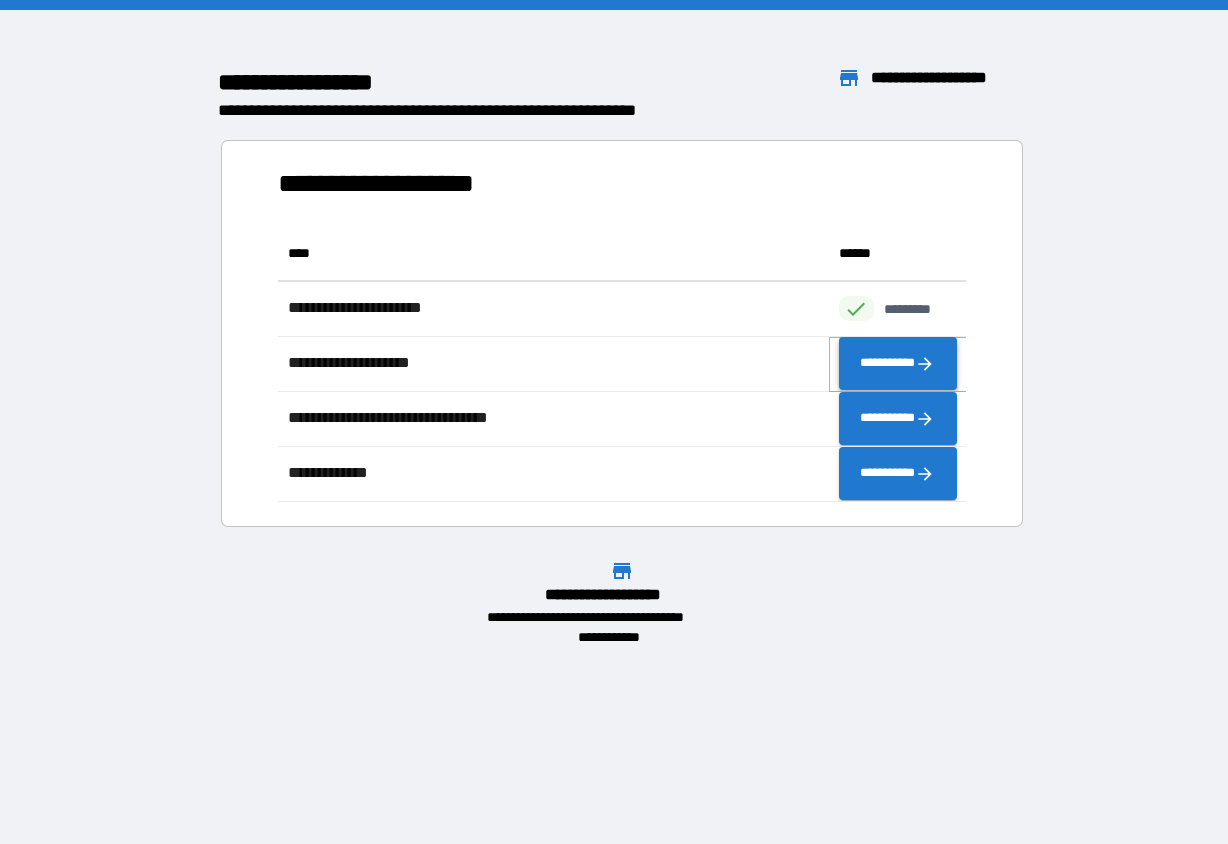 click on "**********" at bounding box center [898, 364] 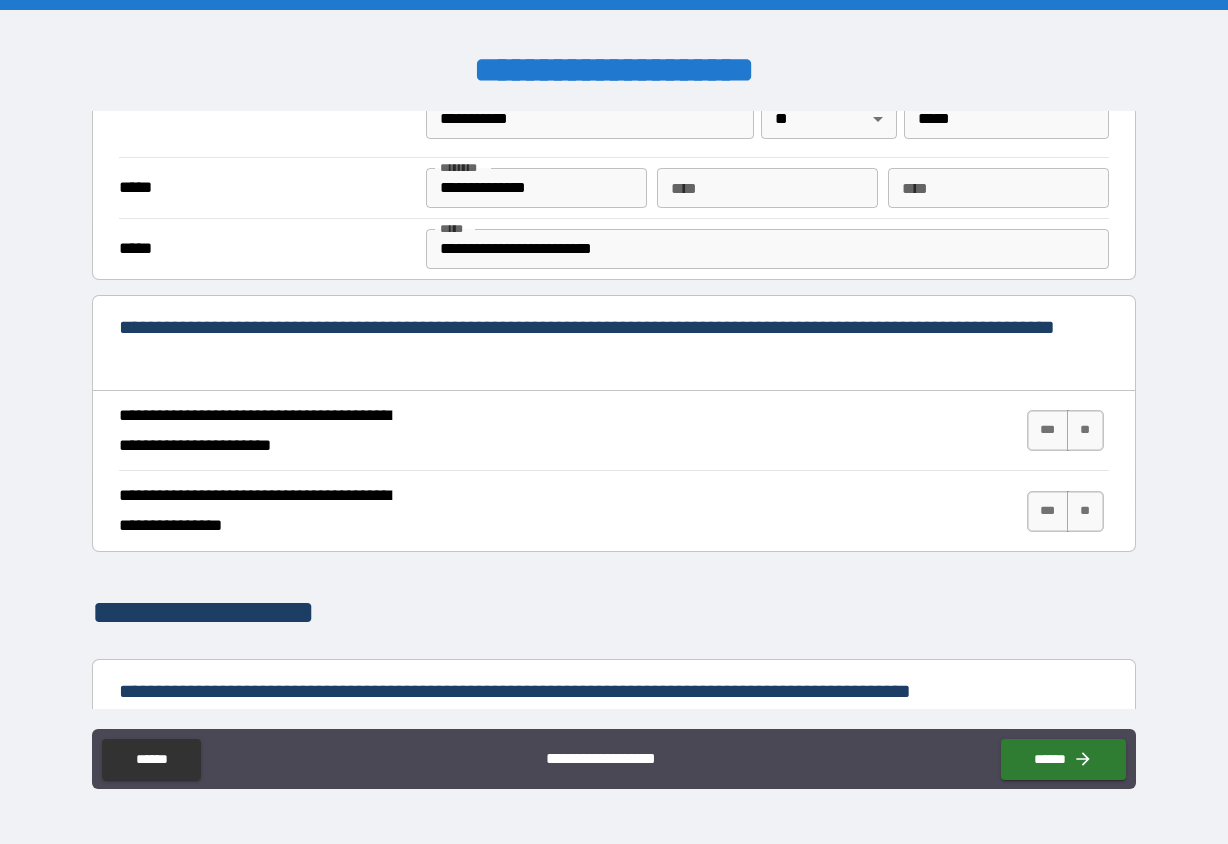scroll, scrollTop: 591, scrollLeft: 0, axis: vertical 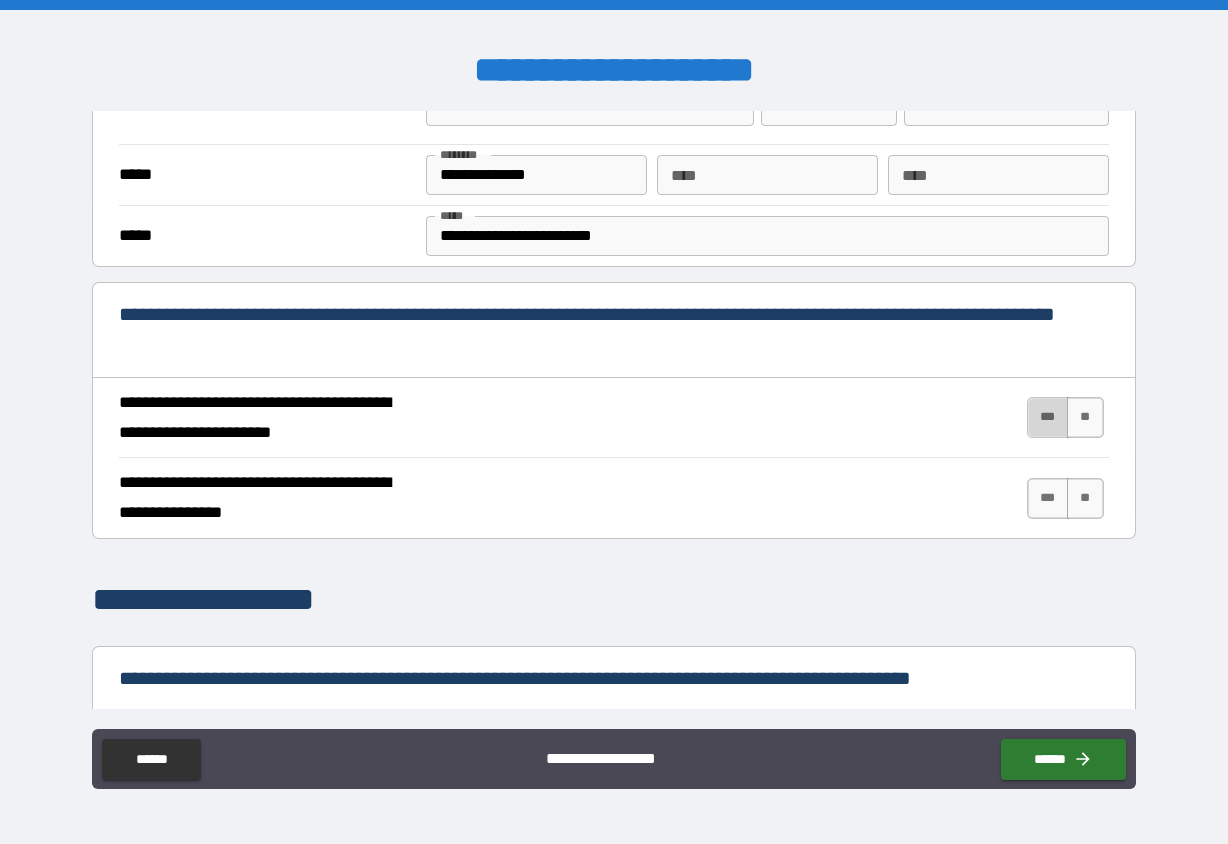 click on "***" at bounding box center (1048, 417) 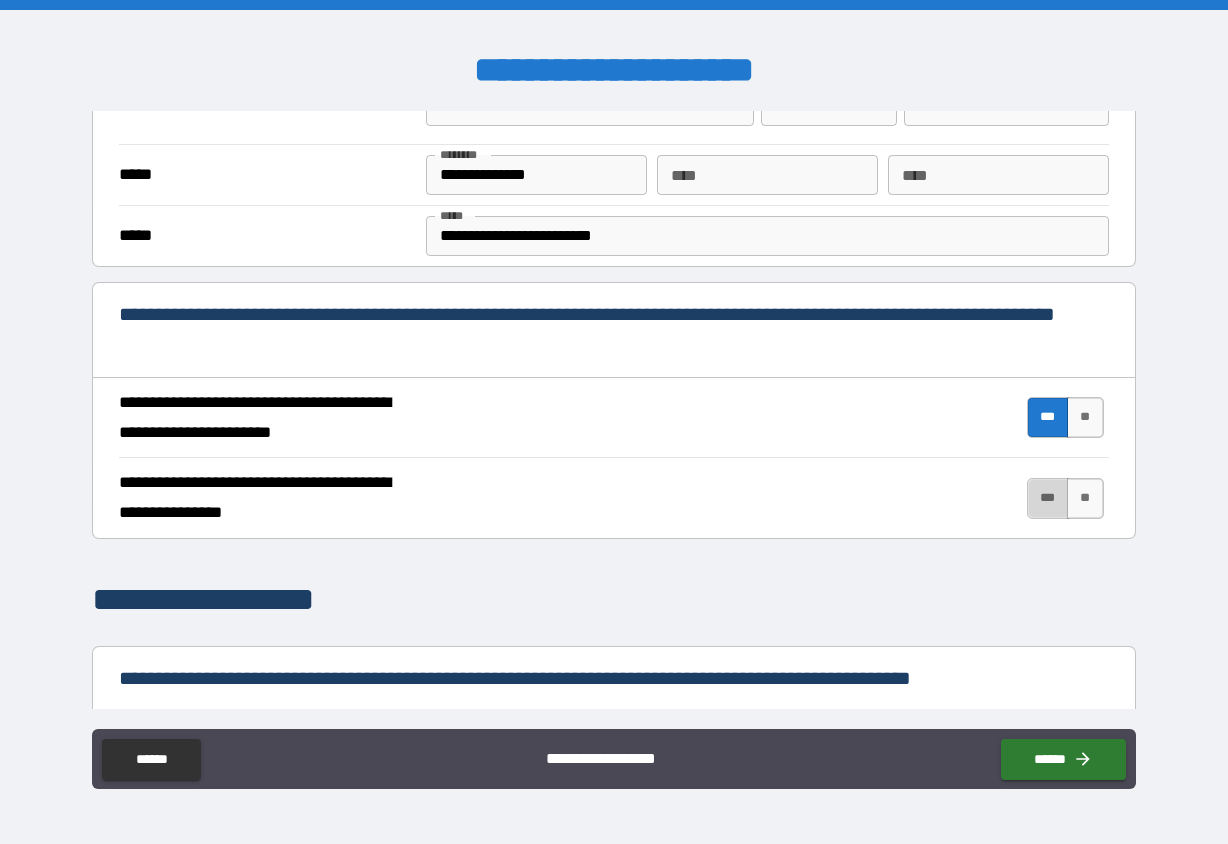 click on "***" at bounding box center [1048, 498] 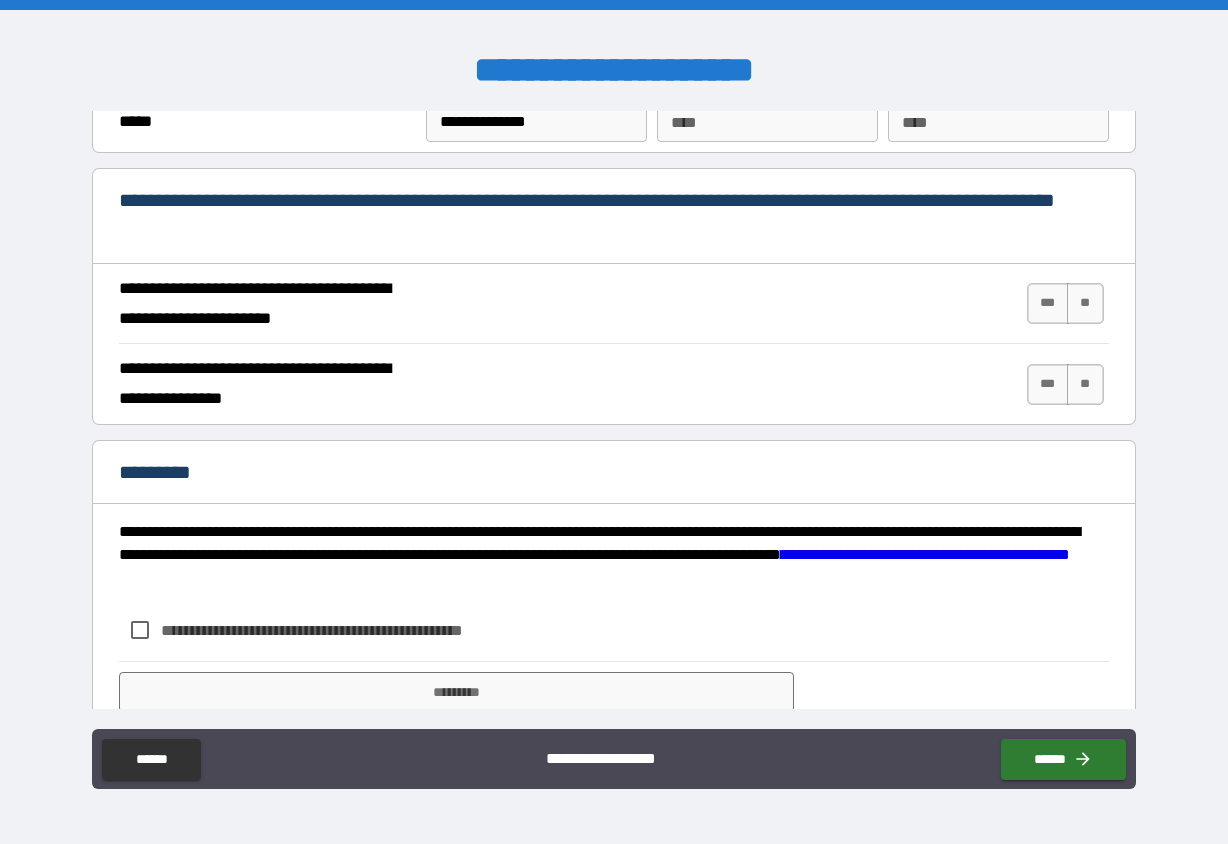 scroll, scrollTop: 1778, scrollLeft: 0, axis: vertical 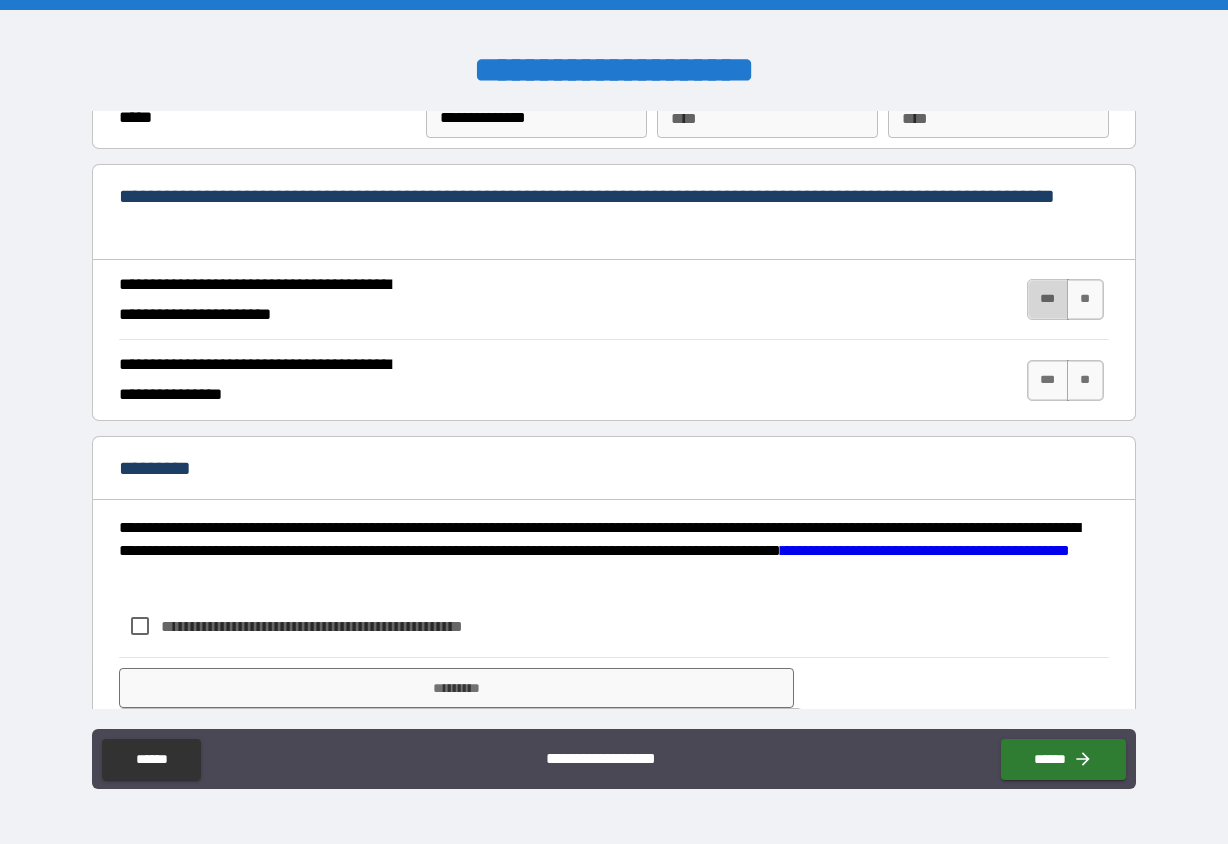 click on "***" at bounding box center (1048, 299) 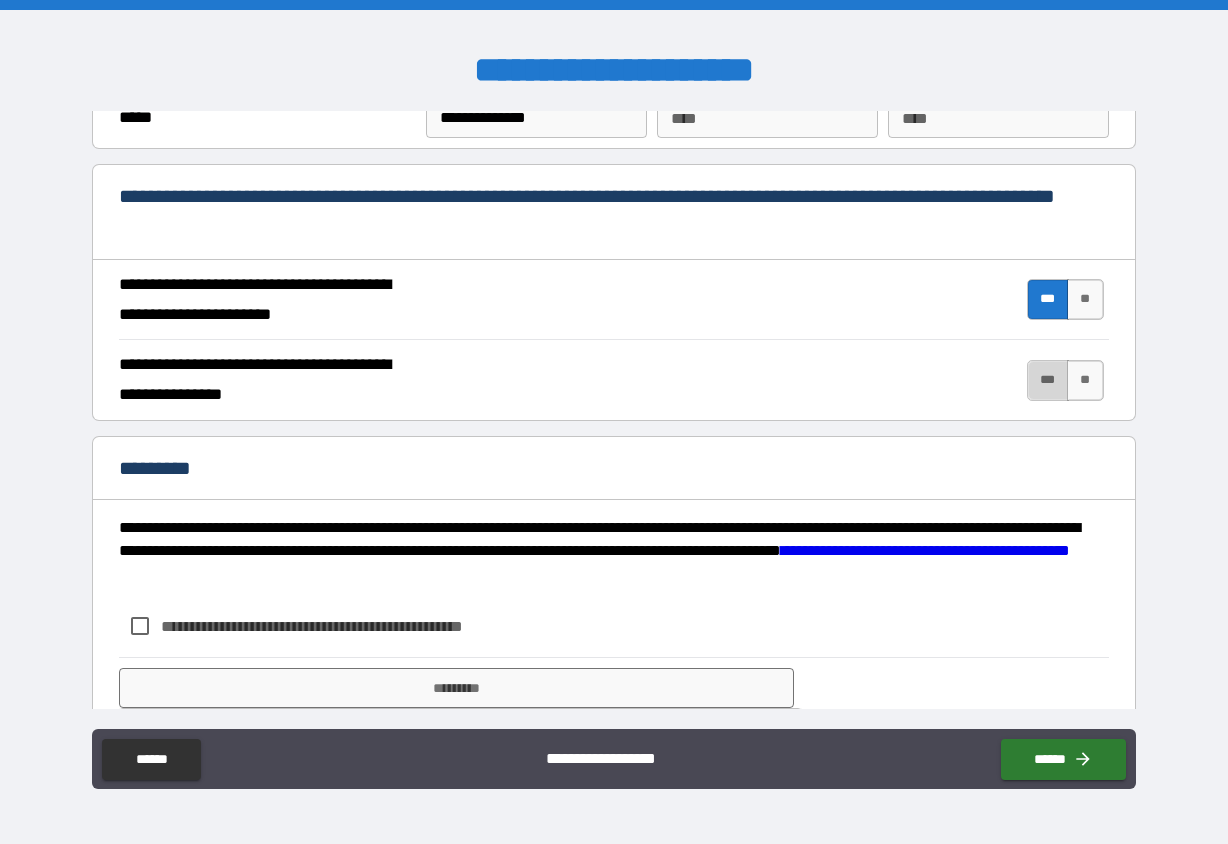 click on "***" at bounding box center [1048, 380] 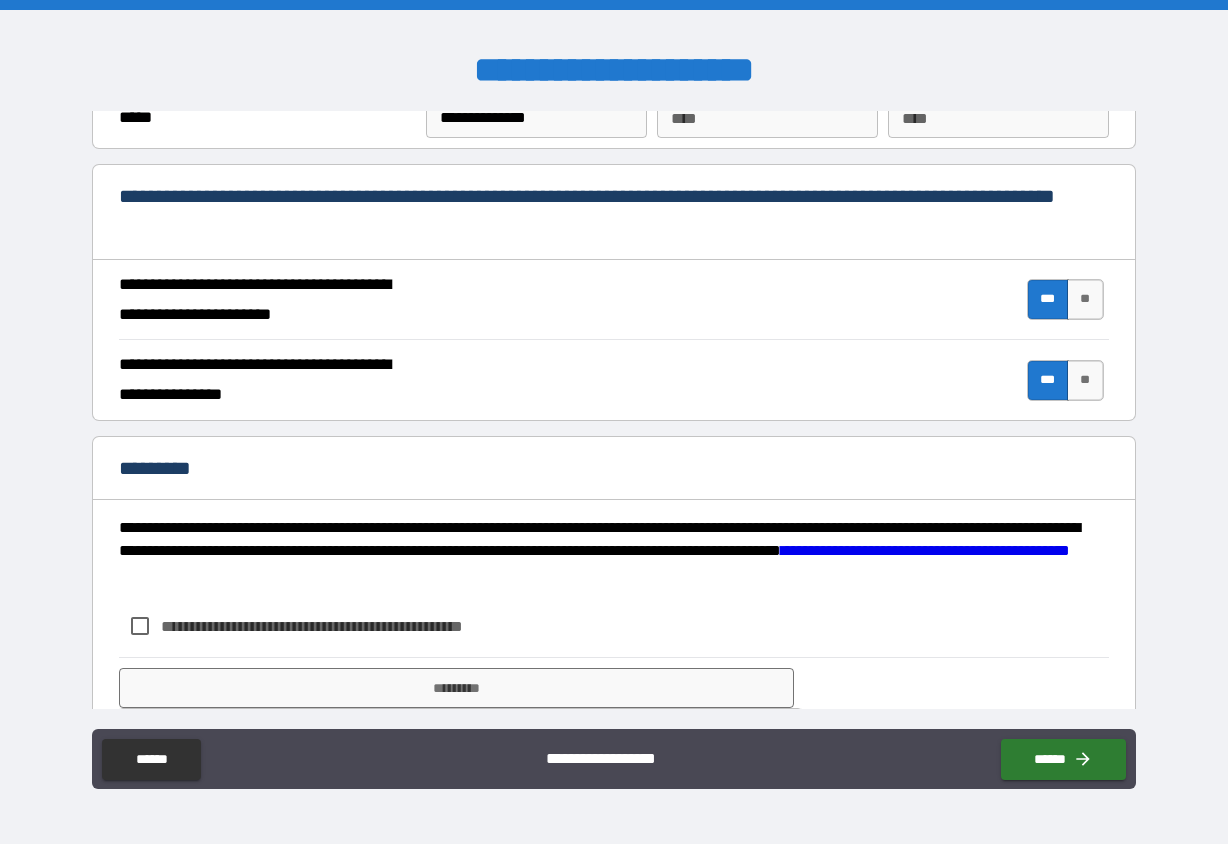 scroll, scrollTop: 1848, scrollLeft: 0, axis: vertical 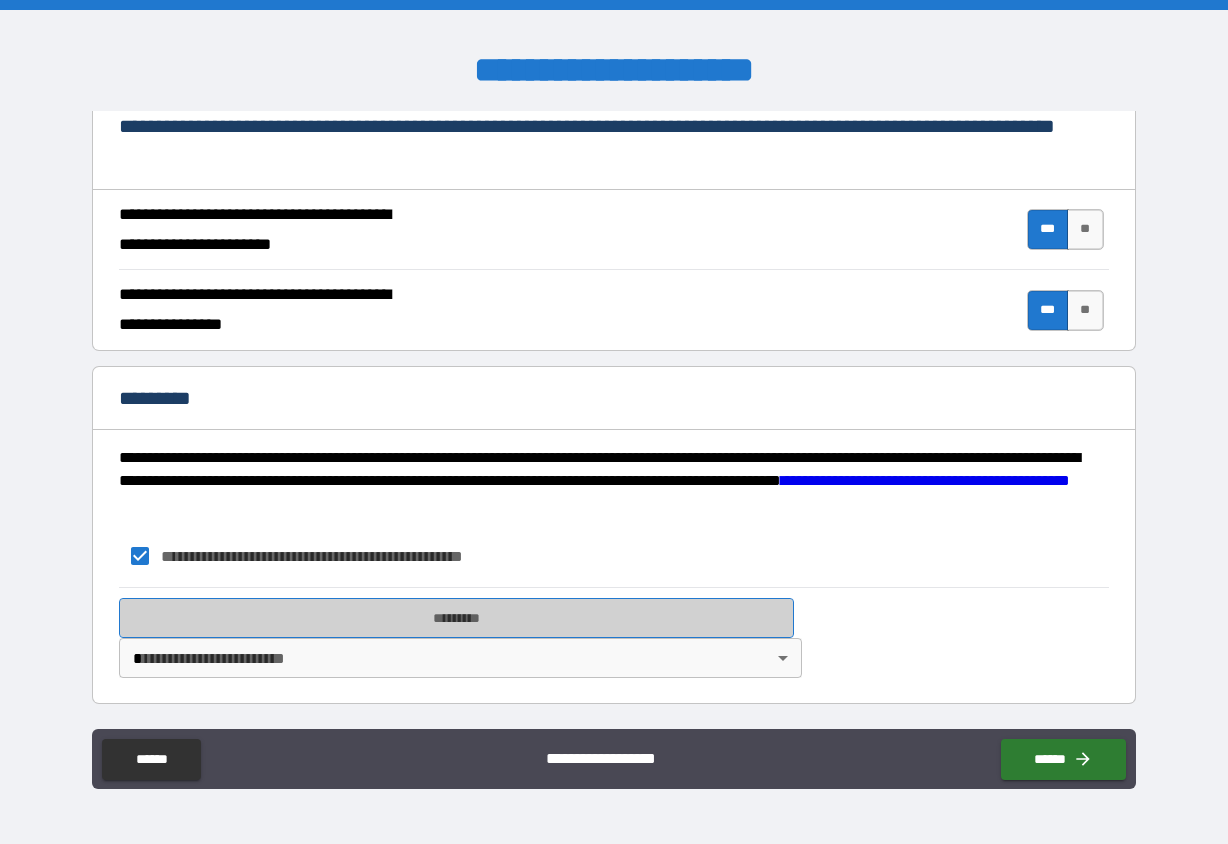 click on "*********" at bounding box center [456, 618] 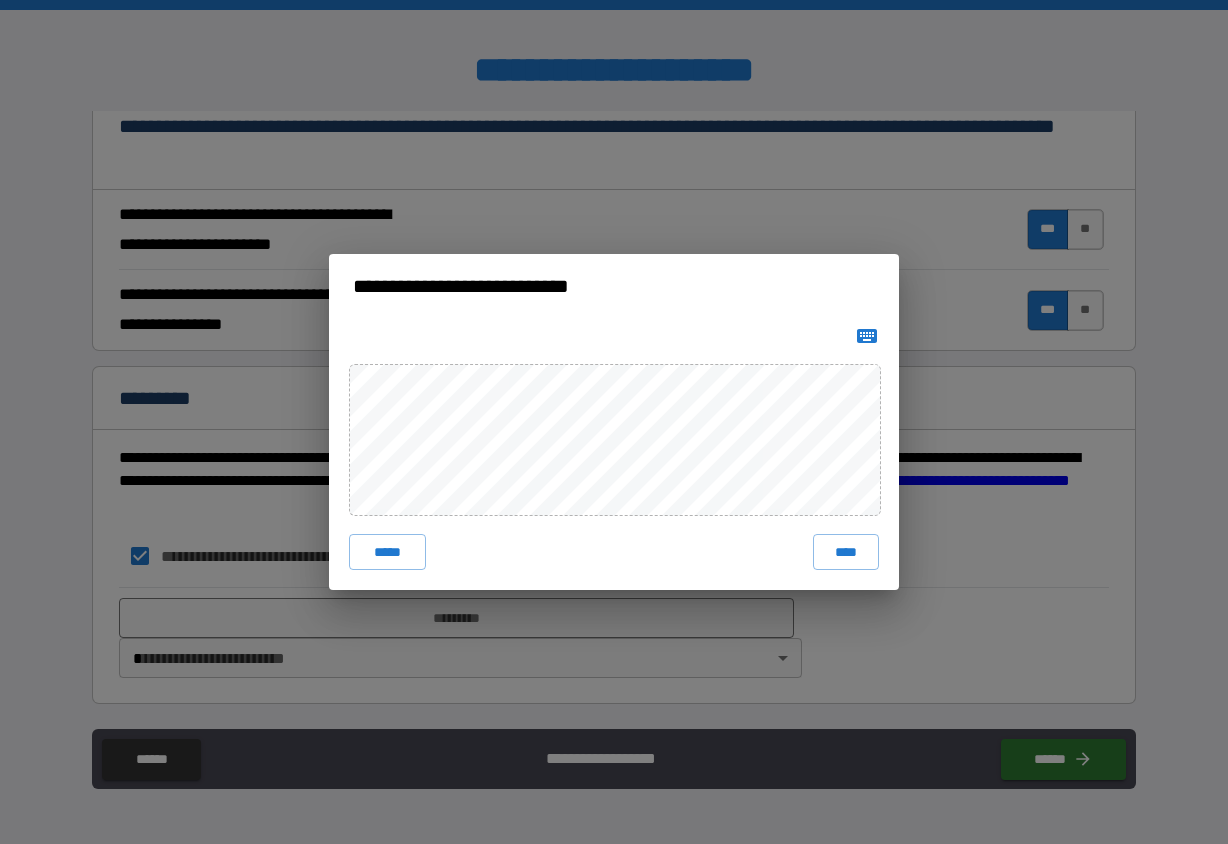 drag, startPoint x: 843, startPoint y: 549, endPoint x: 665, endPoint y: 586, distance: 181.80484 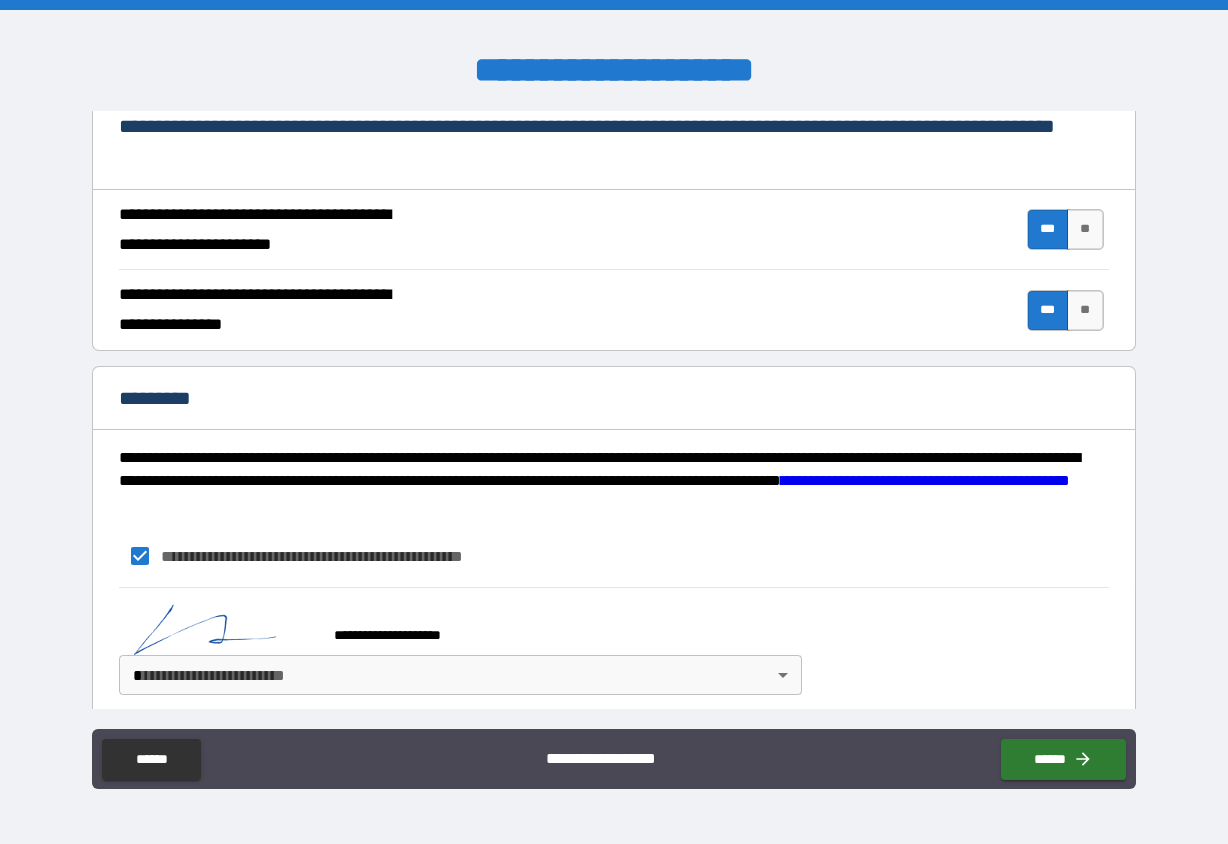 click on "**********" at bounding box center [614, 422] 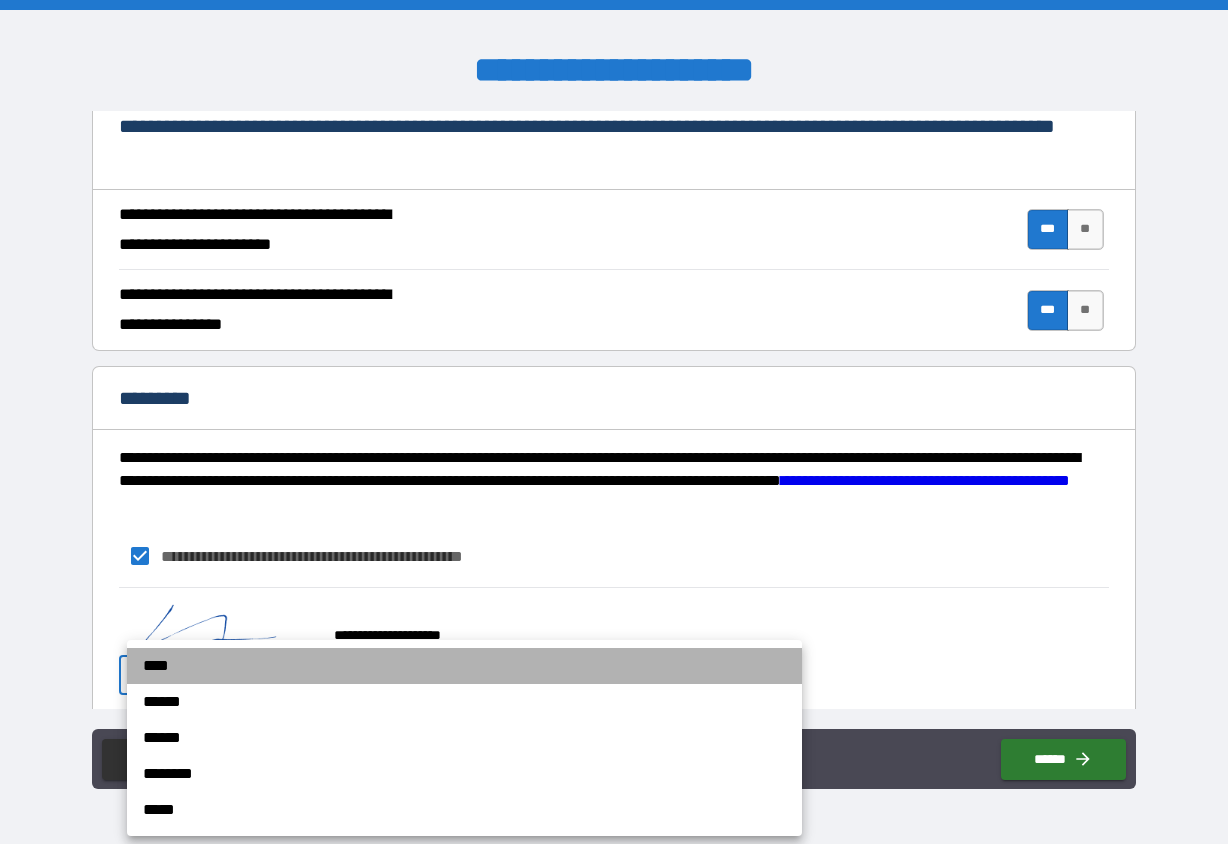 click on "****" at bounding box center [464, 666] 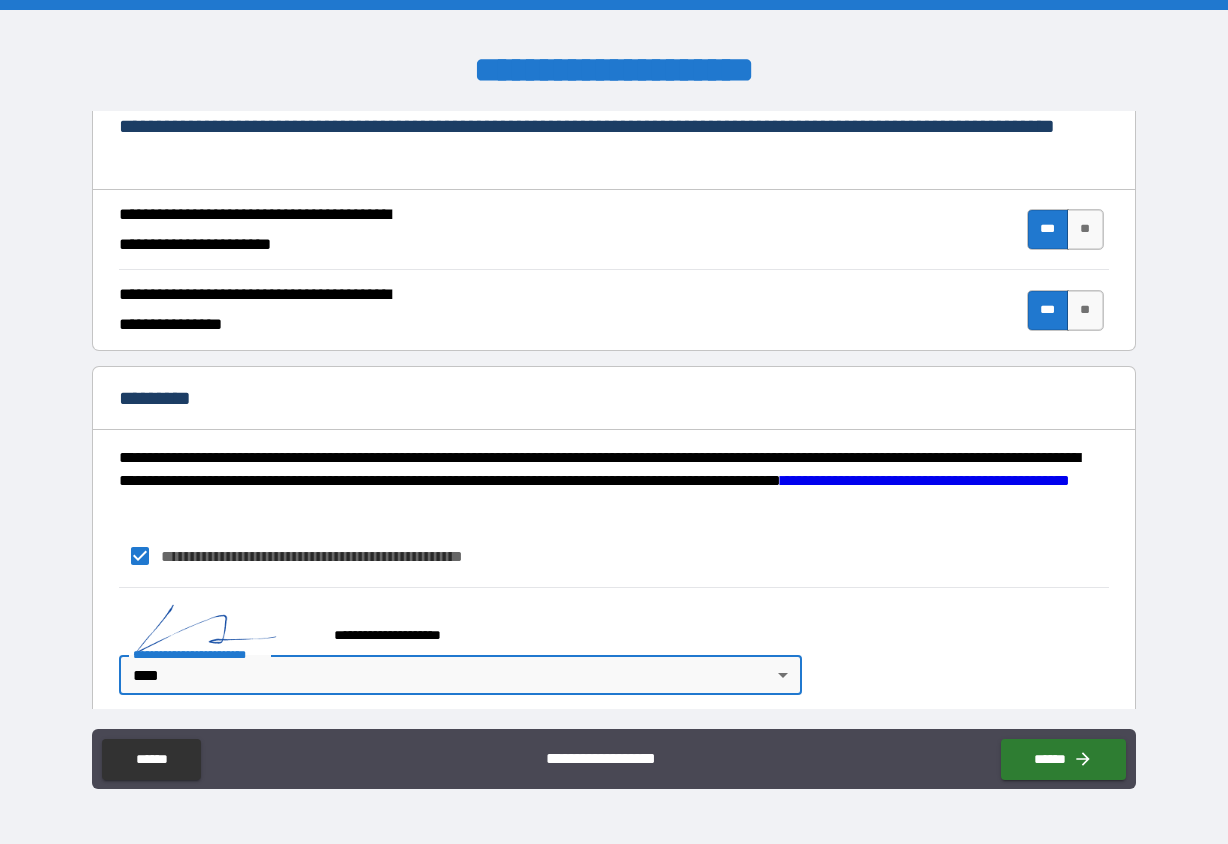 scroll, scrollTop: 1865, scrollLeft: 0, axis: vertical 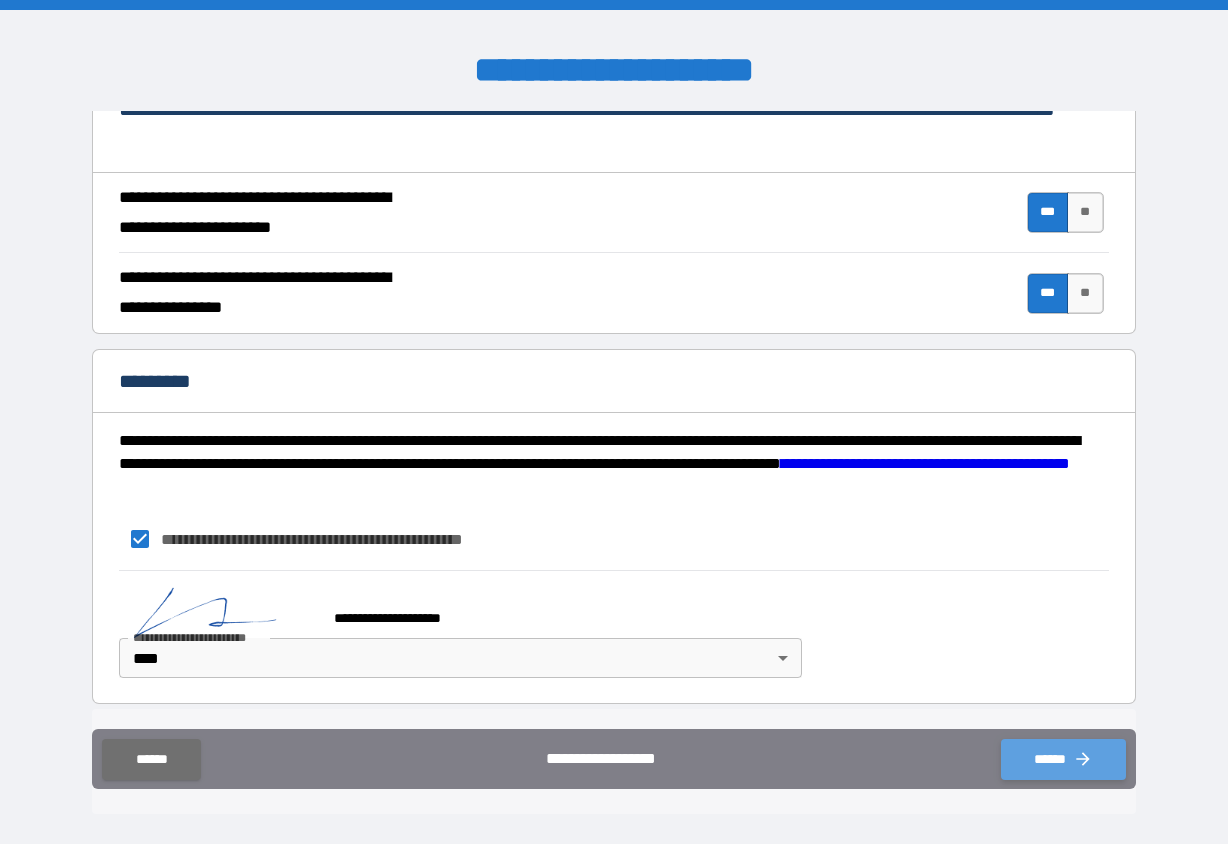click on "******" at bounding box center (1063, 759) 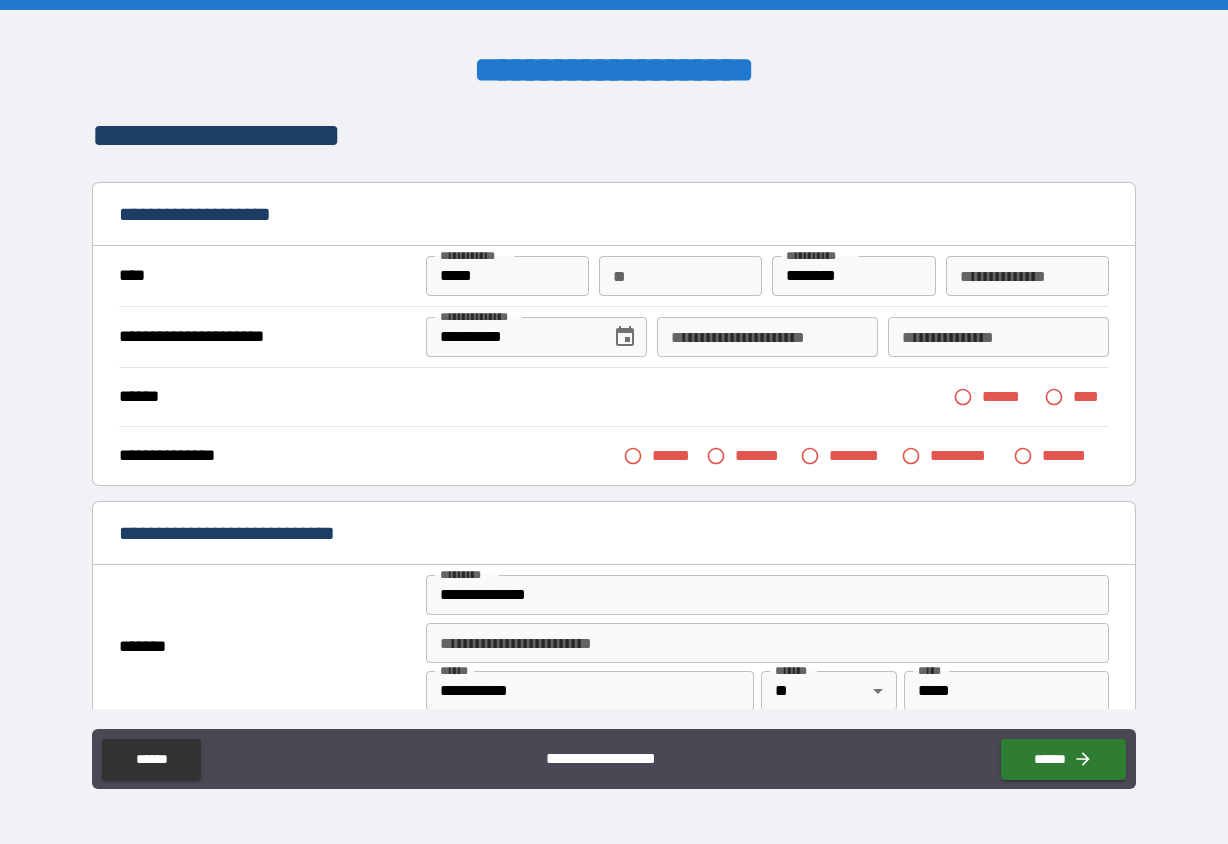 scroll, scrollTop: 0, scrollLeft: 0, axis: both 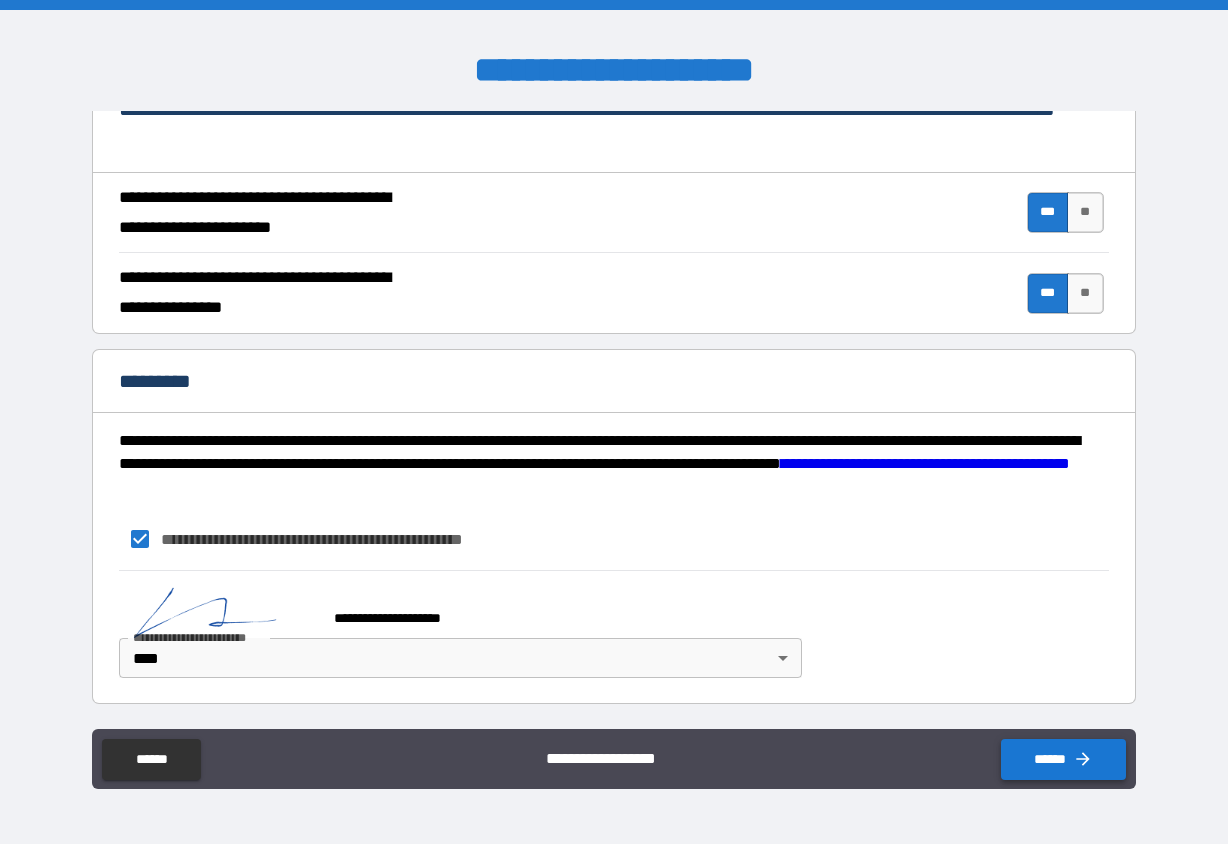 click on "******" at bounding box center [1063, 759] 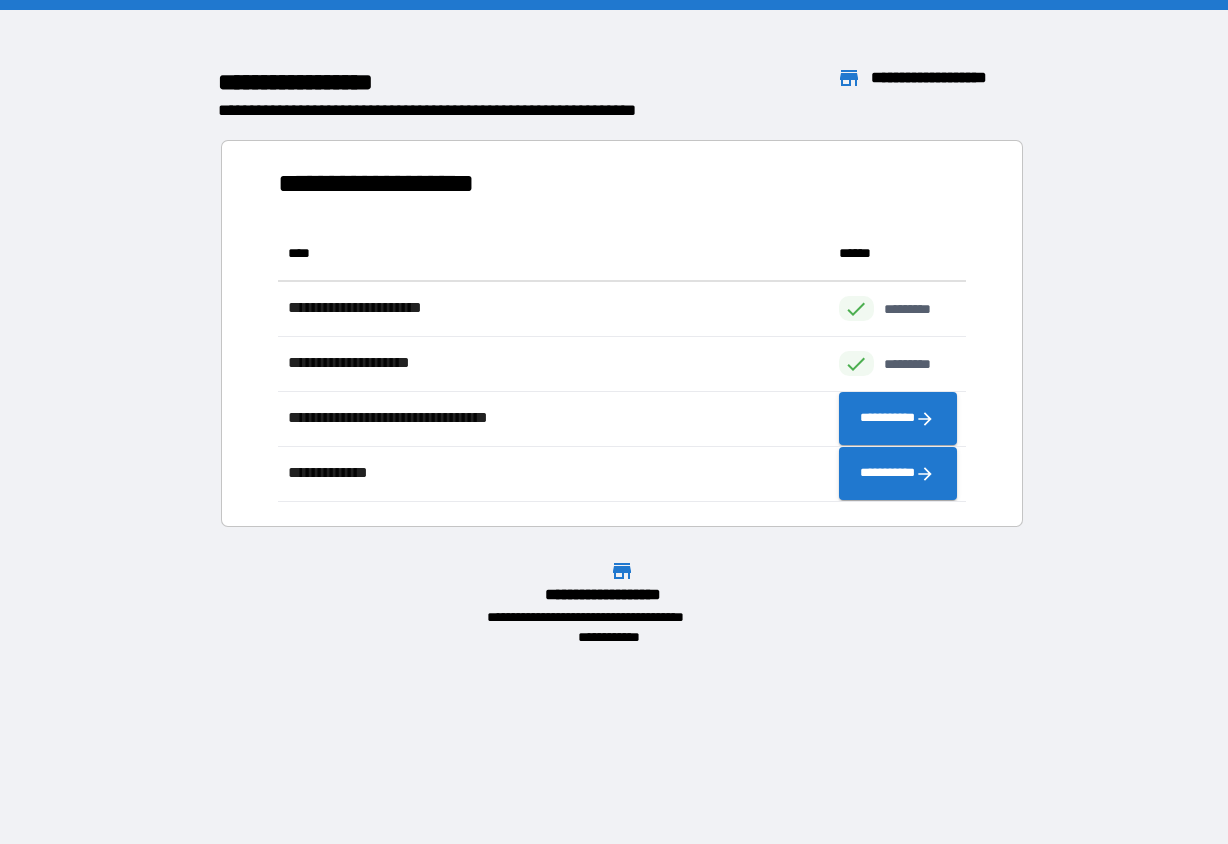 scroll, scrollTop: 1, scrollLeft: 1, axis: both 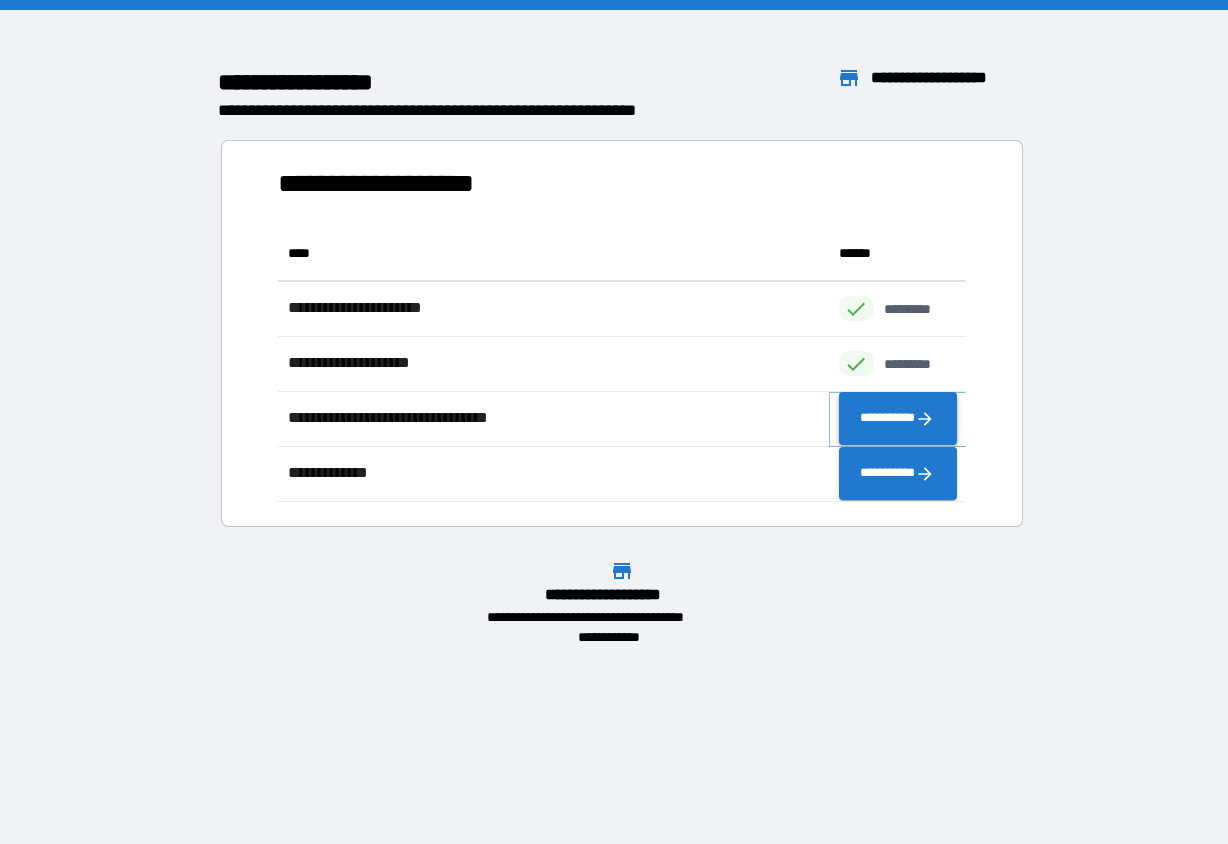 click on "**********" at bounding box center (898, 419) 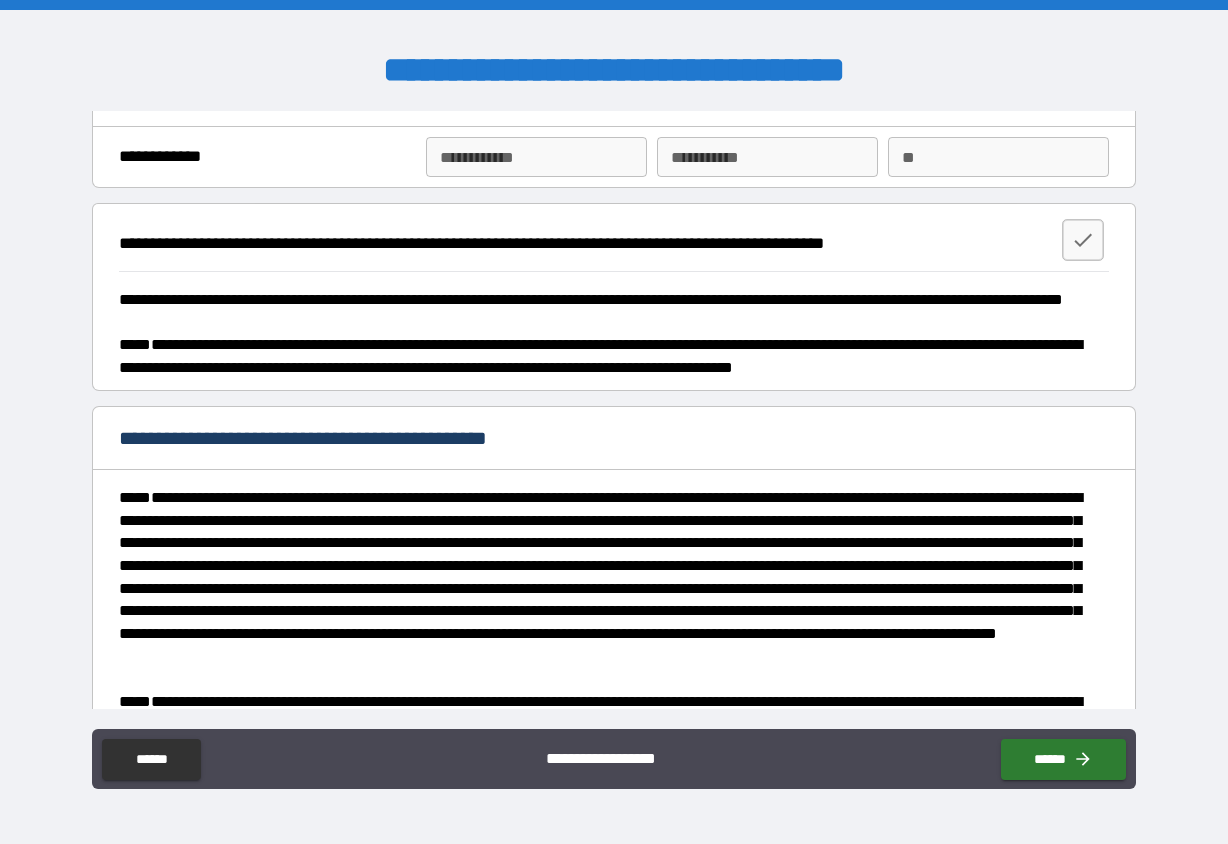 scroll, scrollTop: 0, scrollLeft: 0, axis: both 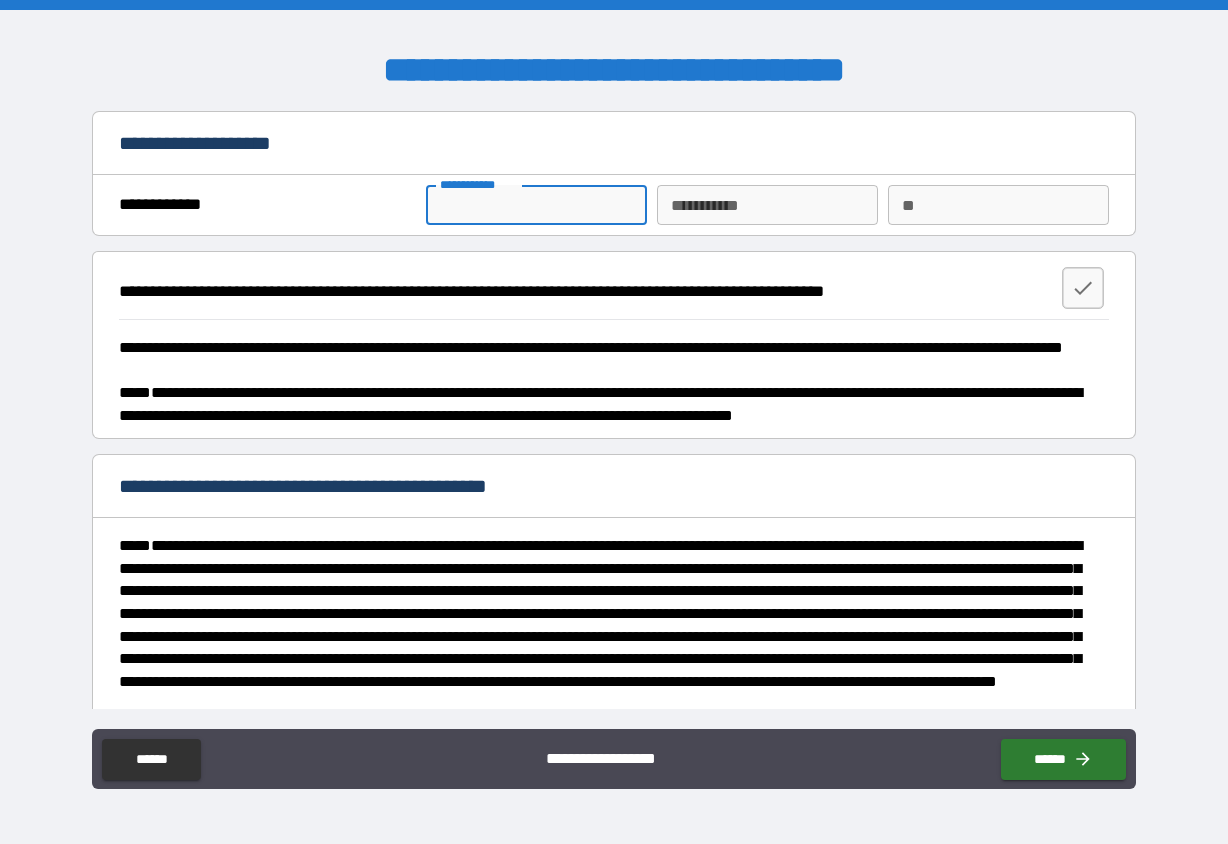 click on "**********" at bounding box center [536, 205] 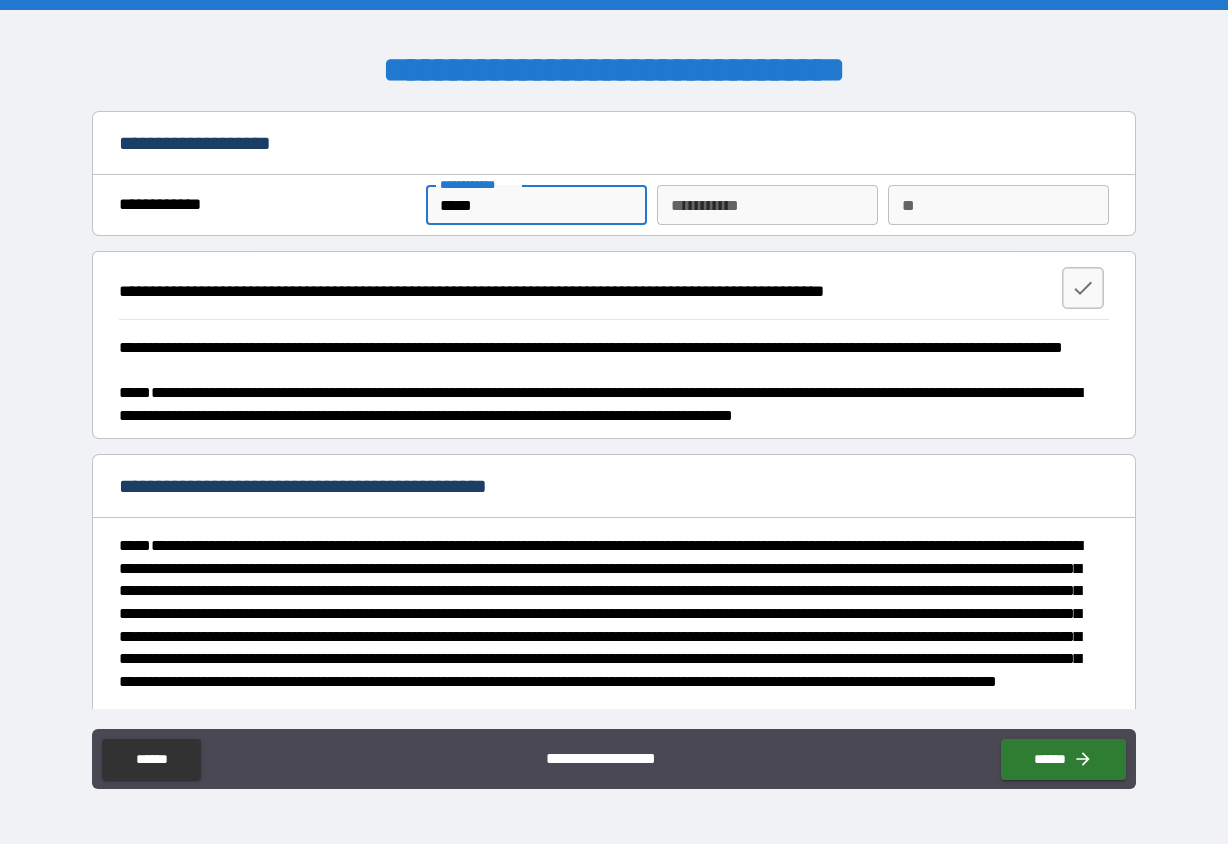 type on "*****" 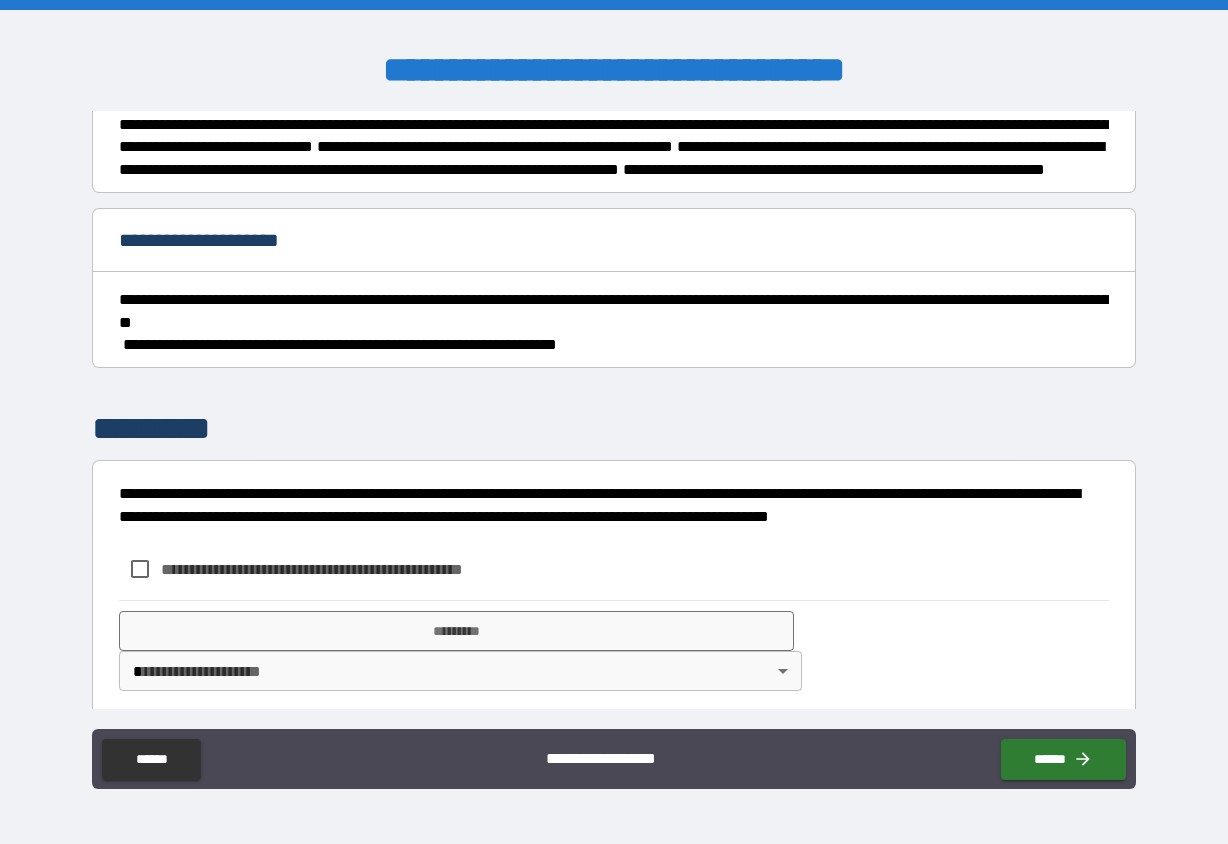 scroll, scrollTop: 3235, scrollLeft: 0, axis: vertical 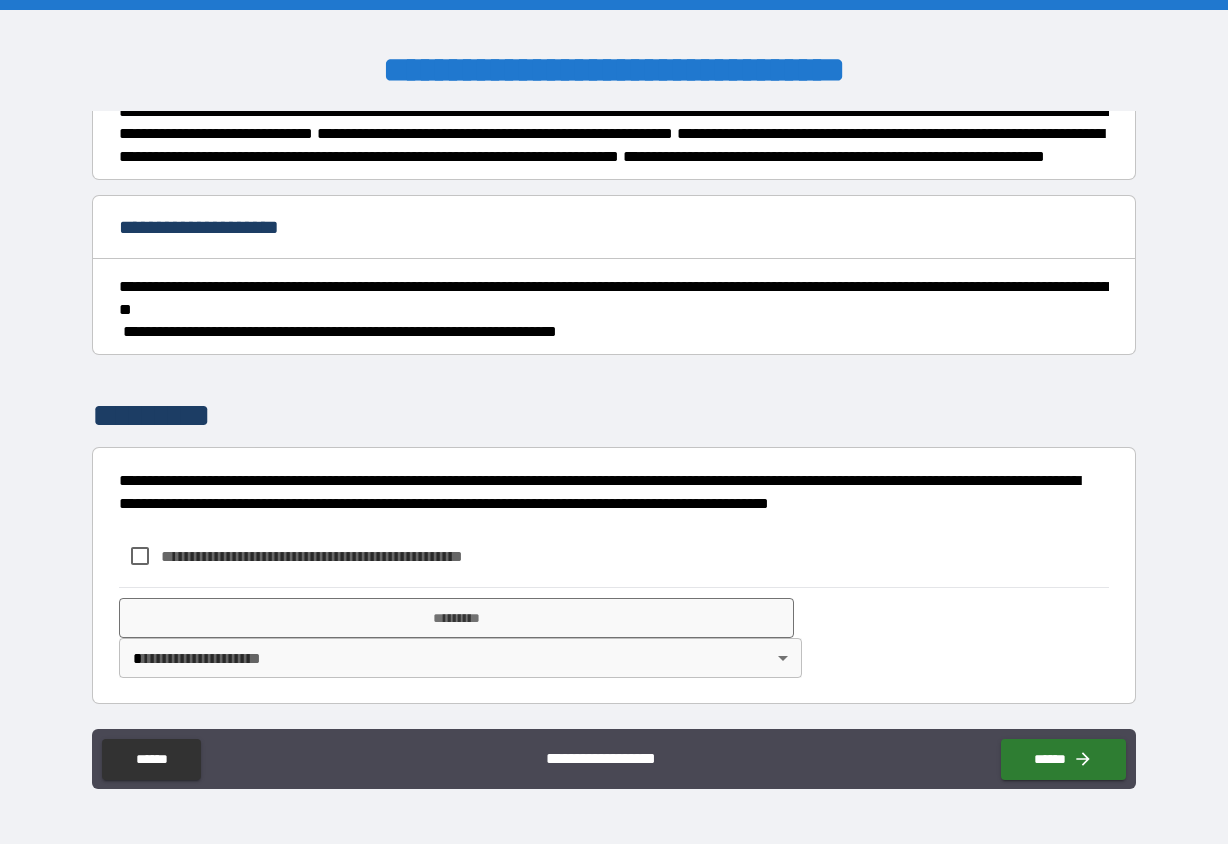 type on "********" 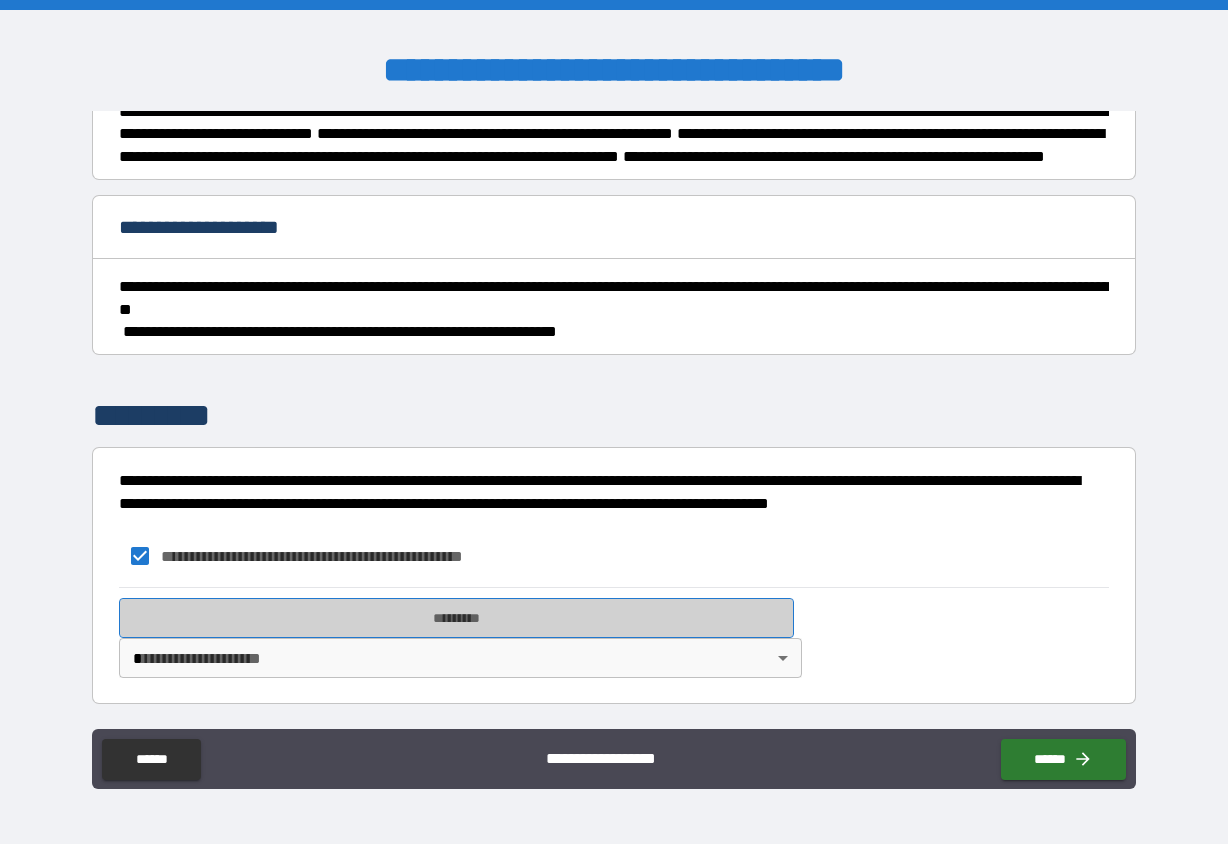 click on "*********" at bounding box center (456, 618) 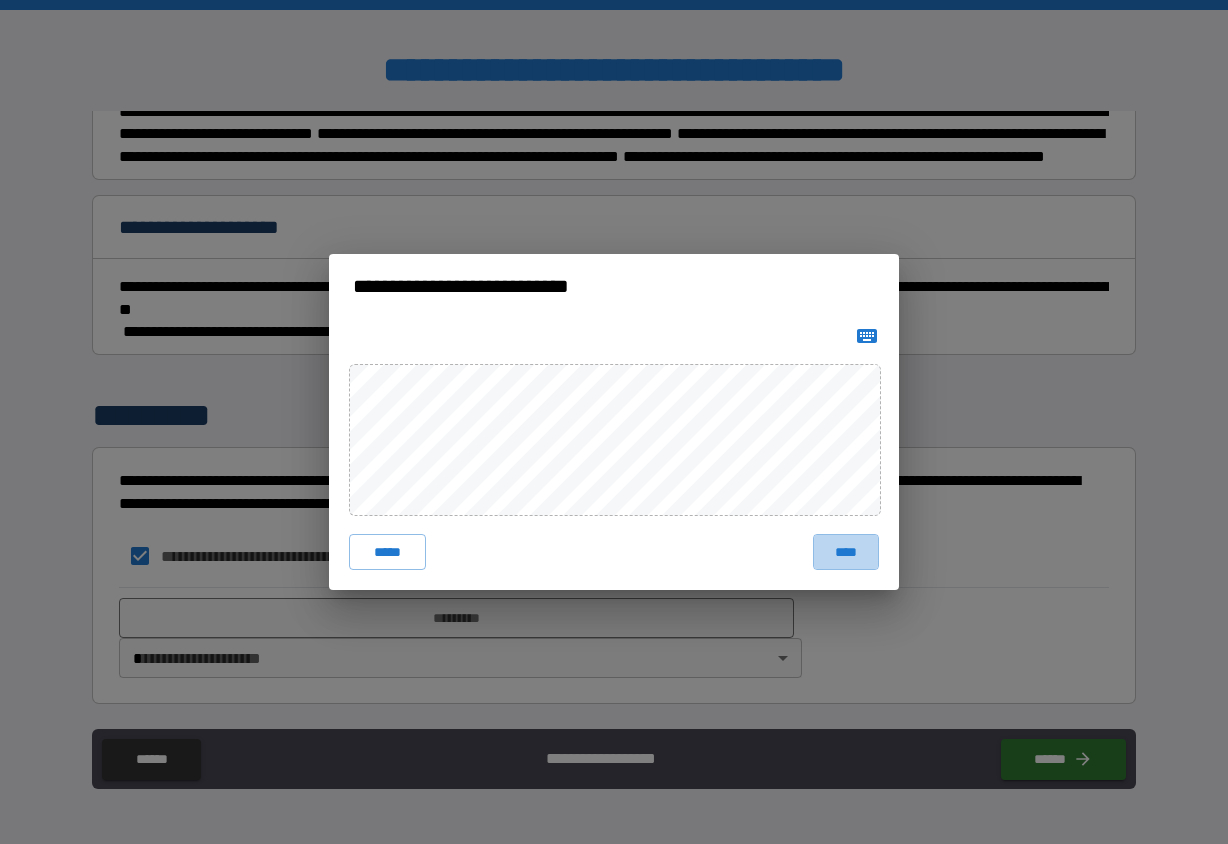 click on "****" at bounding box center [846, 552] 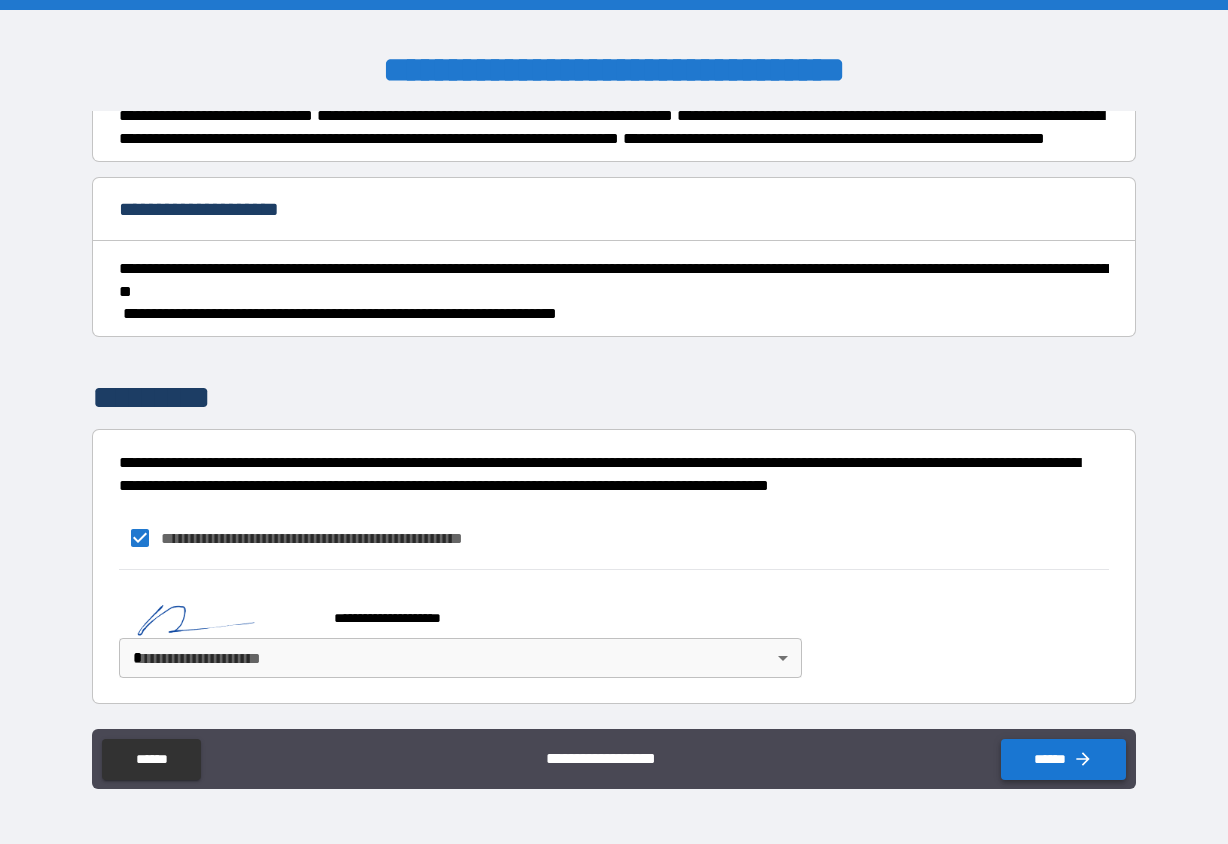 click on "******" at bounding box center [1063, 759] 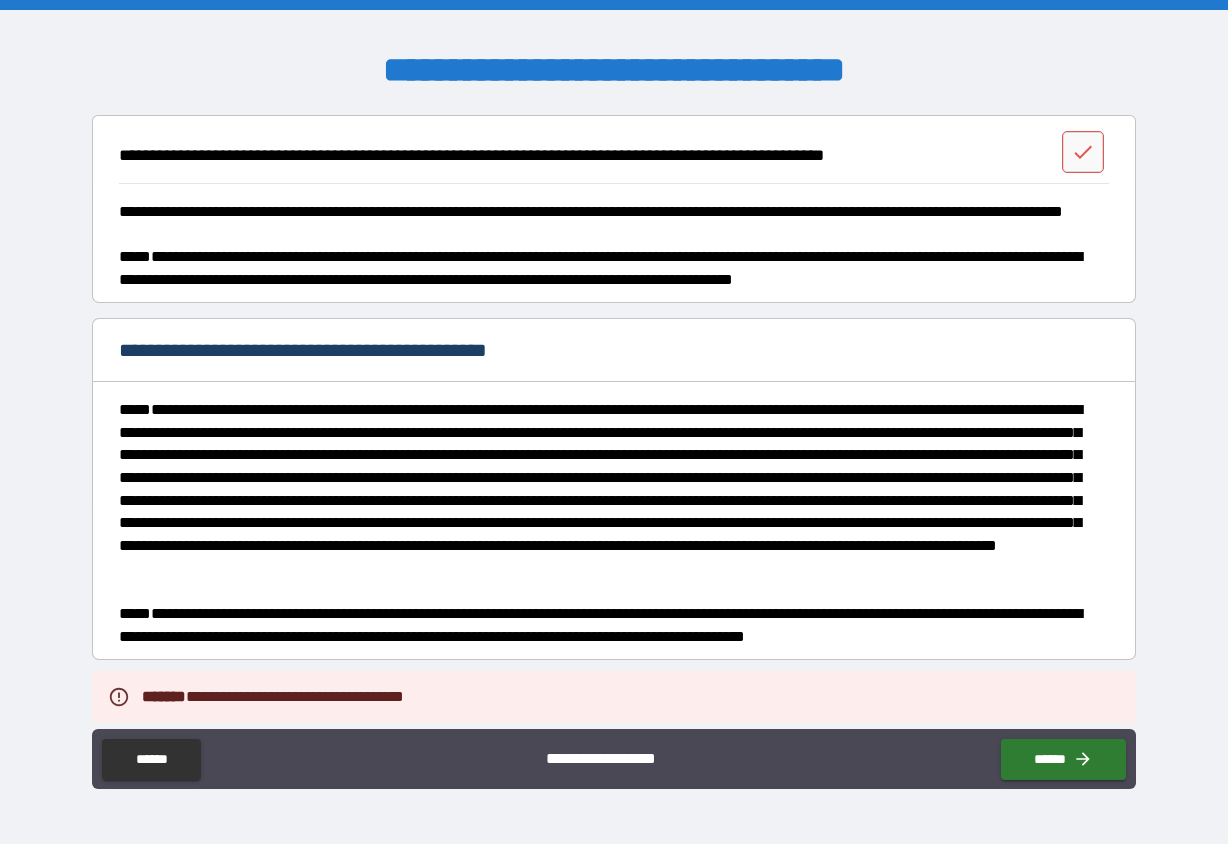 scroll, scrollTop: 0, scrollLeft: 0, axis: both 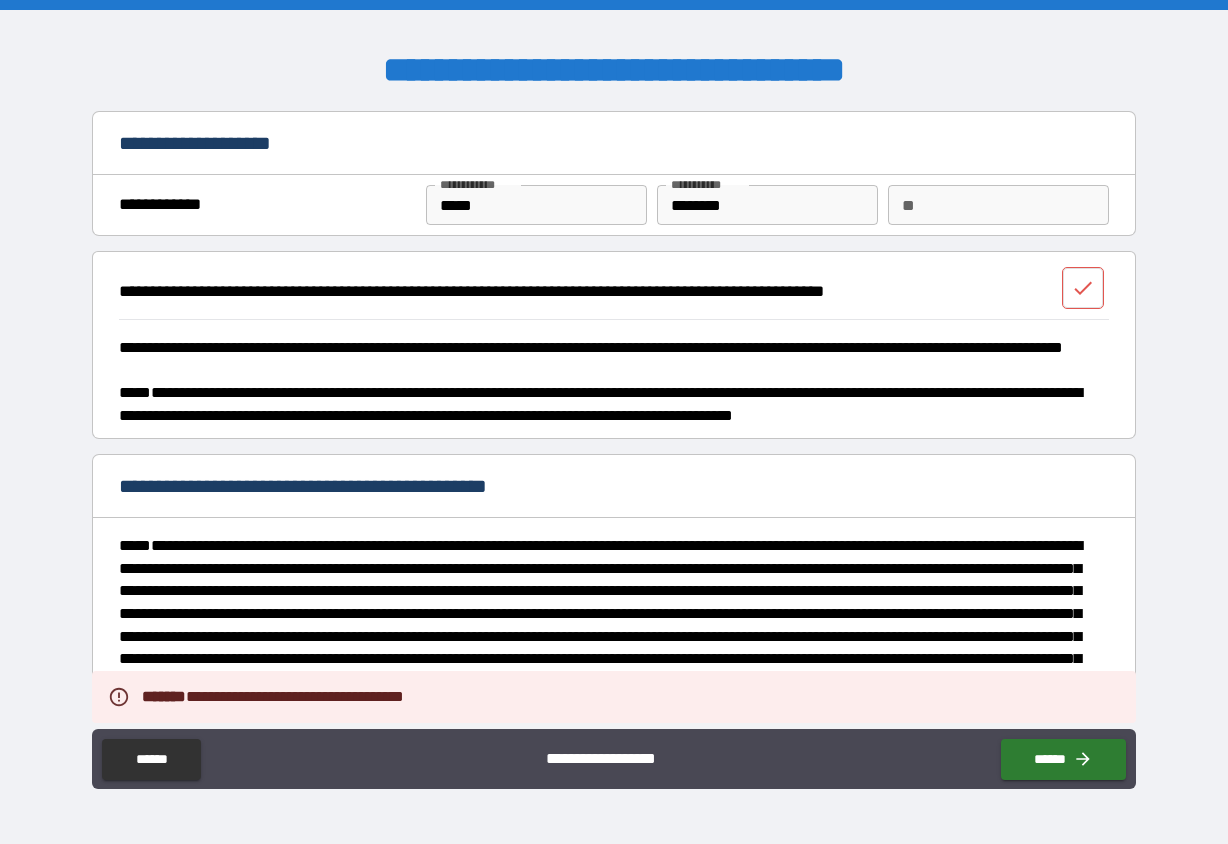 click 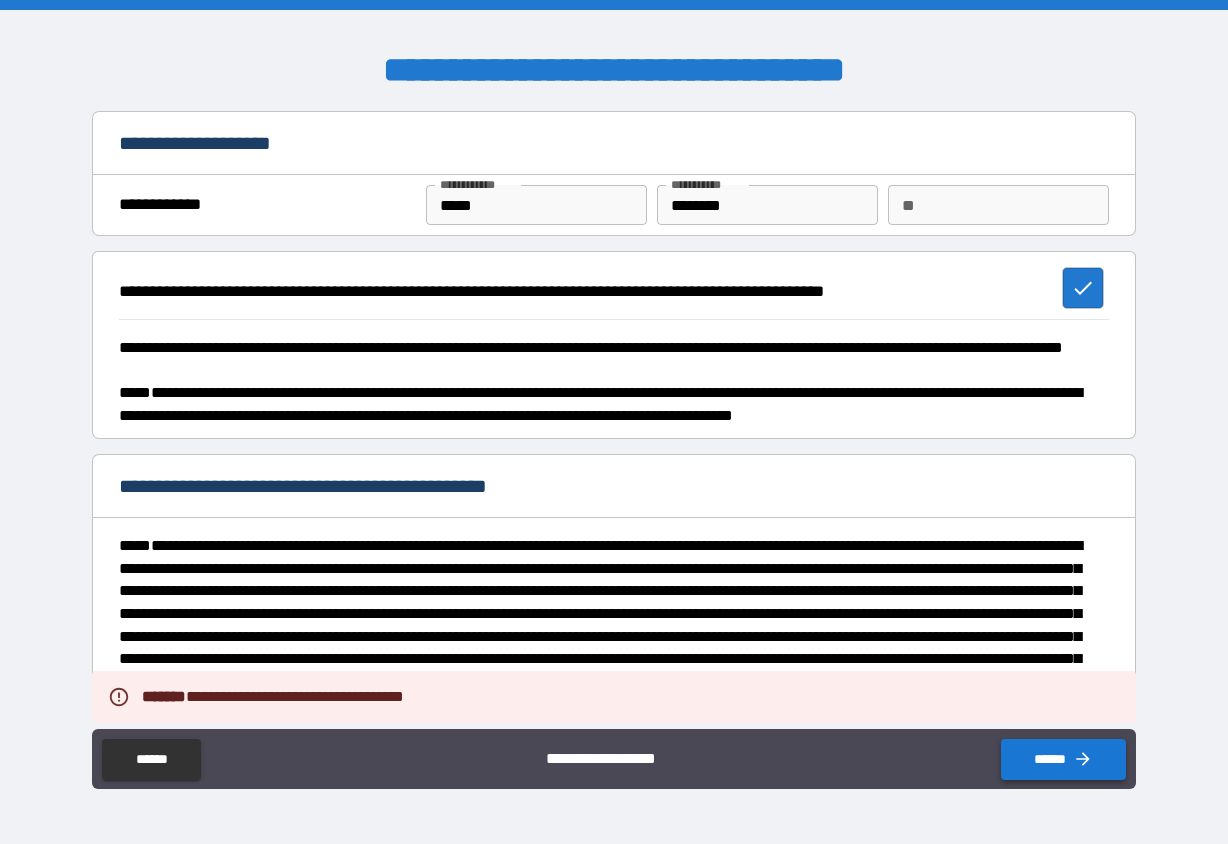 click on "******" at bounding box center [1063, 759] 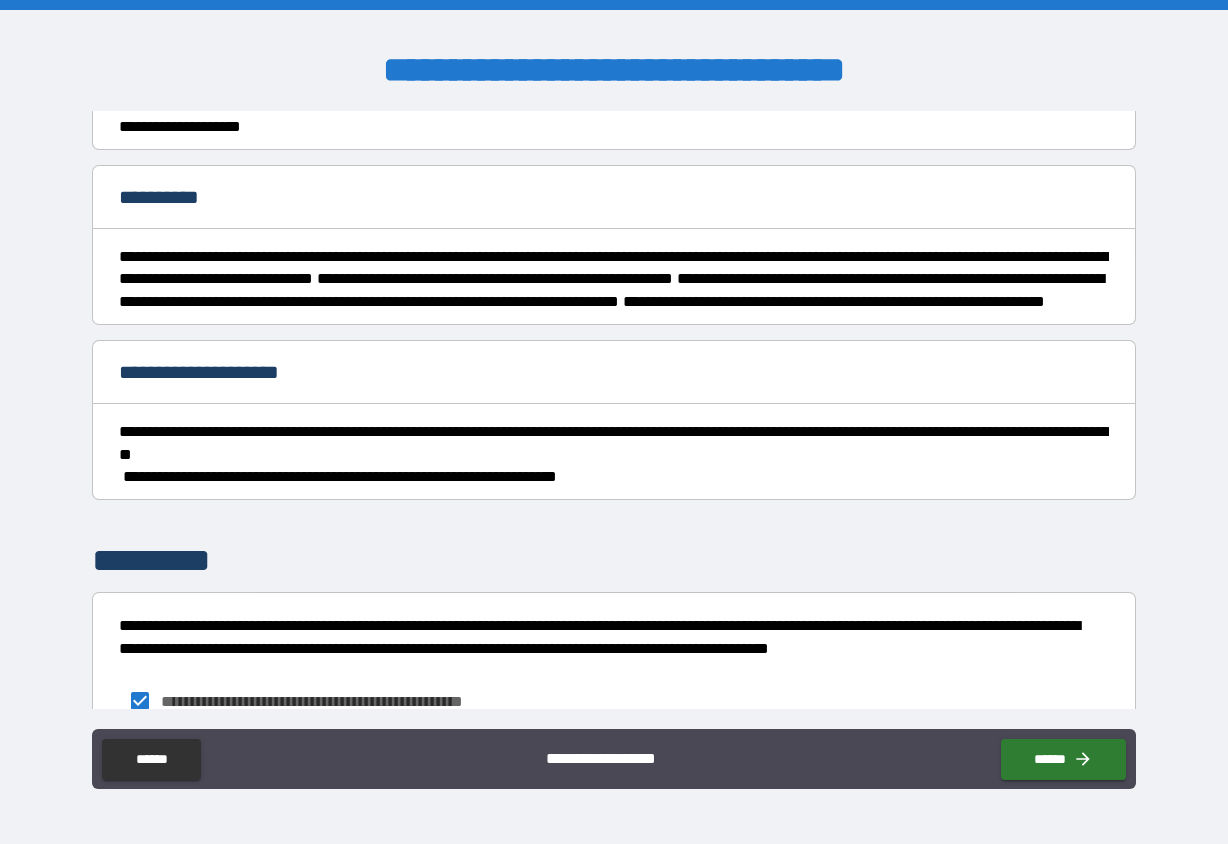 scroll, scrollTop: 3252, scrollLeft: 0, axis: vertical 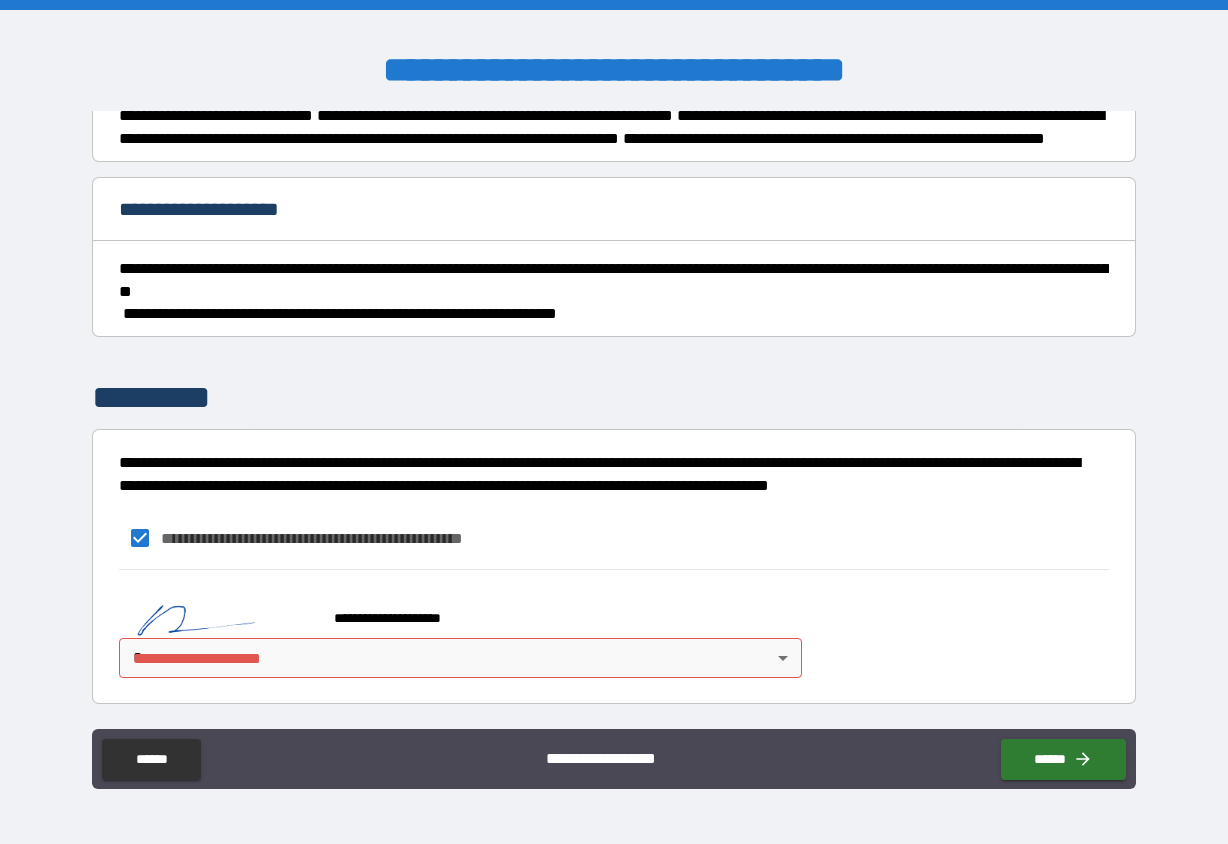 click on "**********" at bounding box center [614, 422] 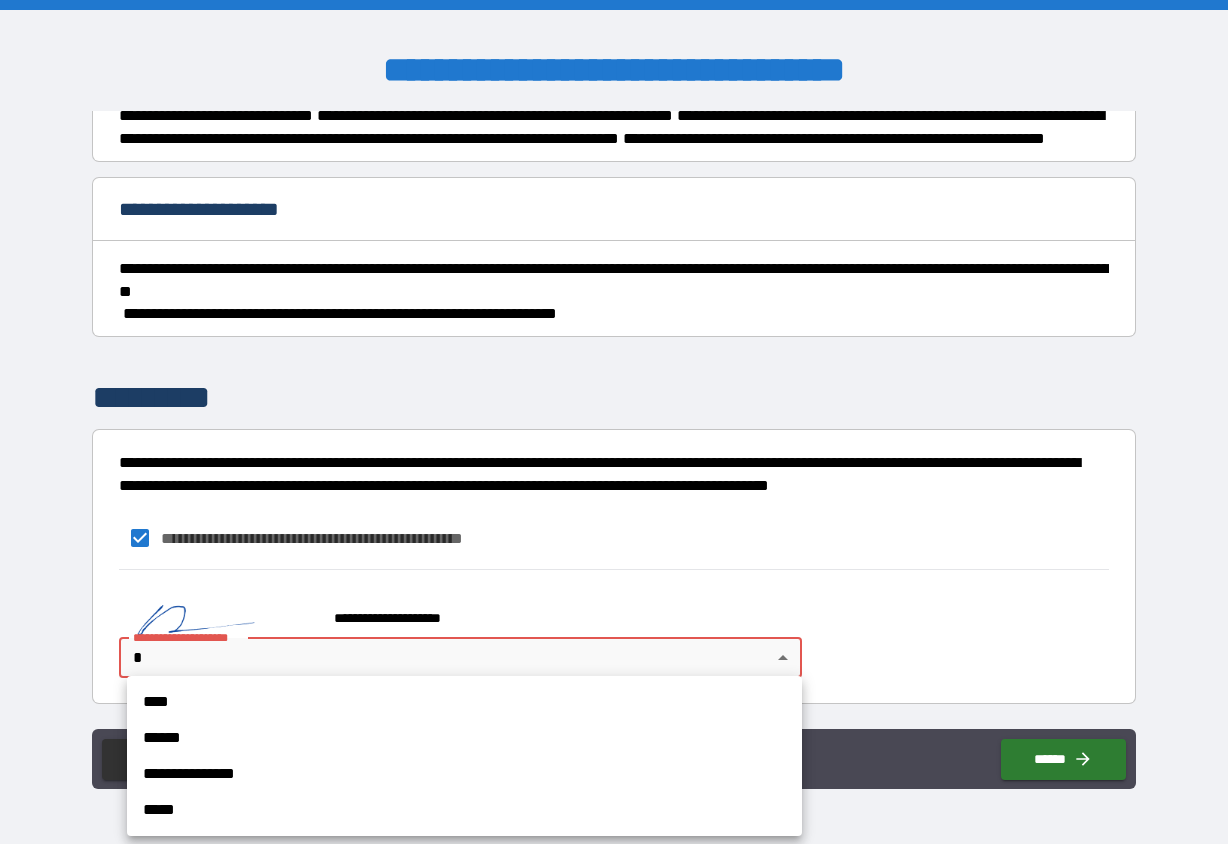 click on "****" at bounding box center (464, 702) 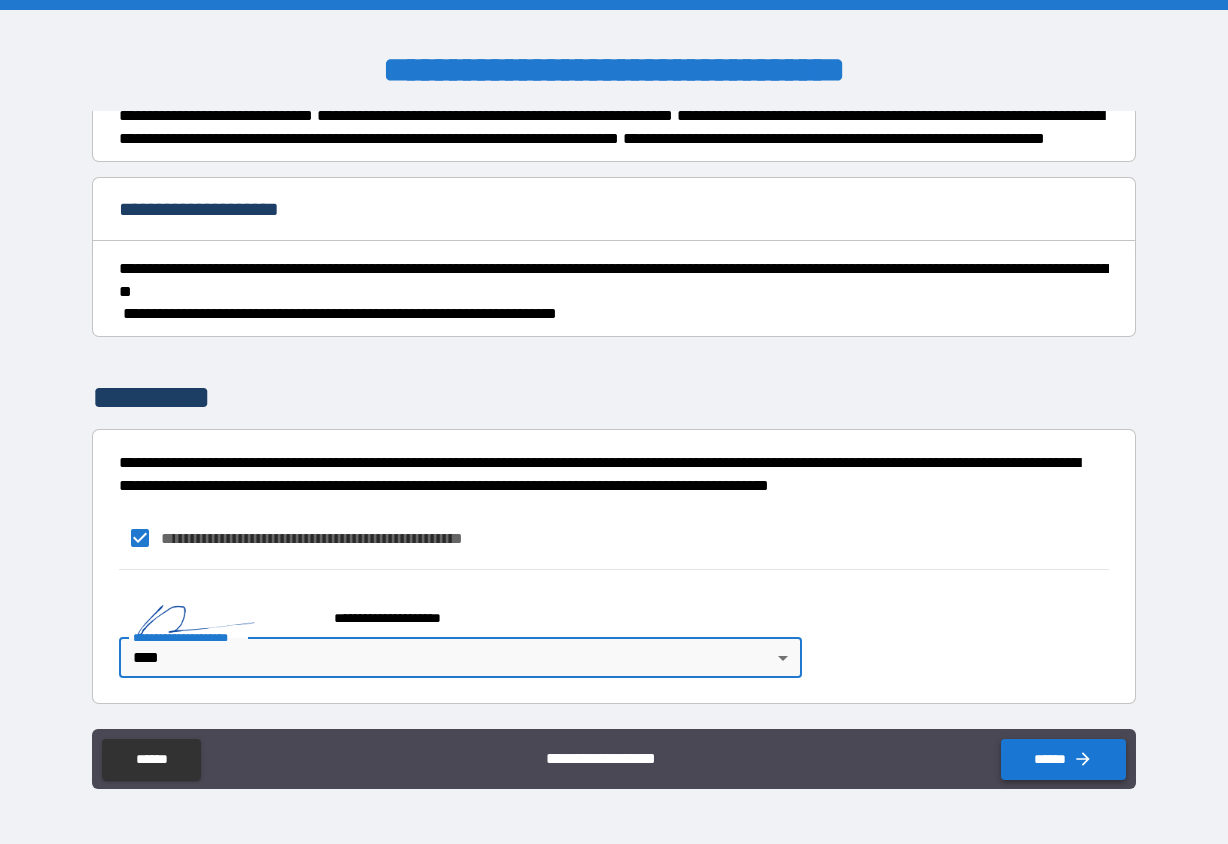 click on "******" at bounding box center [1063, 759] 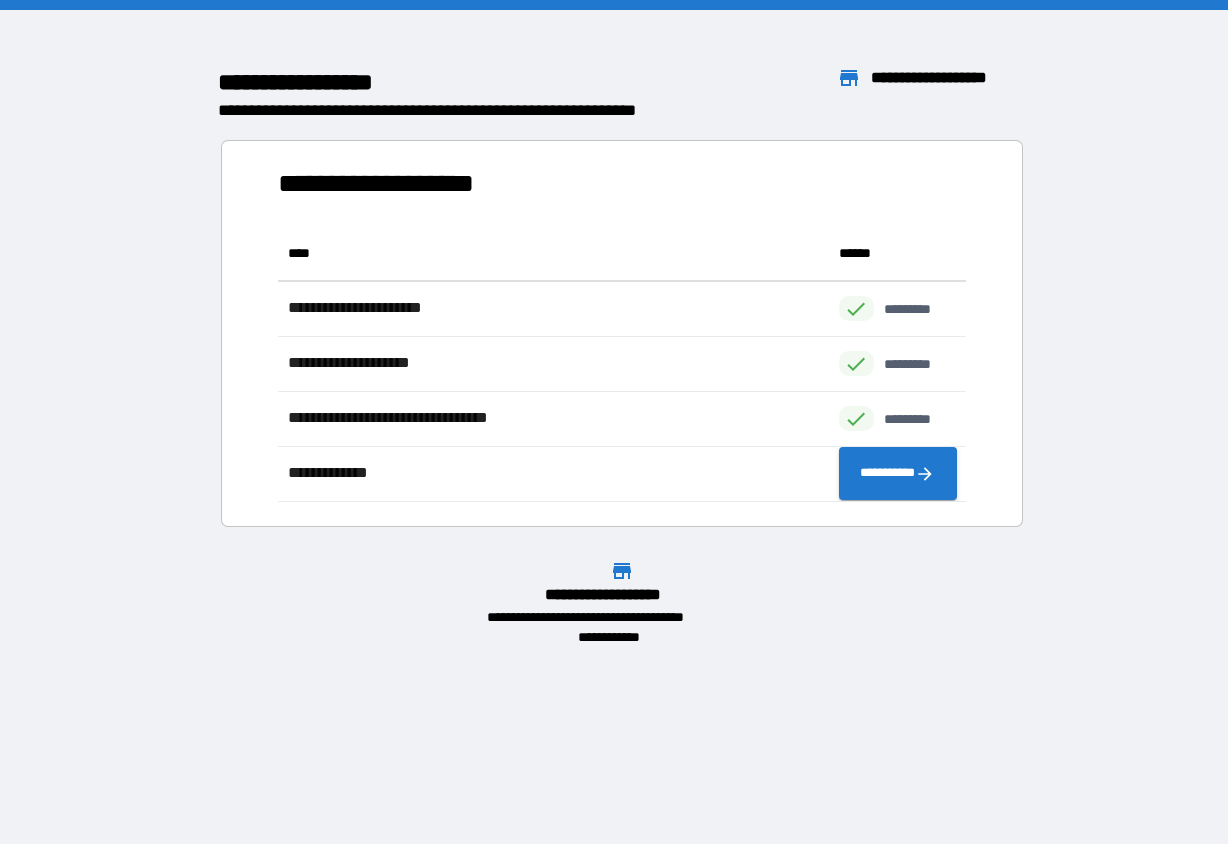scroll, scrollTop: 1, scrollLeft: 1, axis: both 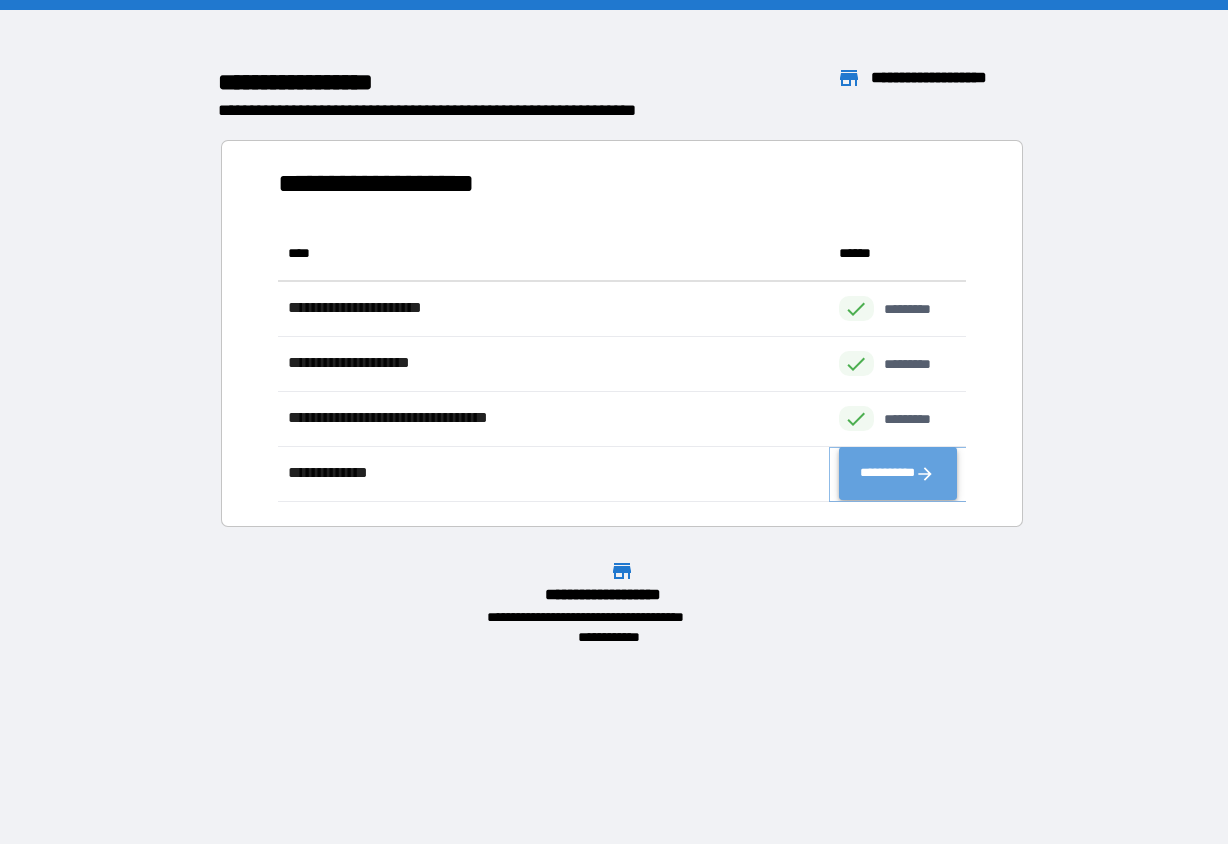 click on "**********" at bounding box center [898, 474] 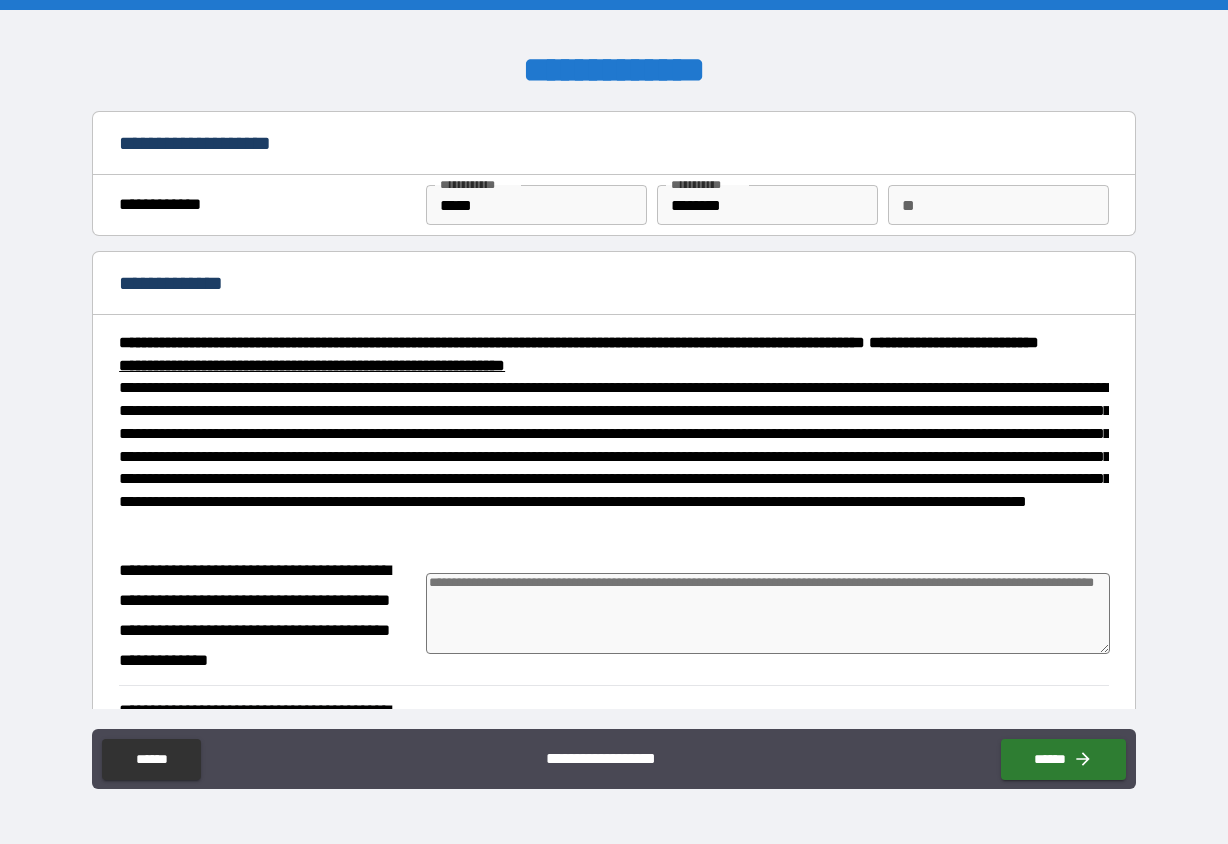 type on "*" 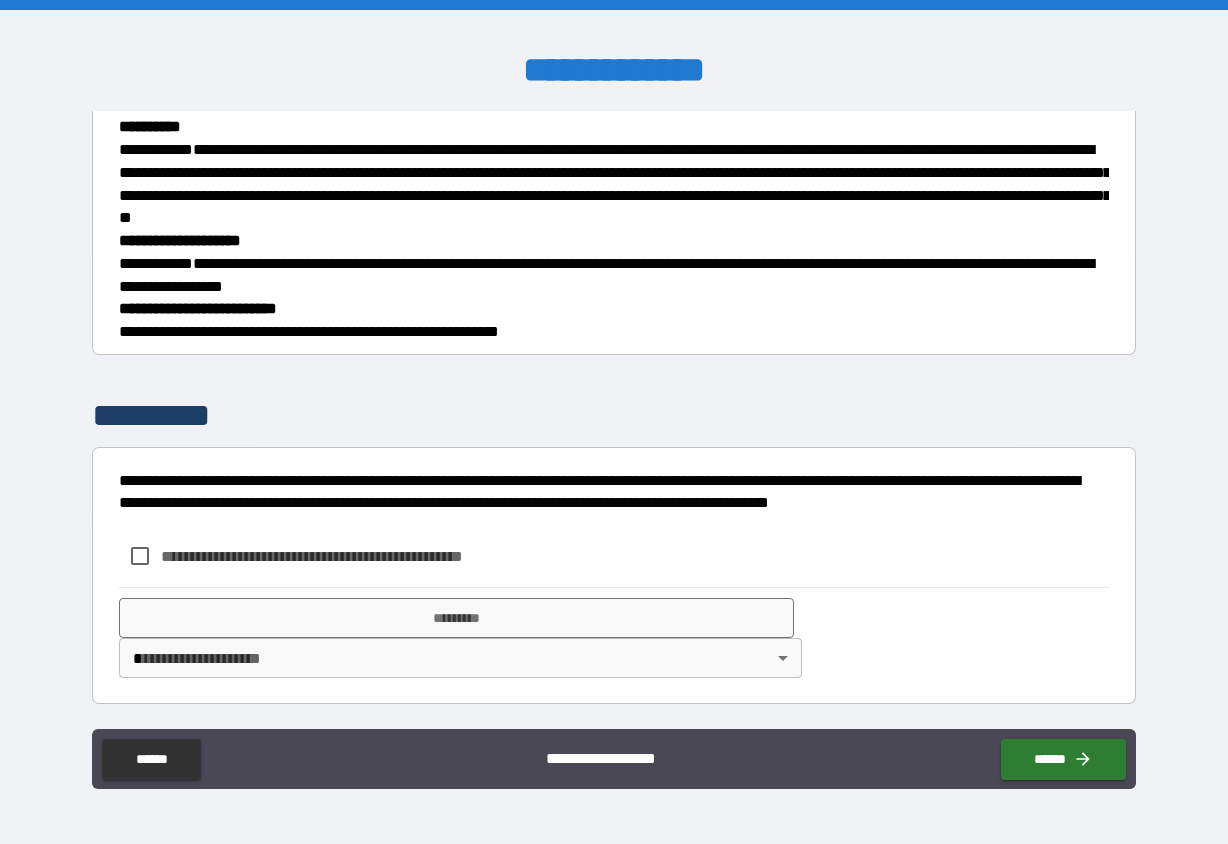 scroll, scrollTop: 795, scrollLeft: 0, axis: vertical 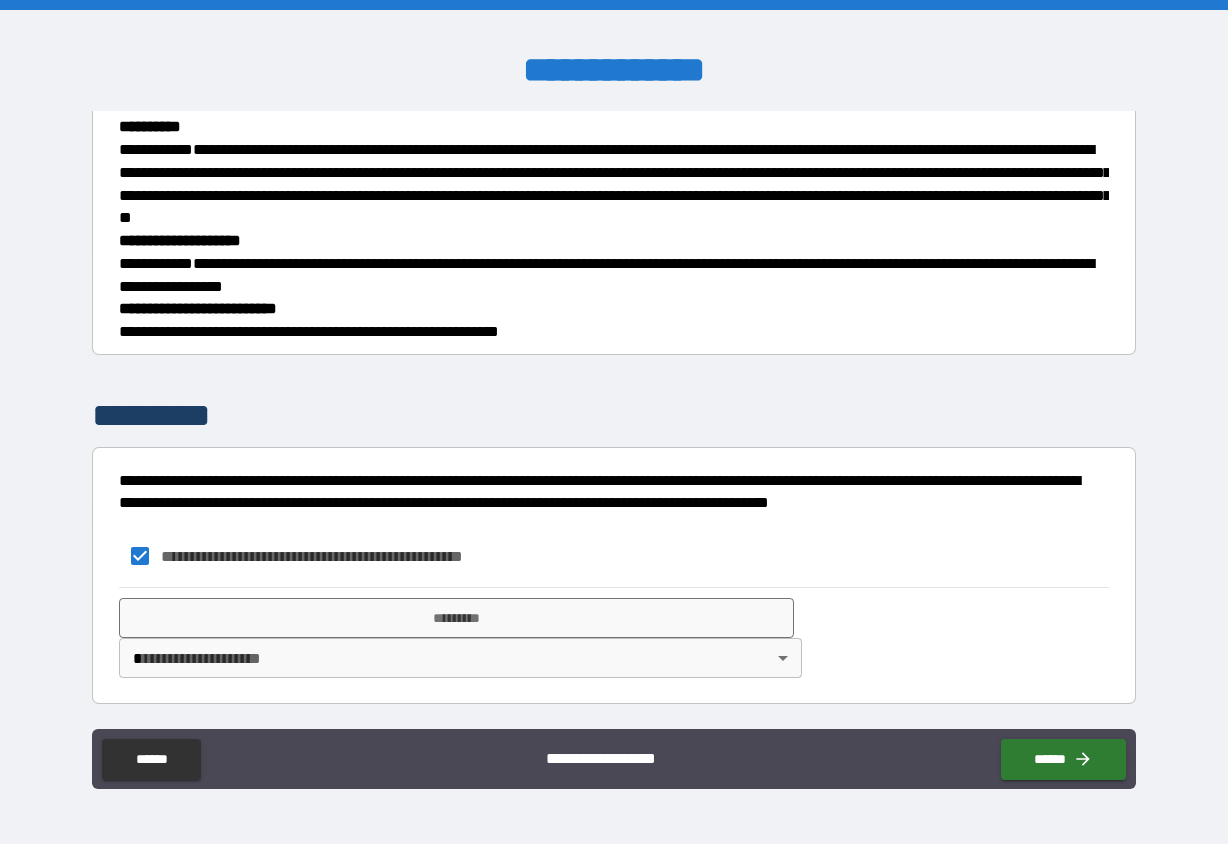 type on "*" 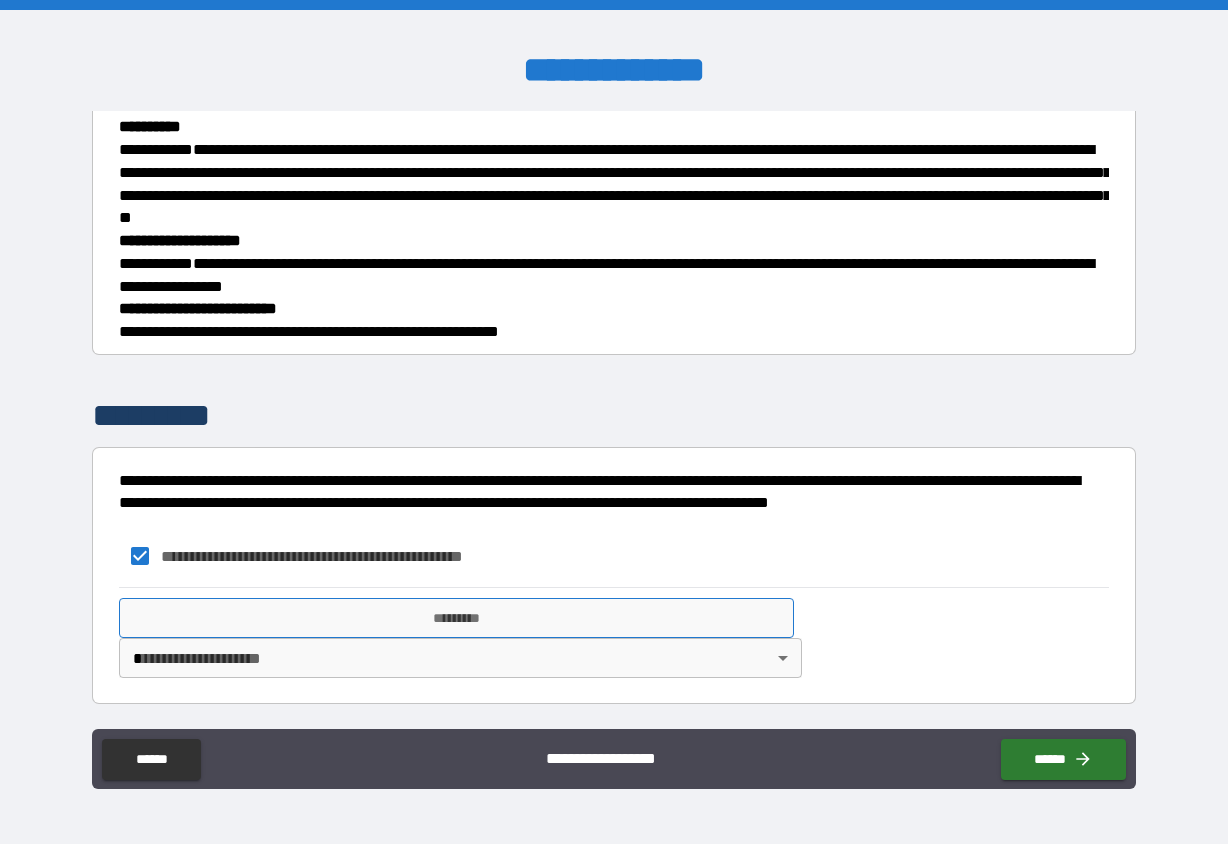 click on "*********" at bounding box center (456, 618) 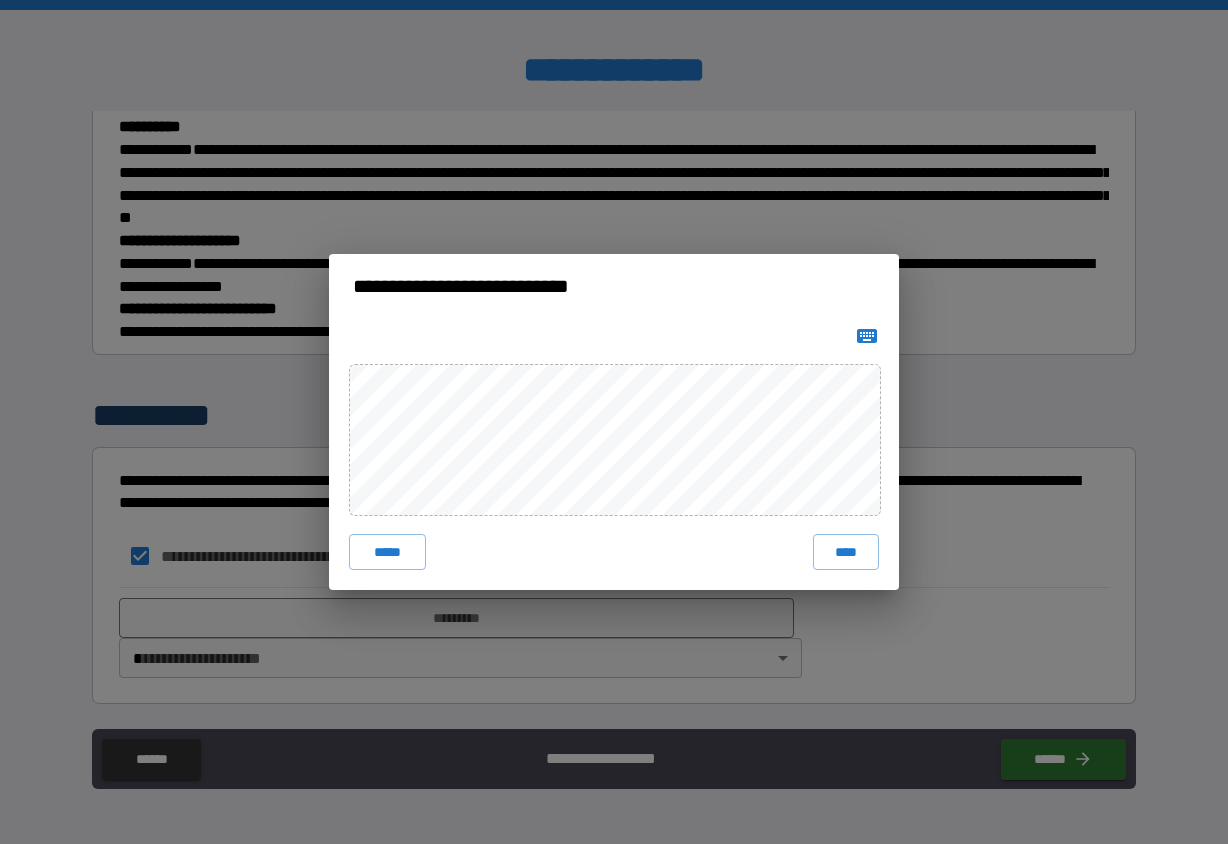 drag, startPoint x: 856, startPoint y: 556, endPoint x: 684, endPoint y: 595, distance: 176.3661 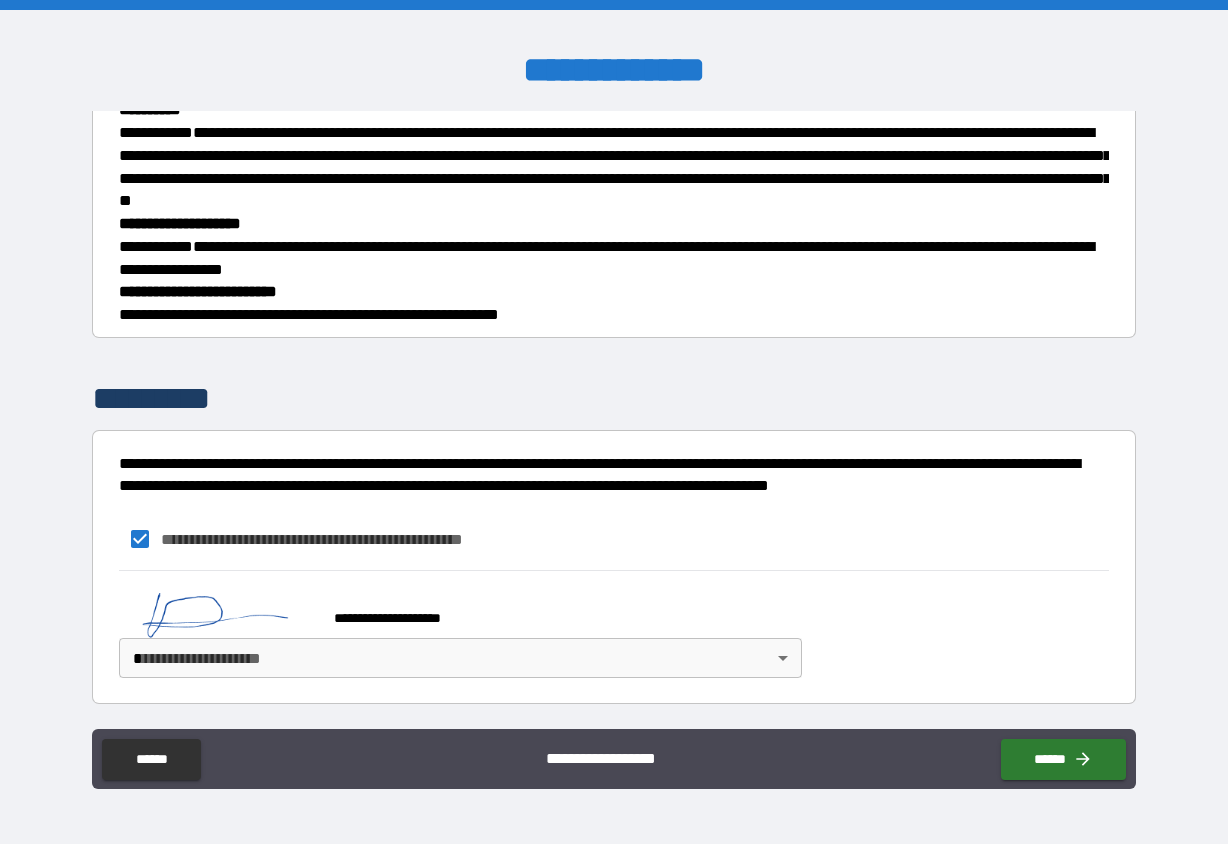 type on "*" 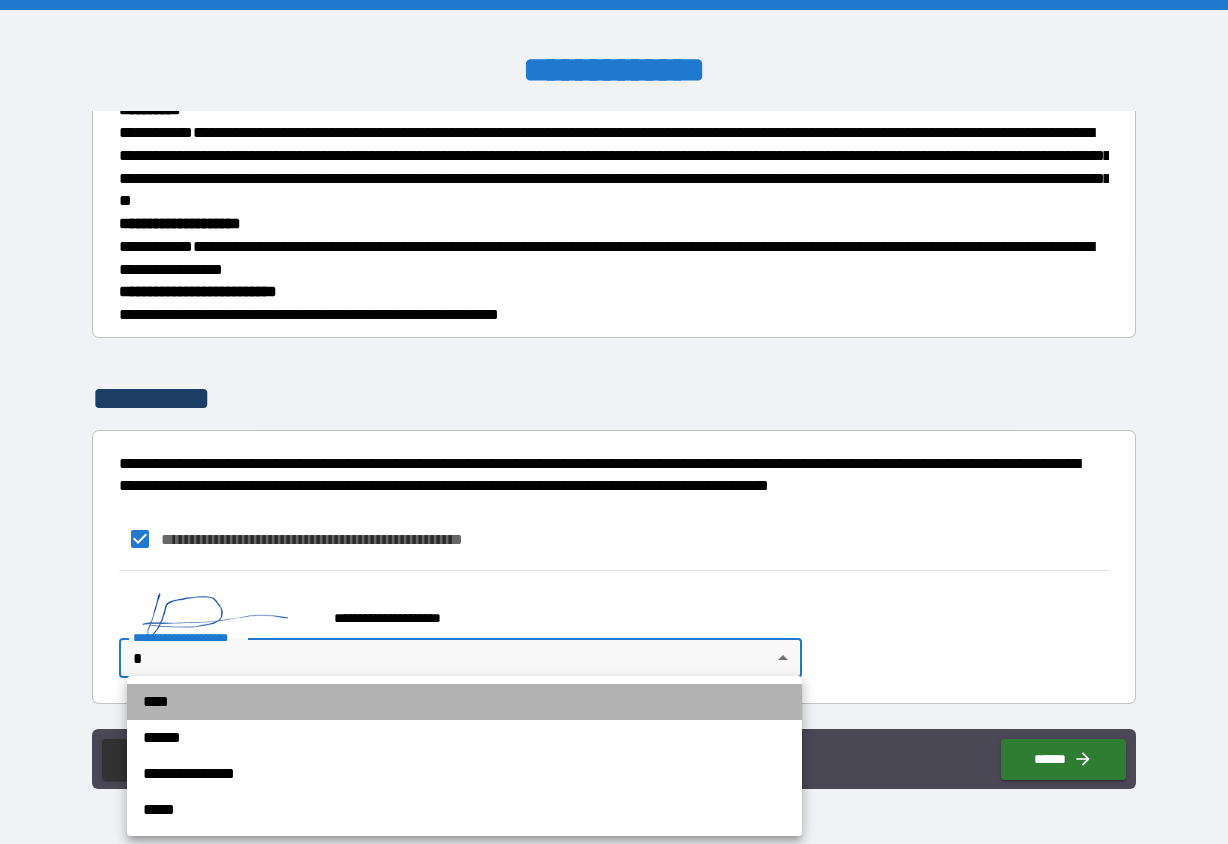 click on "****" at bounding box center [464, 702] 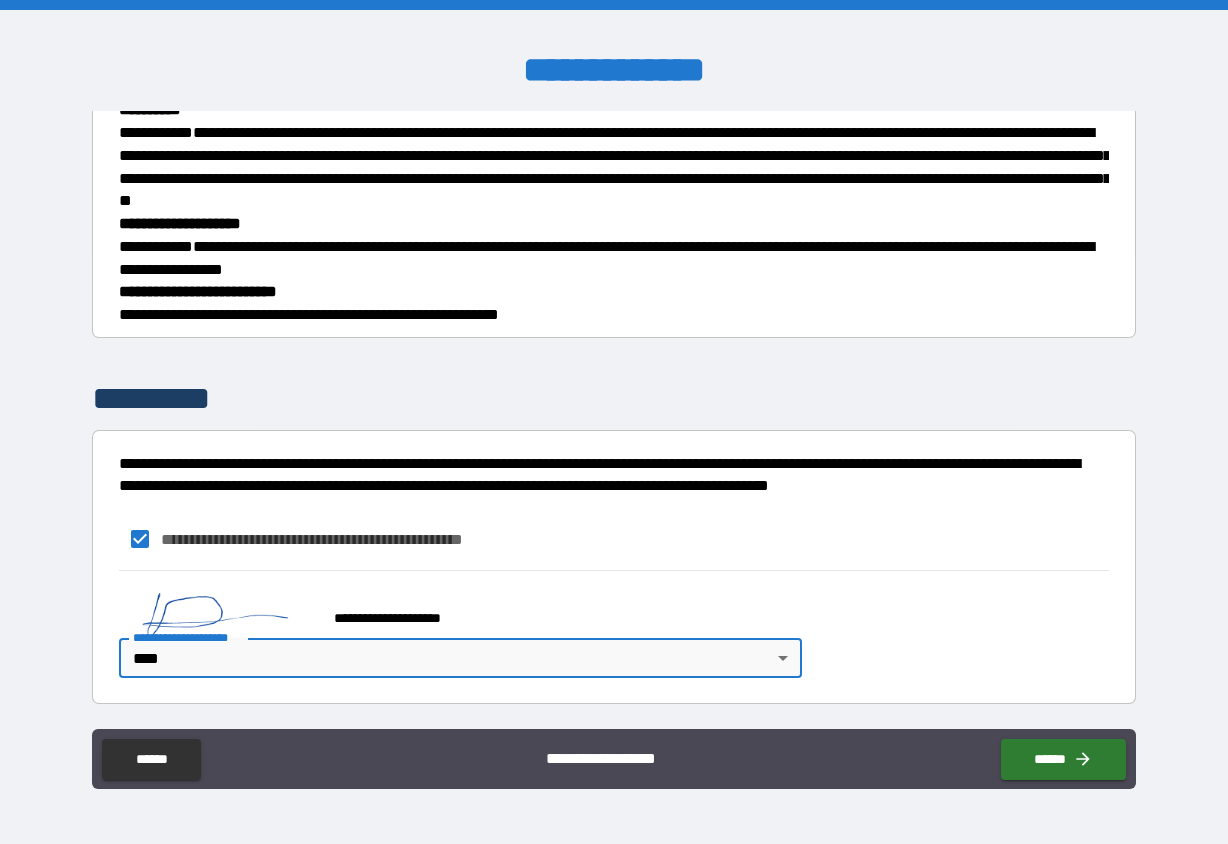 type on "*" 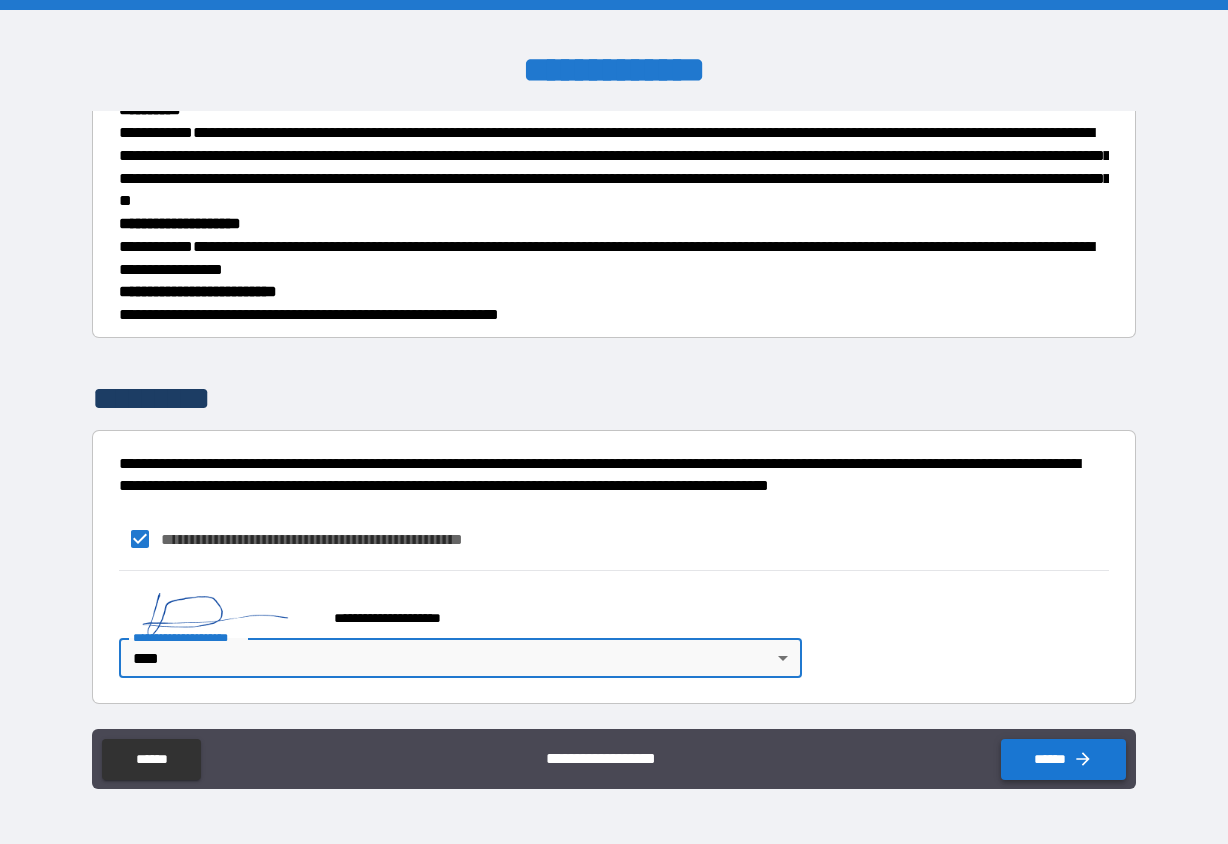 click on "******" at bounding box center [1063, 759] 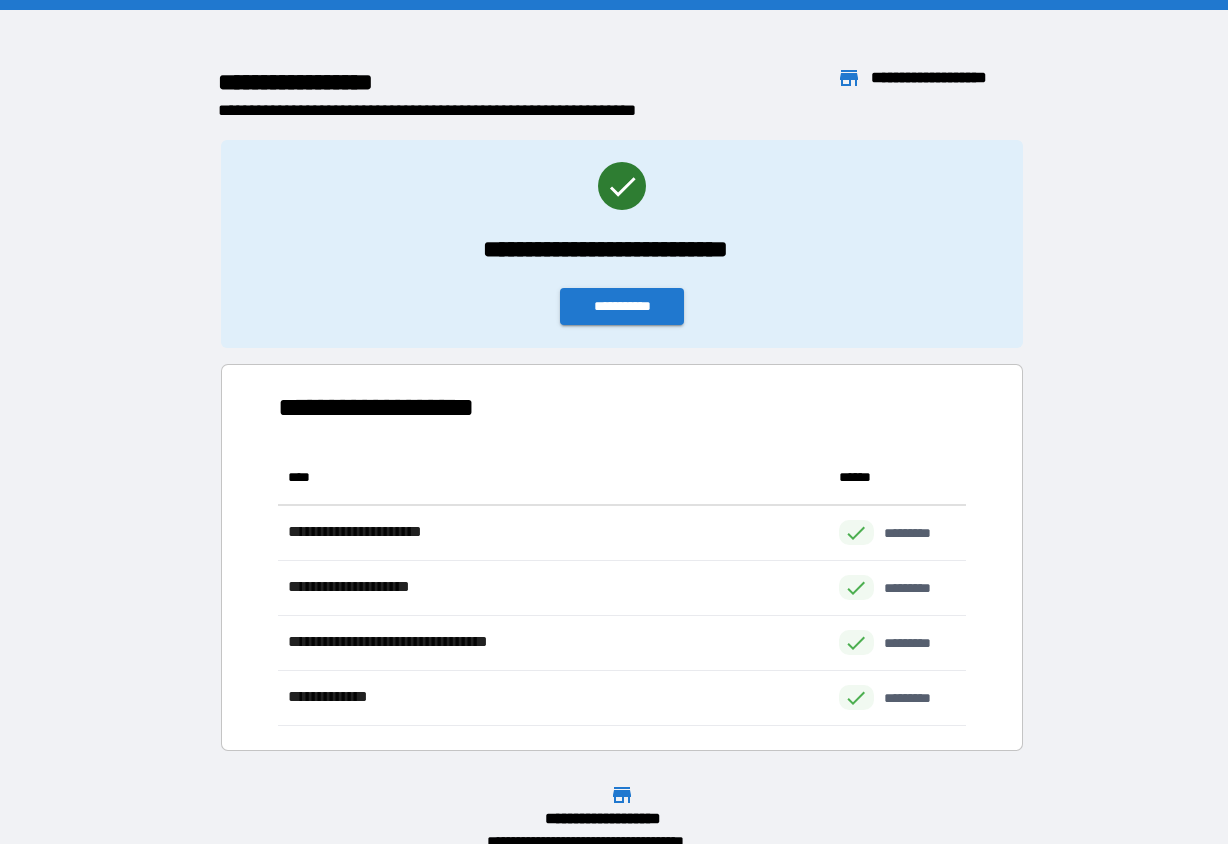 scroll, scrollTop: 1, scrollLeft: 1, axis: both 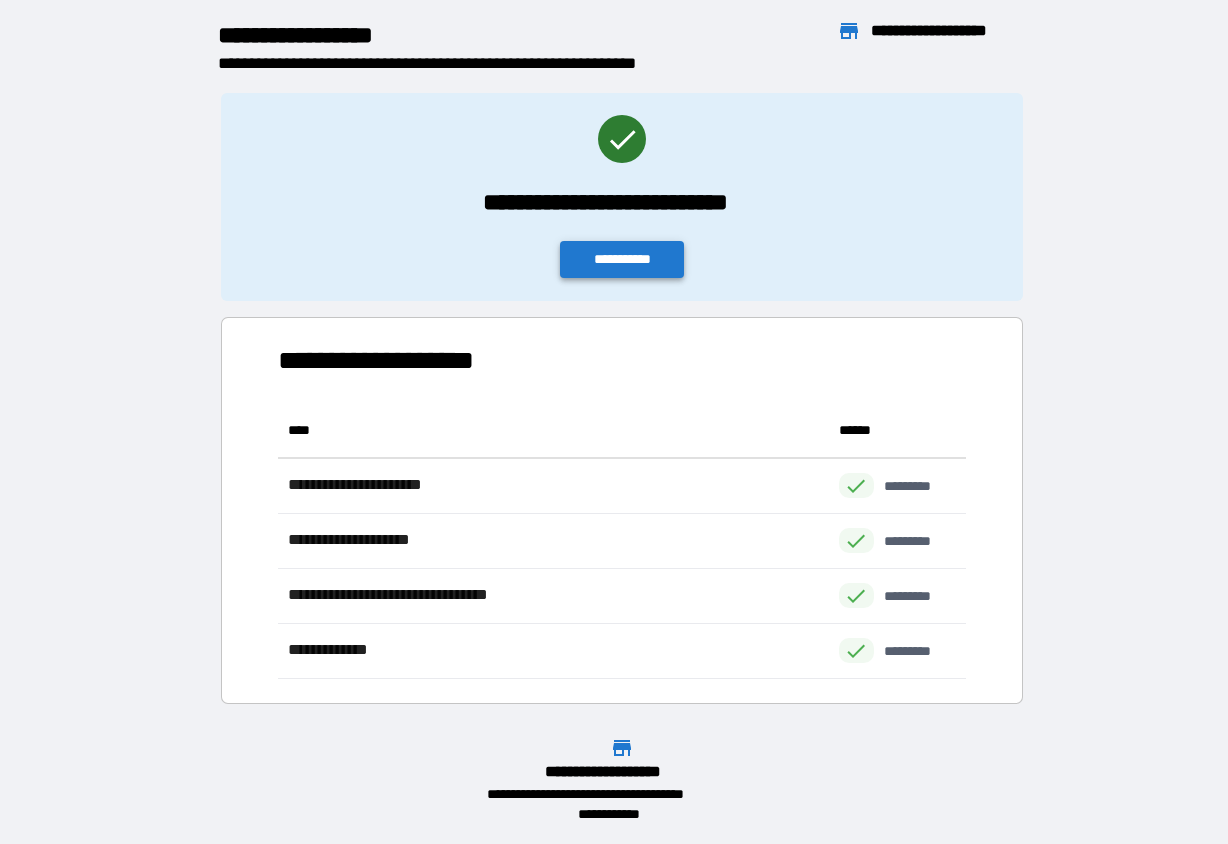 click on "**********" at bounding box center (622, 259) 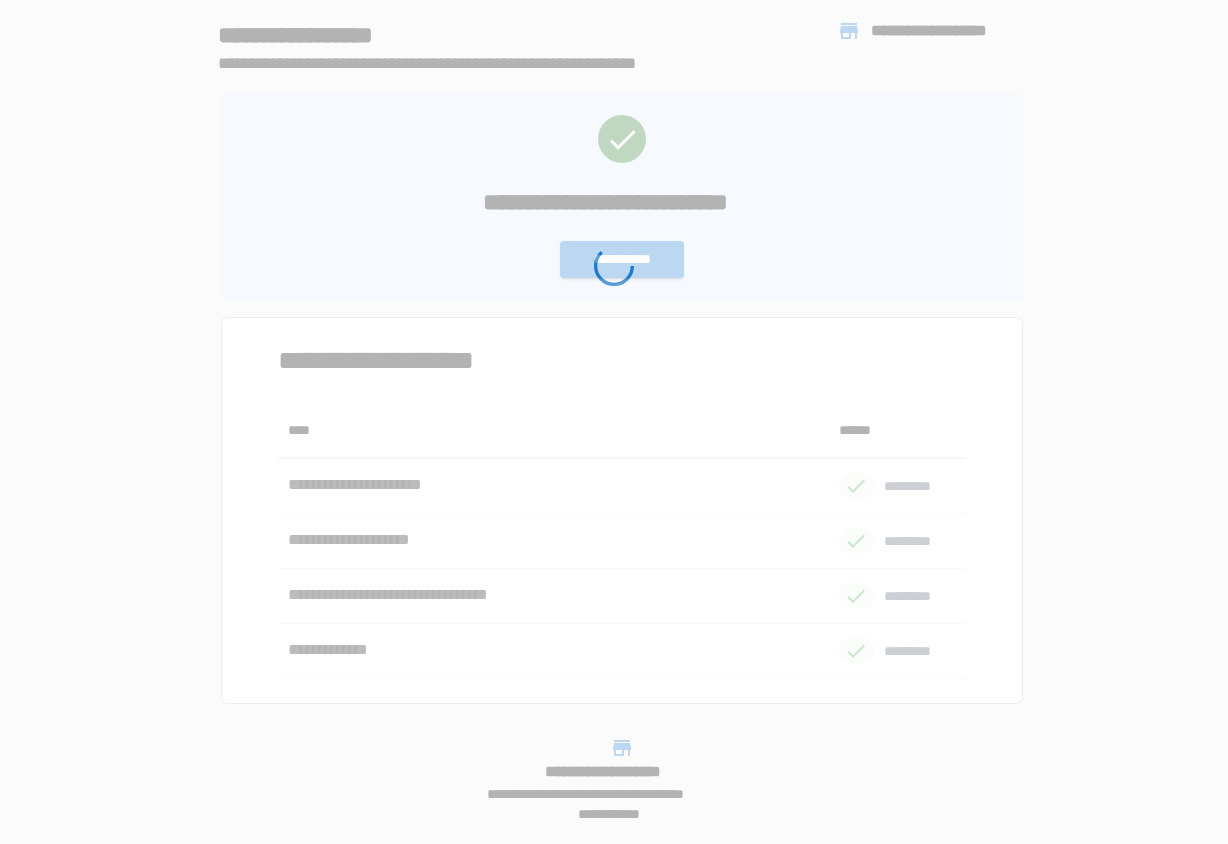 scroll, scrollTop: 0, scrollLeft: 0, axis: both 